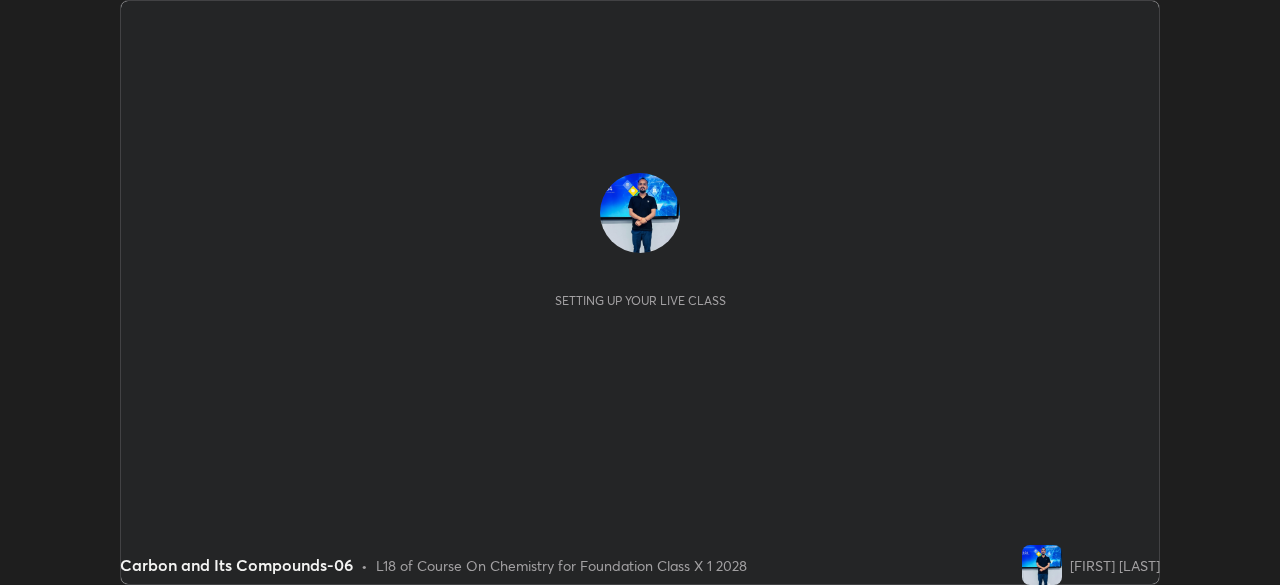 scroll, scrollTop: 0, scrollLeft: 0, axis: both 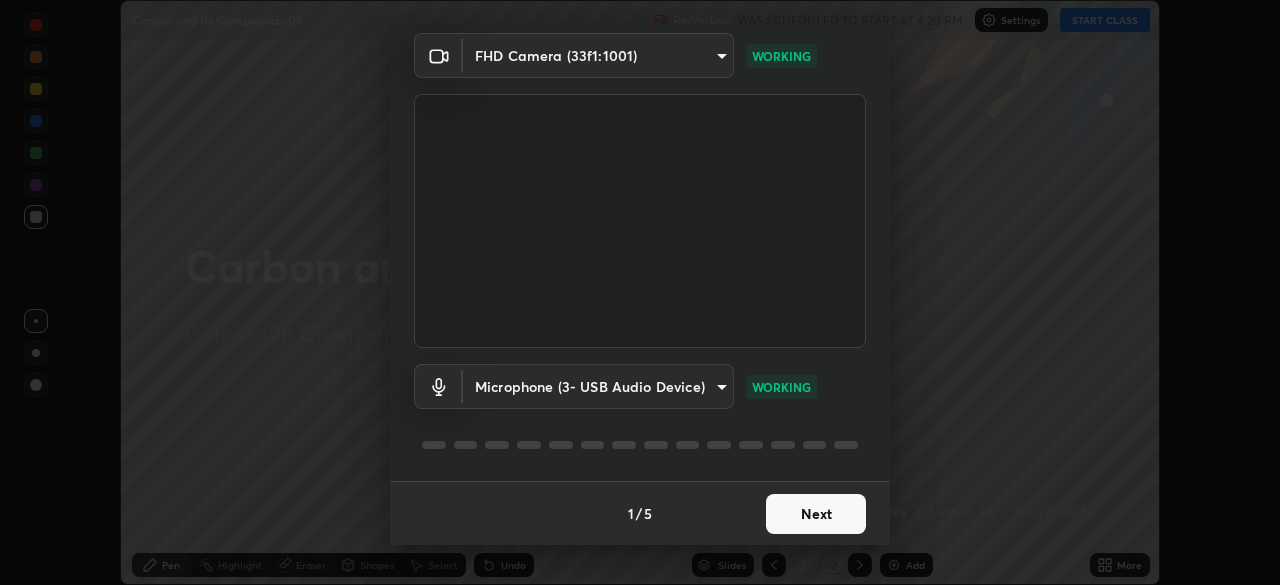 click on "Next" at bounding box center [816, 514] 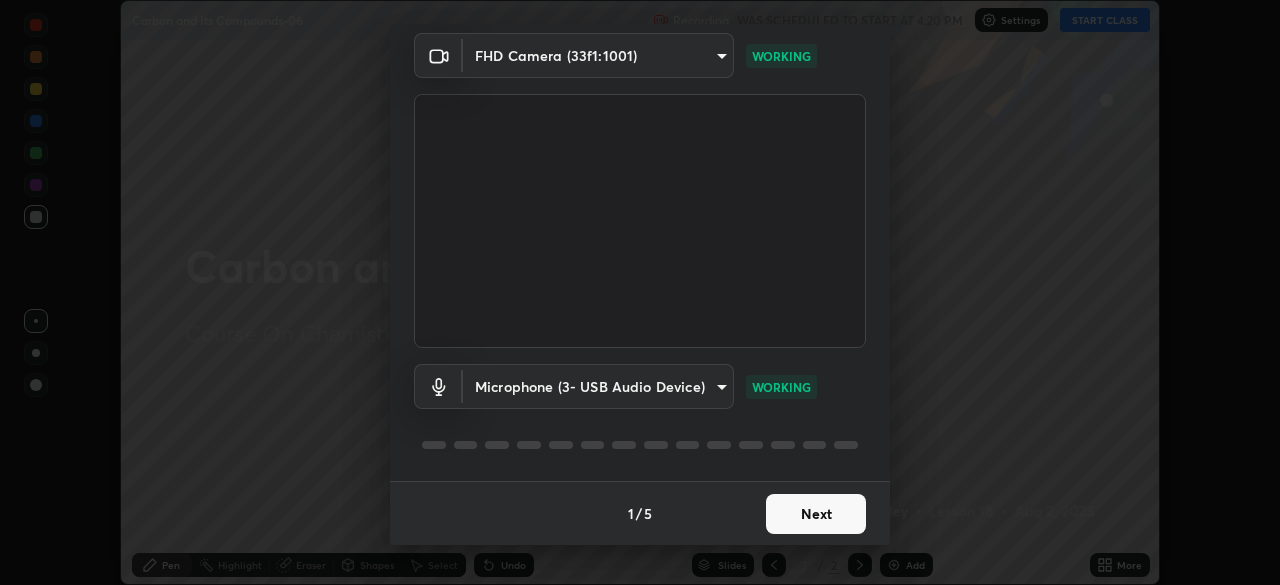 scroll, scrollTop: 0, scrollLeft: 0, axis: both 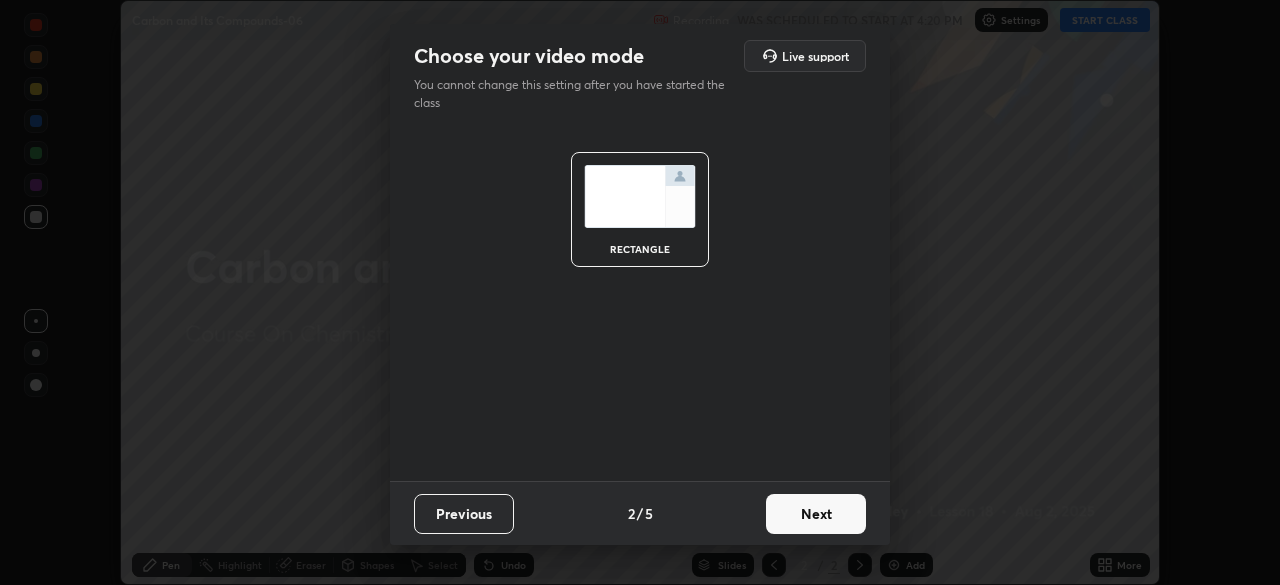 click on "Next" at bounding box center (816, 514) 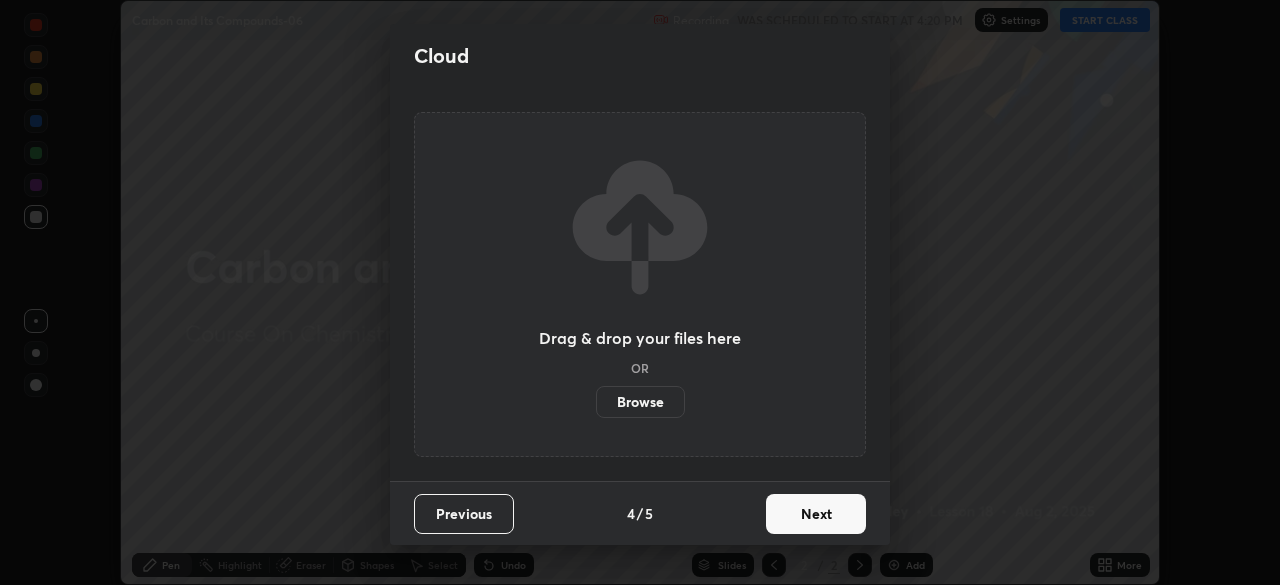 click on "Next" at bounding box center (816, 514) 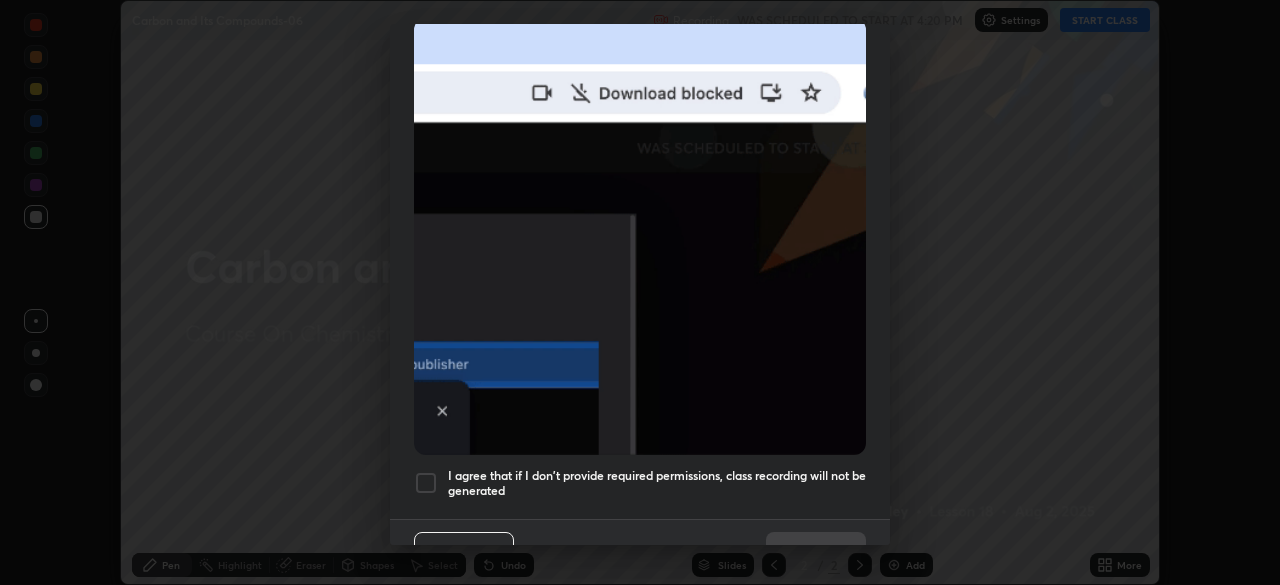 click at bounding box center (426, 483) 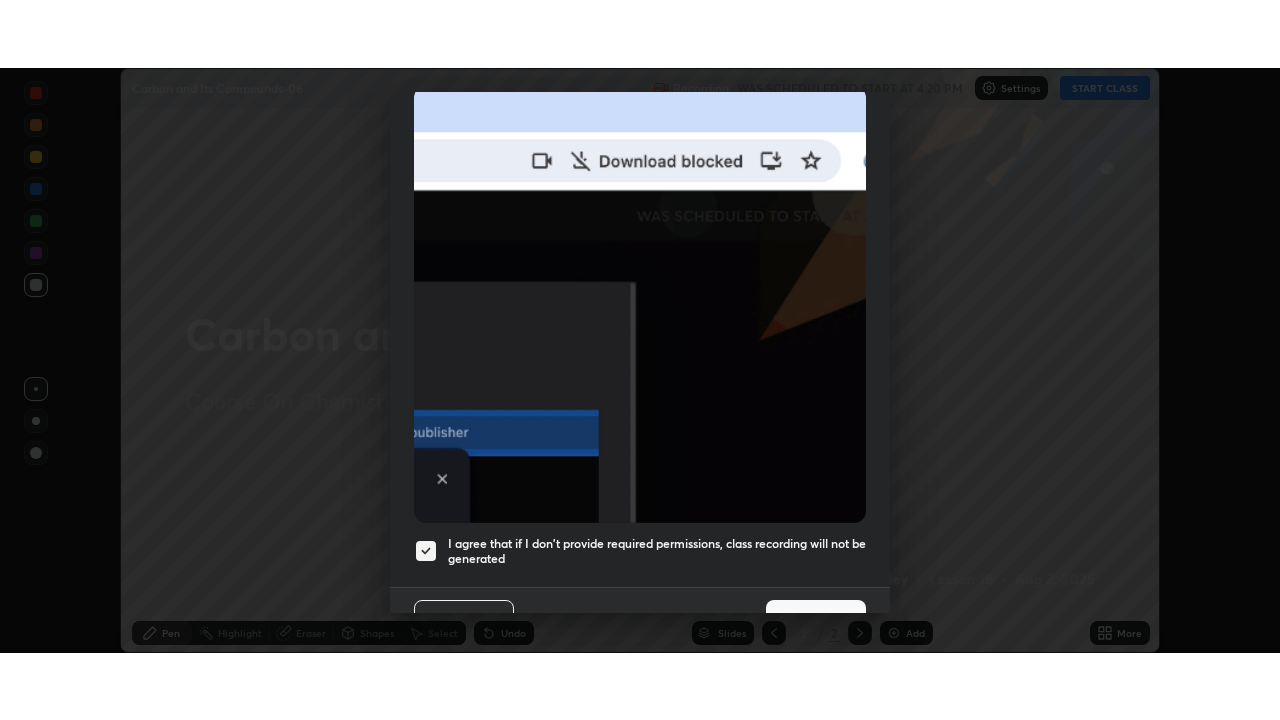 scroll, scrollTop: 479, scrollLeft: 0, axis: vertical 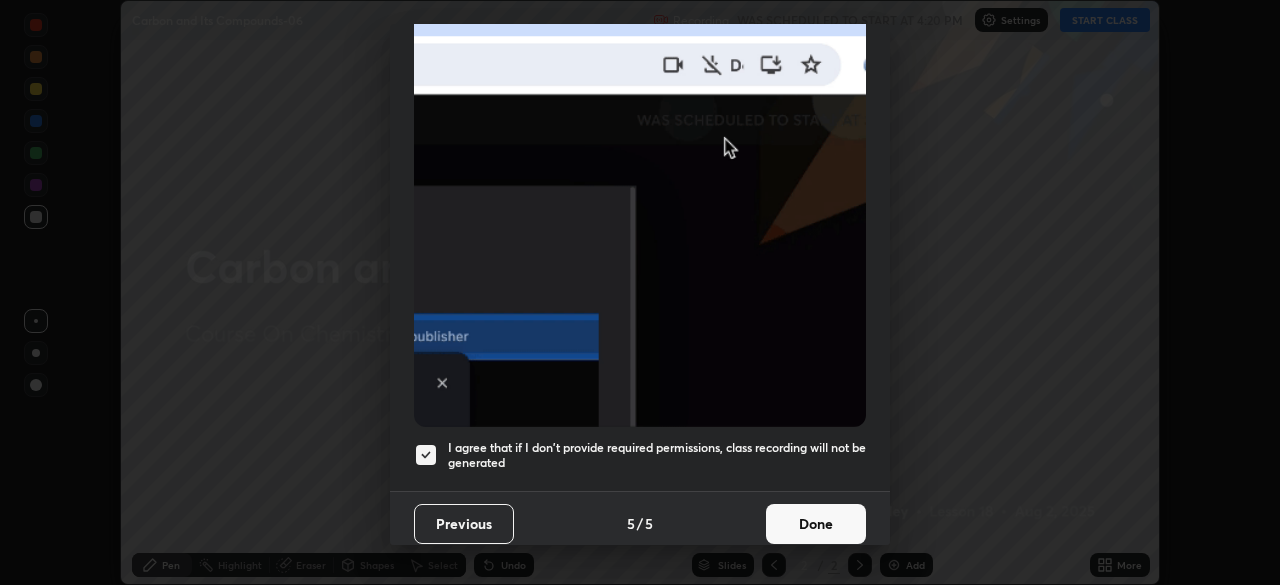 click on "Done" at bounding box center [816, 524] 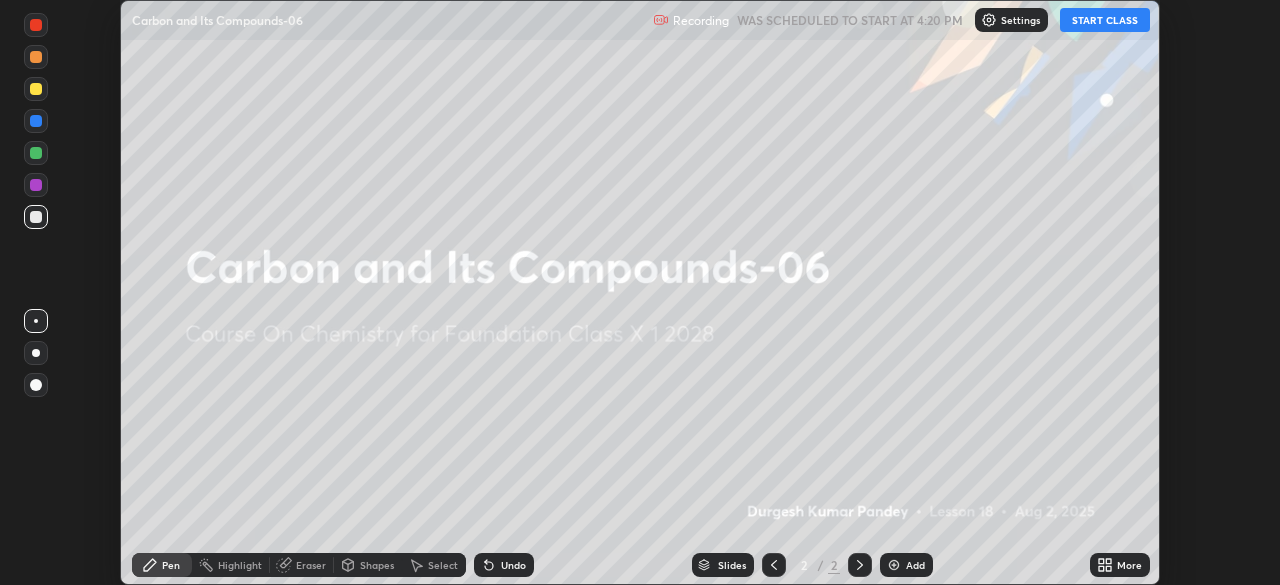 click 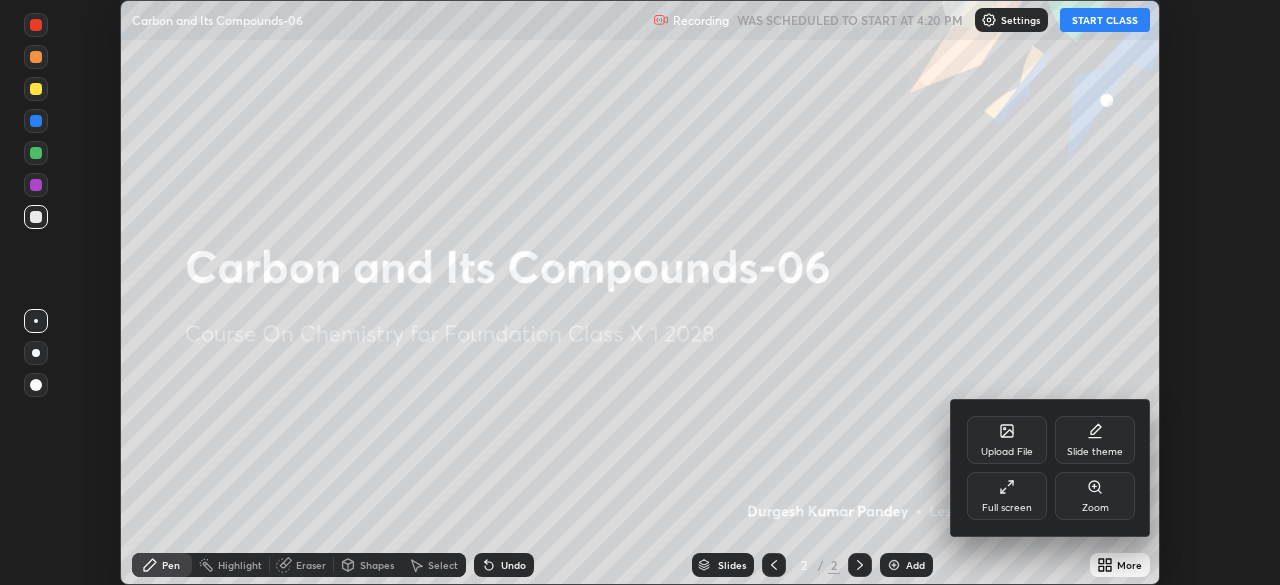 click on "Full screen" at bounding box center (1007, 496) 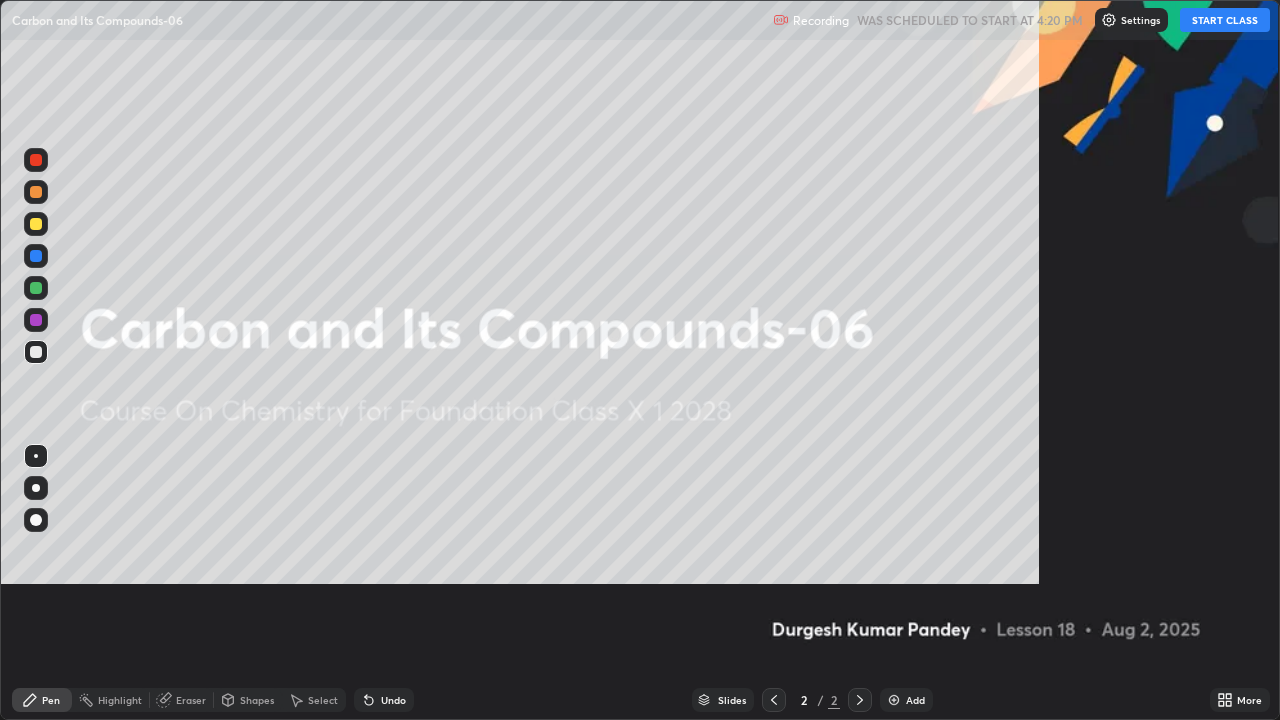 scroll, scrollTop: 99280, scrollLeft: 98720, axis: both 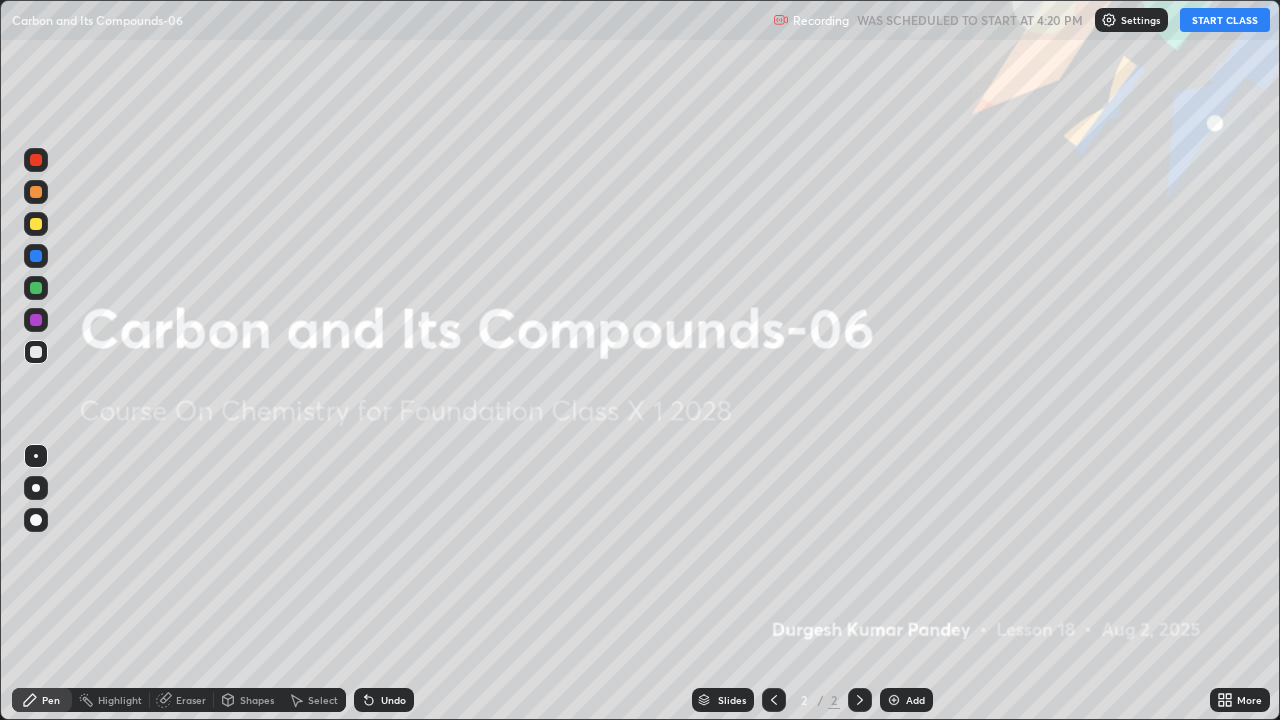 click on "START CLASS" at bounding box center [1225, 20] 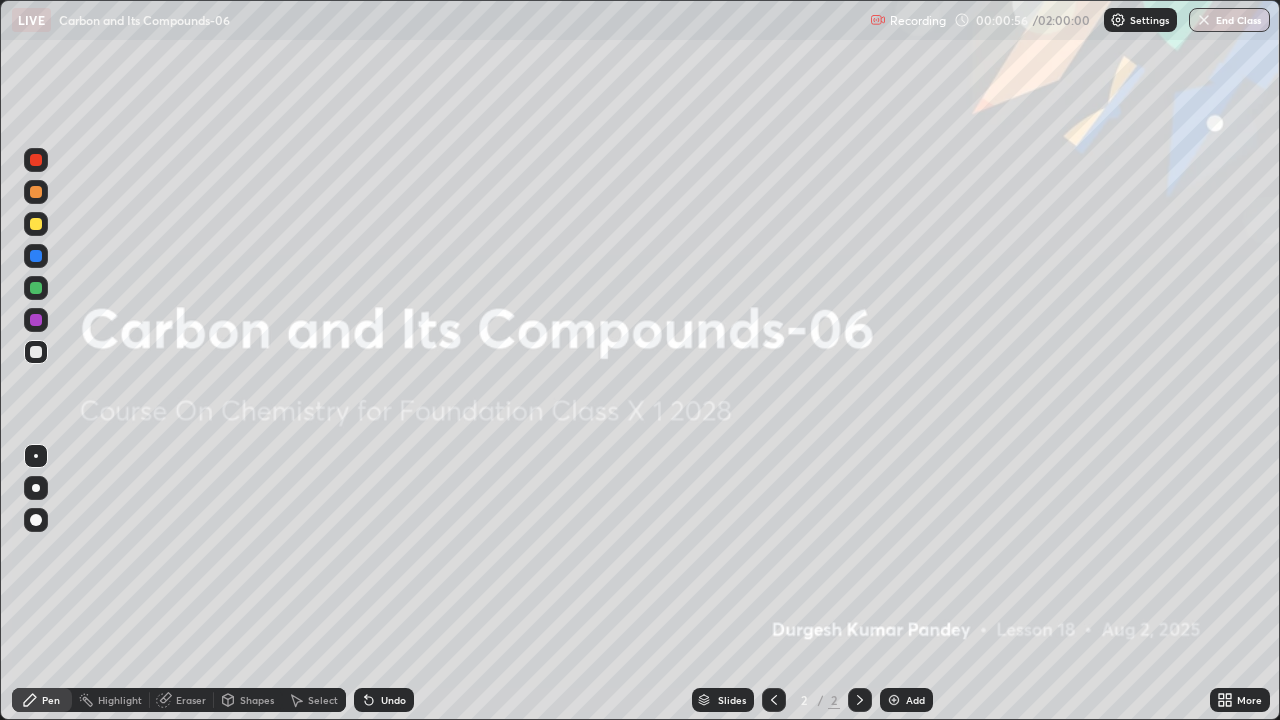 click at bounding box center [894, 700] 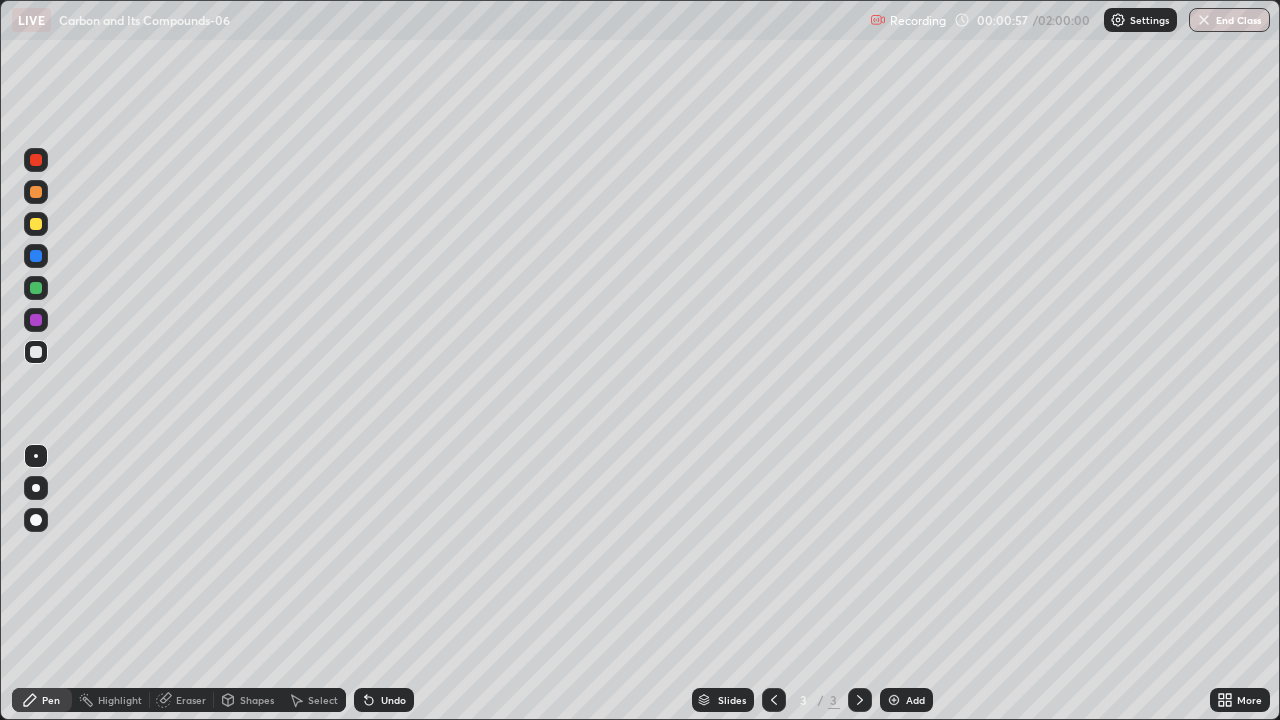 click at bounding box center [36, 320] 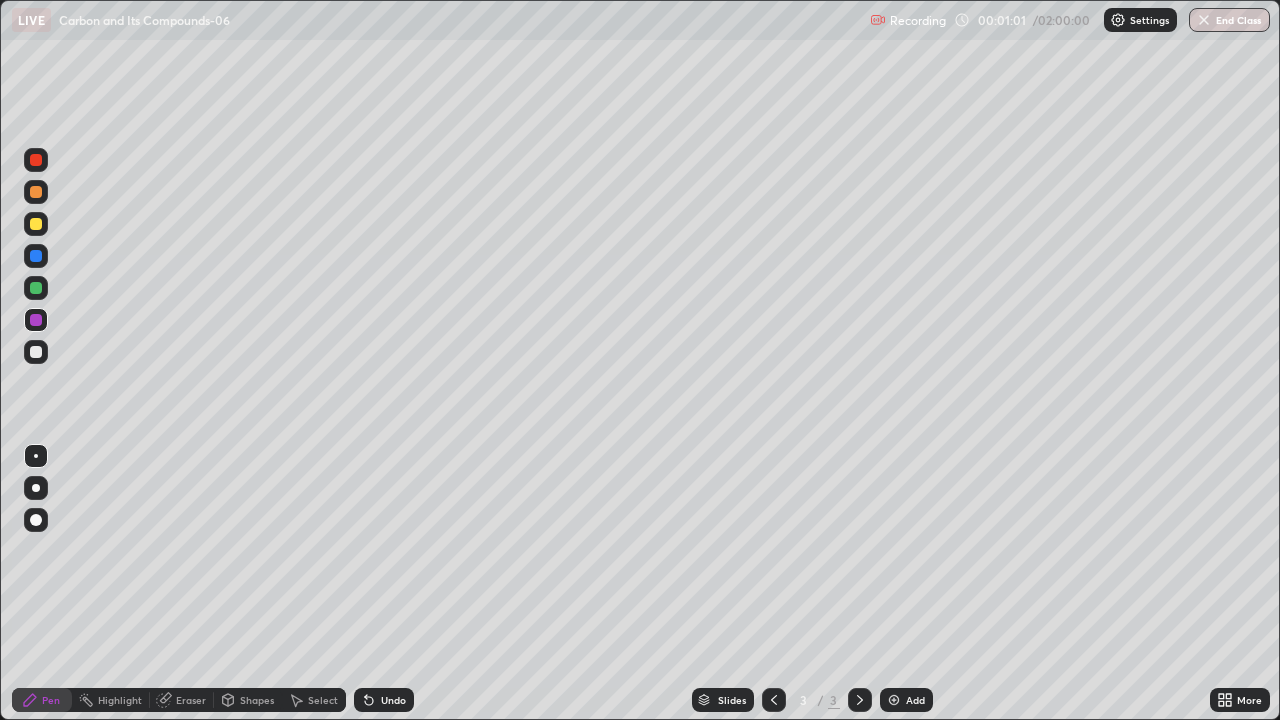 click 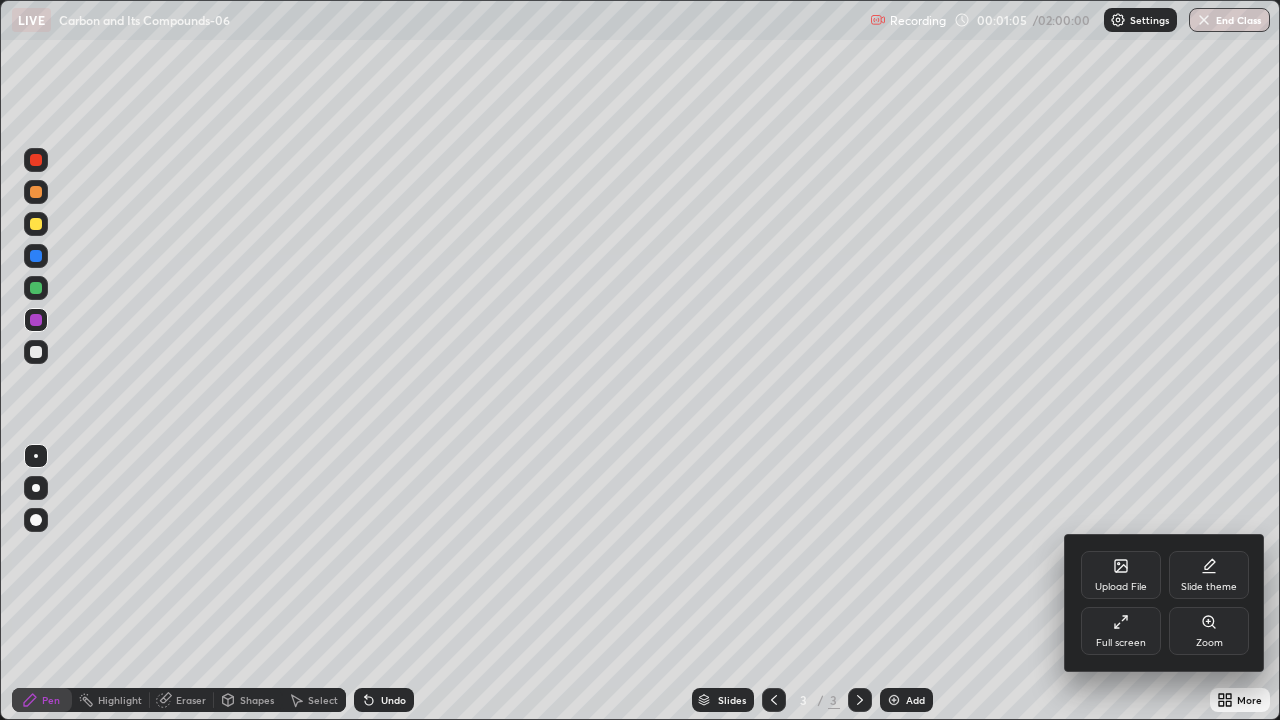 click on "Slide theme" at bounding box center [1209, 575] 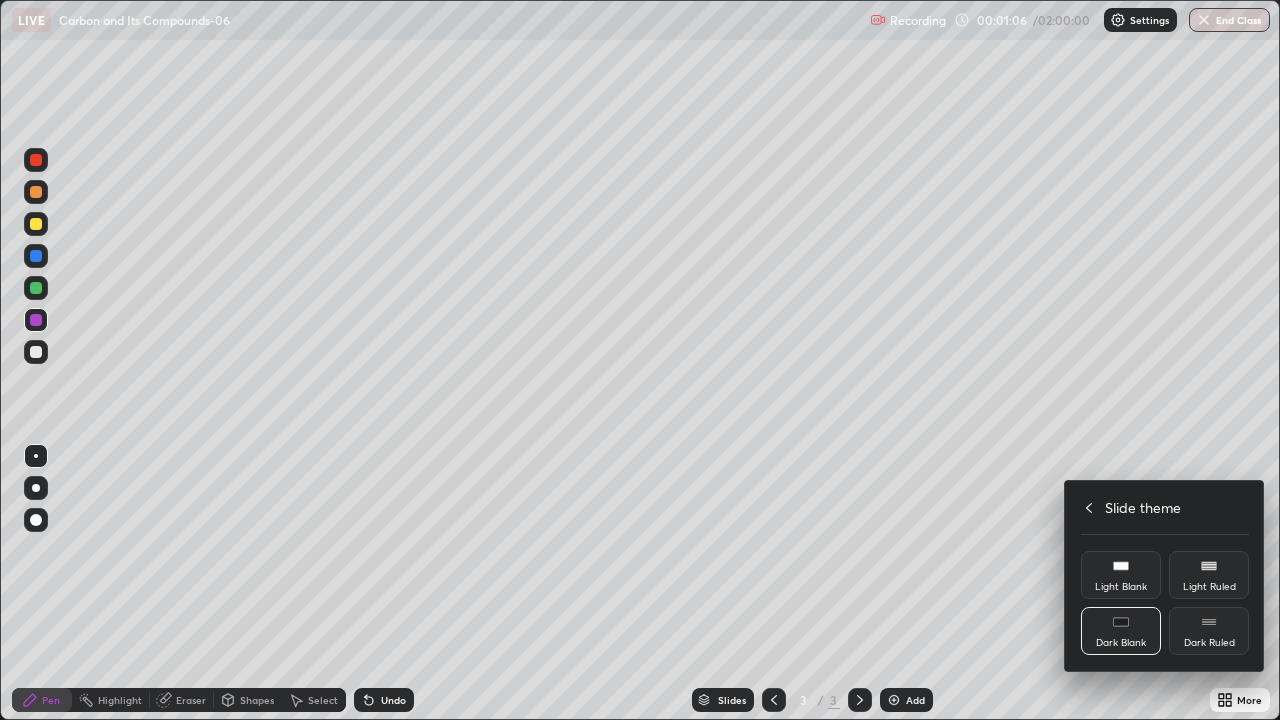 click on "Dark Ruled" at bounding box center [1209, 631] 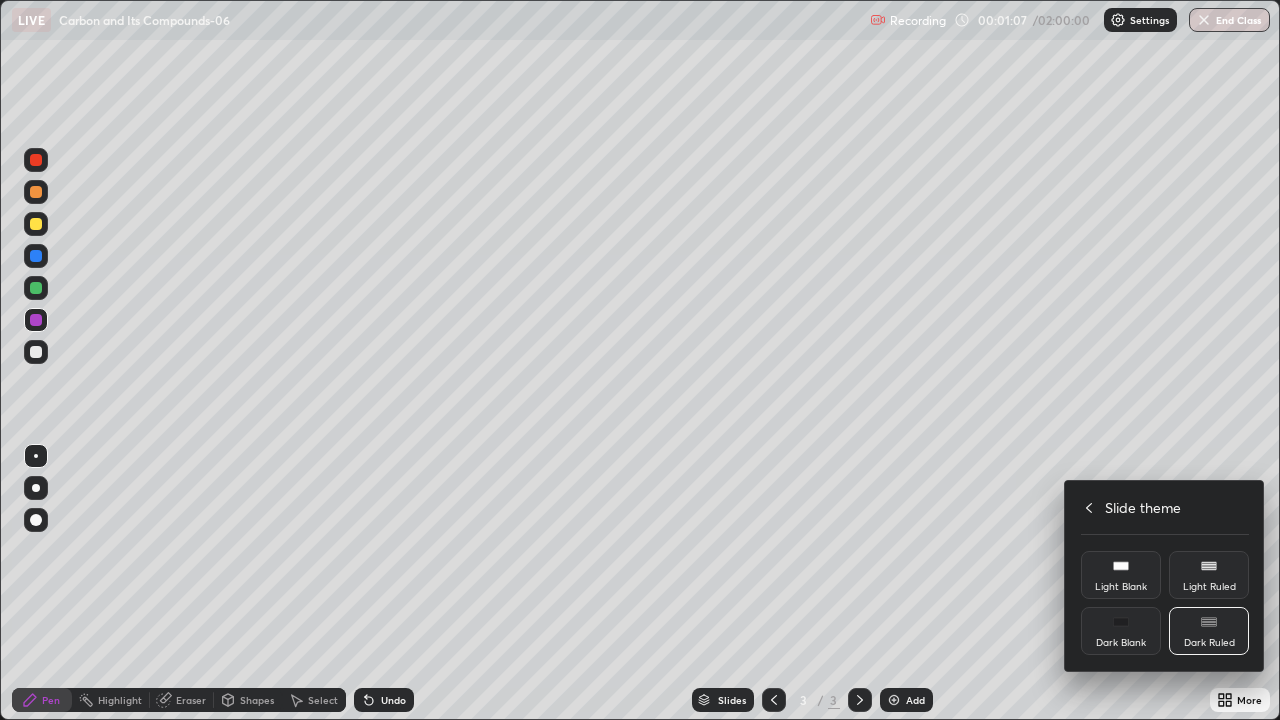 click at bounding box center [640, 360] 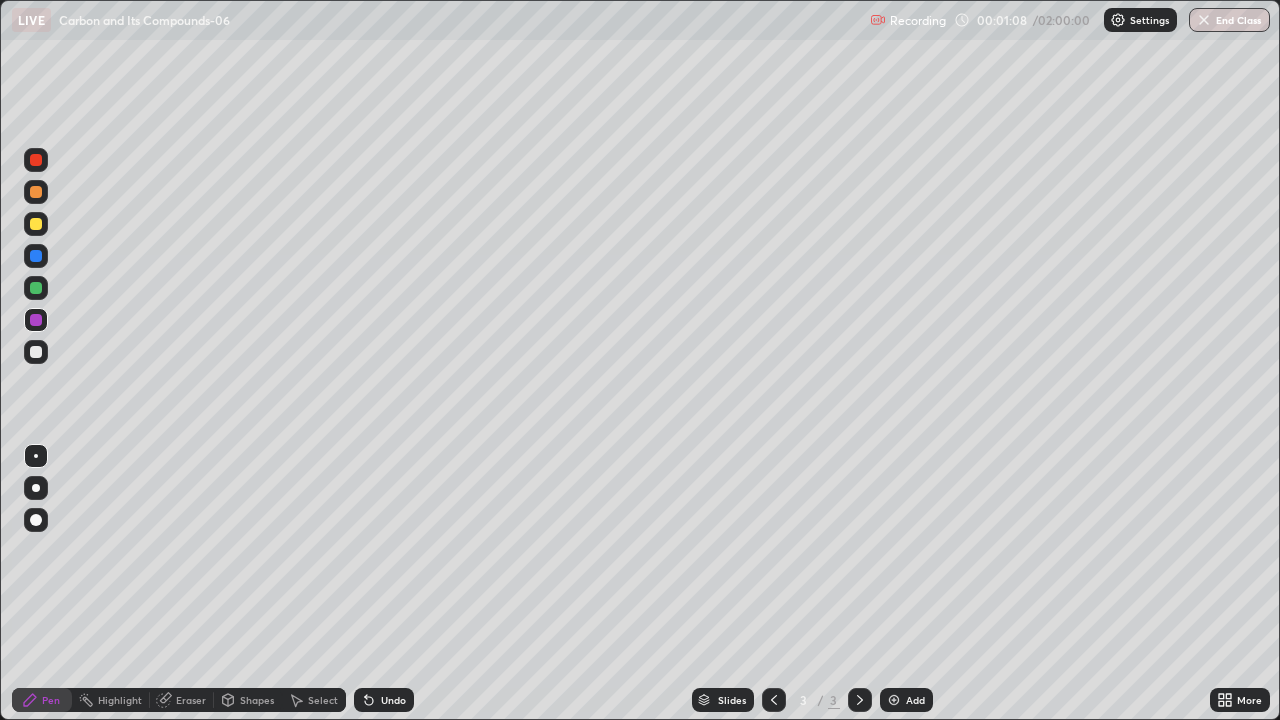 click at bounding box center (894, 700) 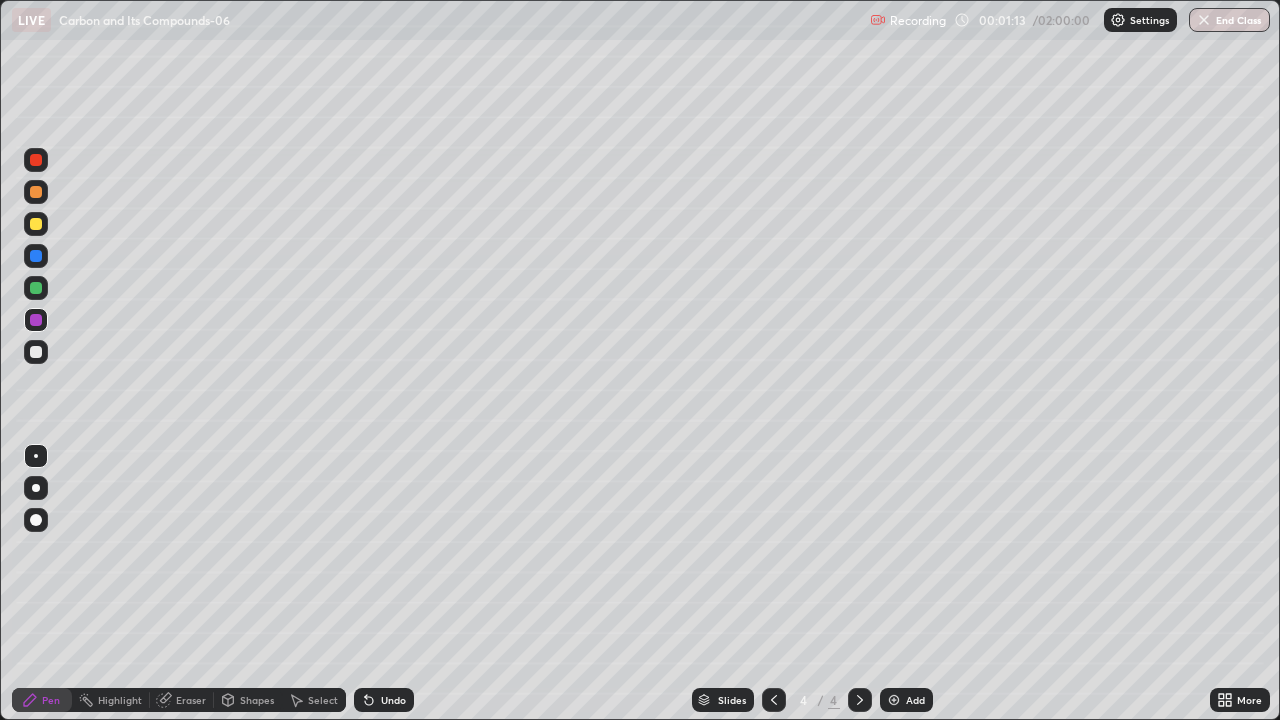 click at bounding box center (36, 488) 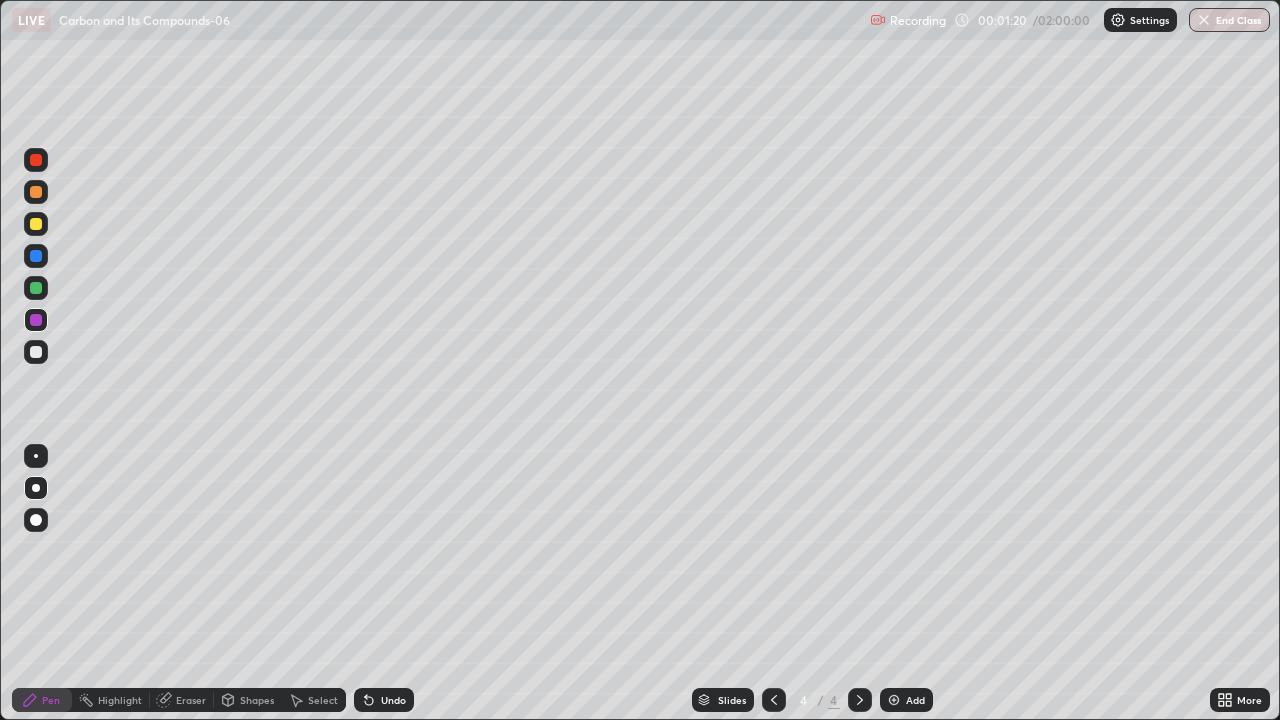 click on "Undo" at bounding box center (393, 700) 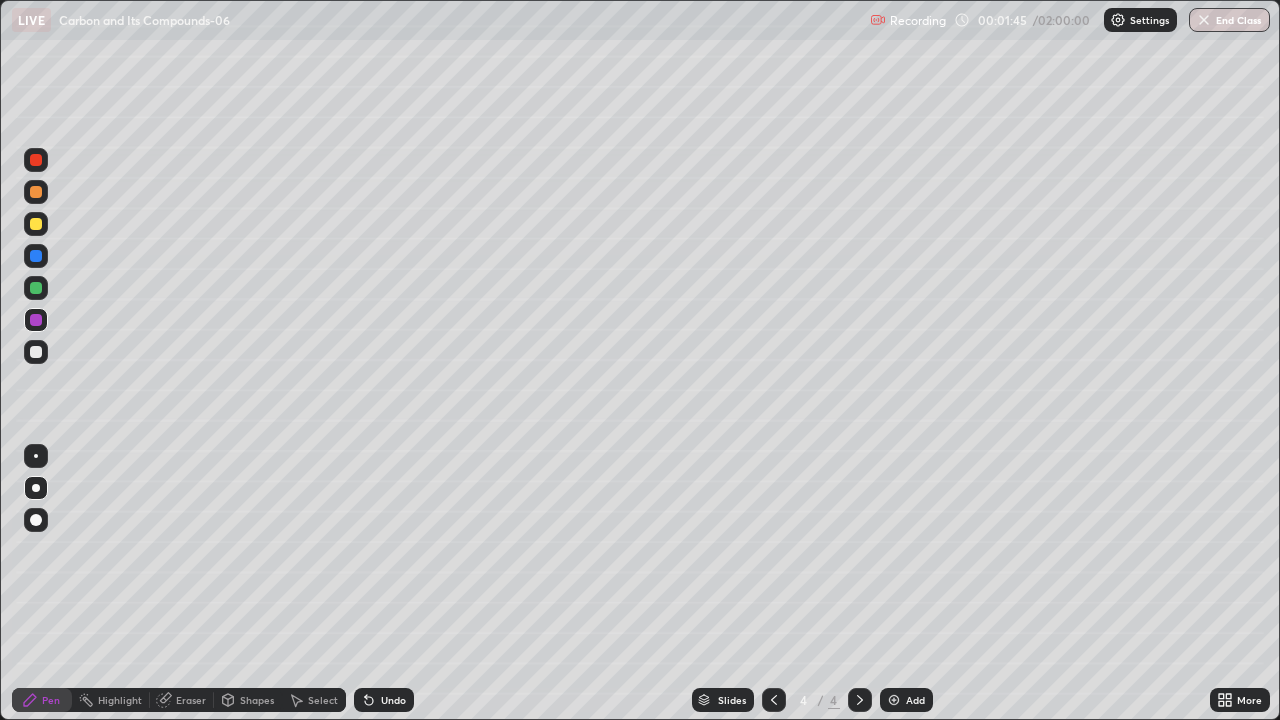 click at bounding box center (36, 288) 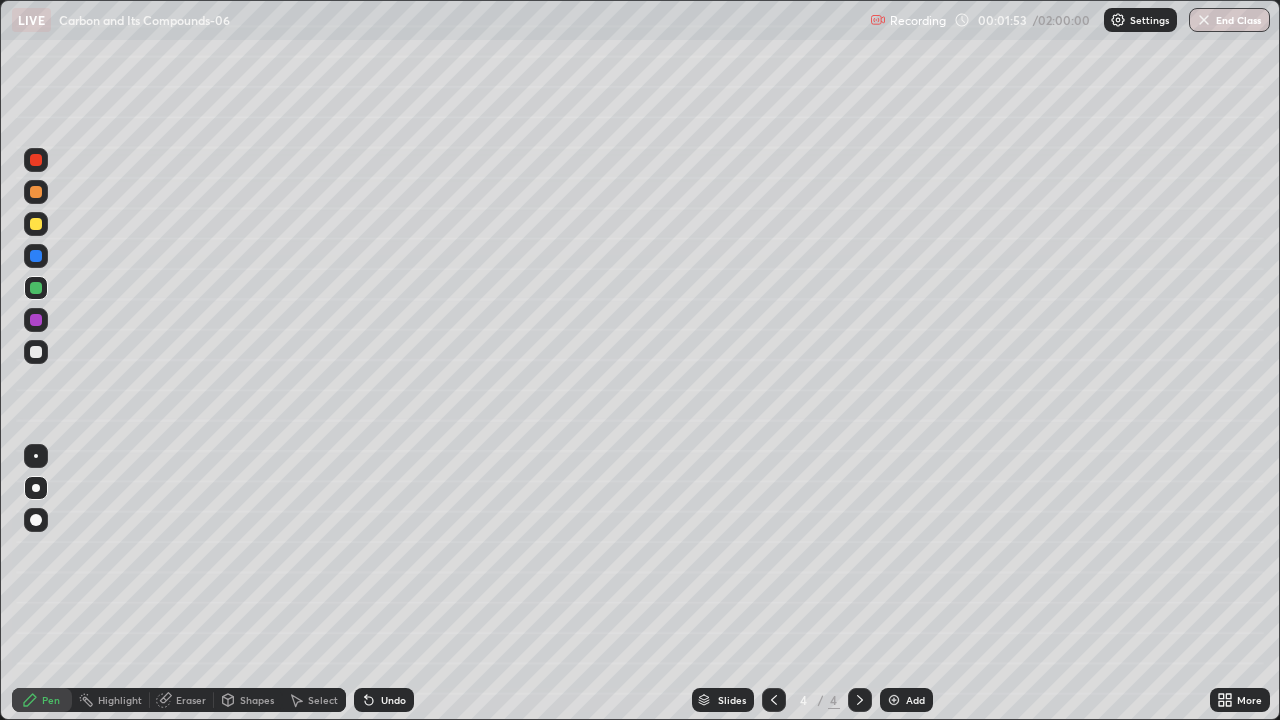 click at bounding box center [36, 288] 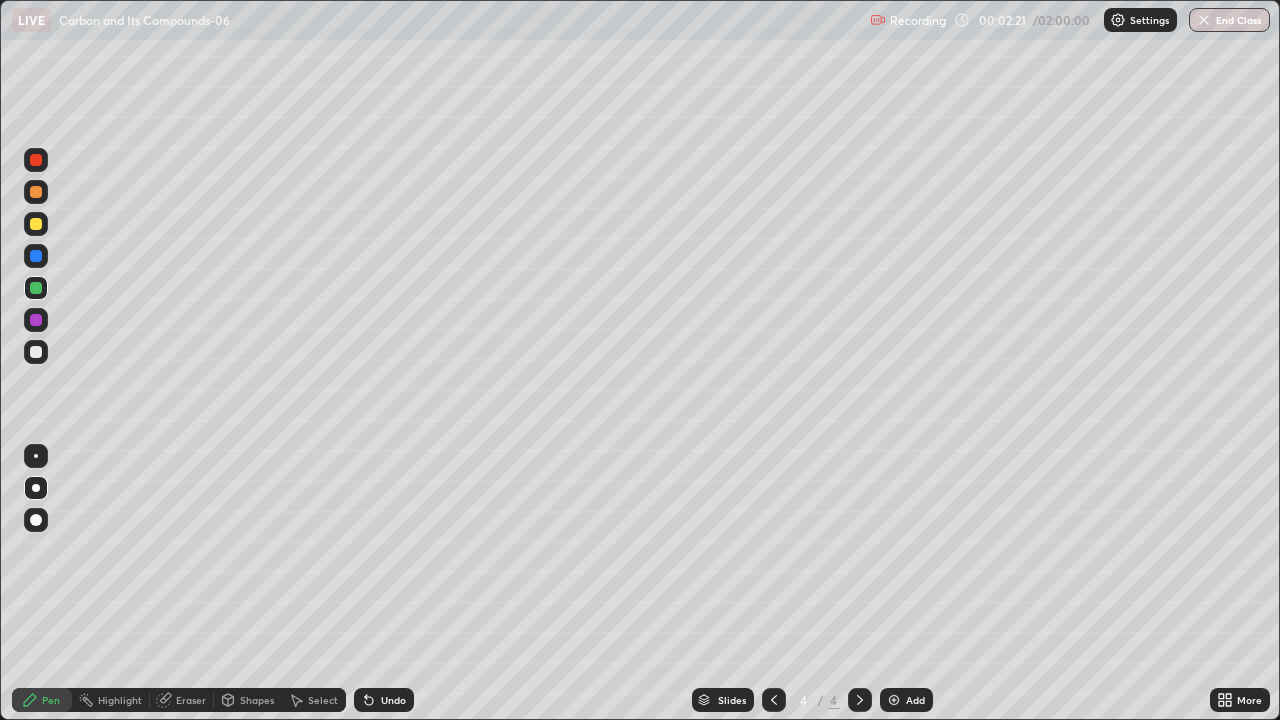 click on "Undo" at bounding box center [393, 700] 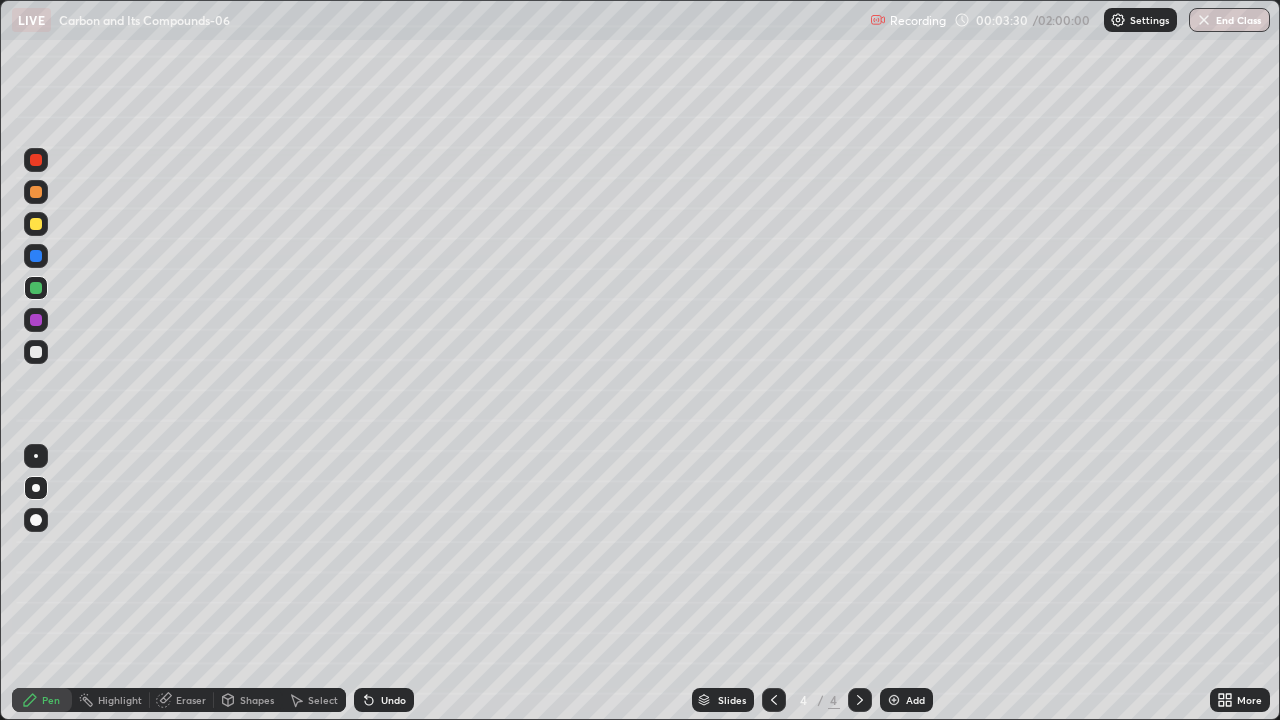 click on "Shapes" at bounding box center (257, 700) 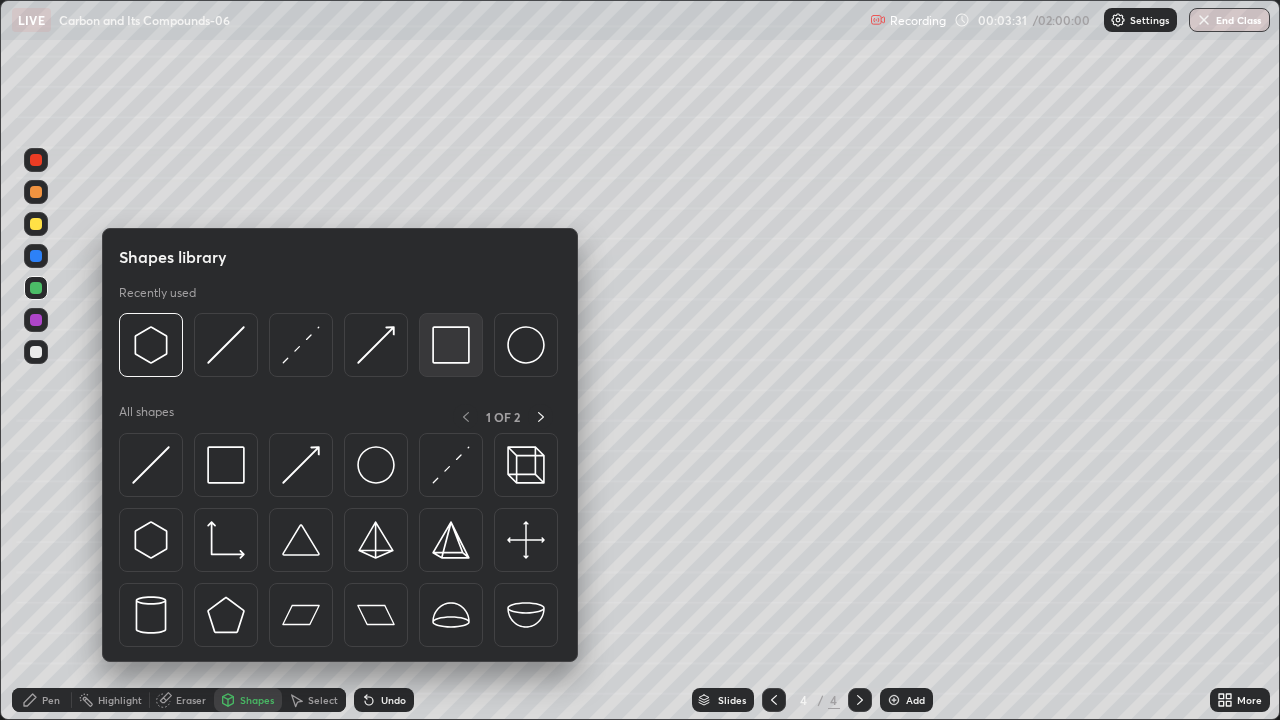 click at bounding box center (451, 345) 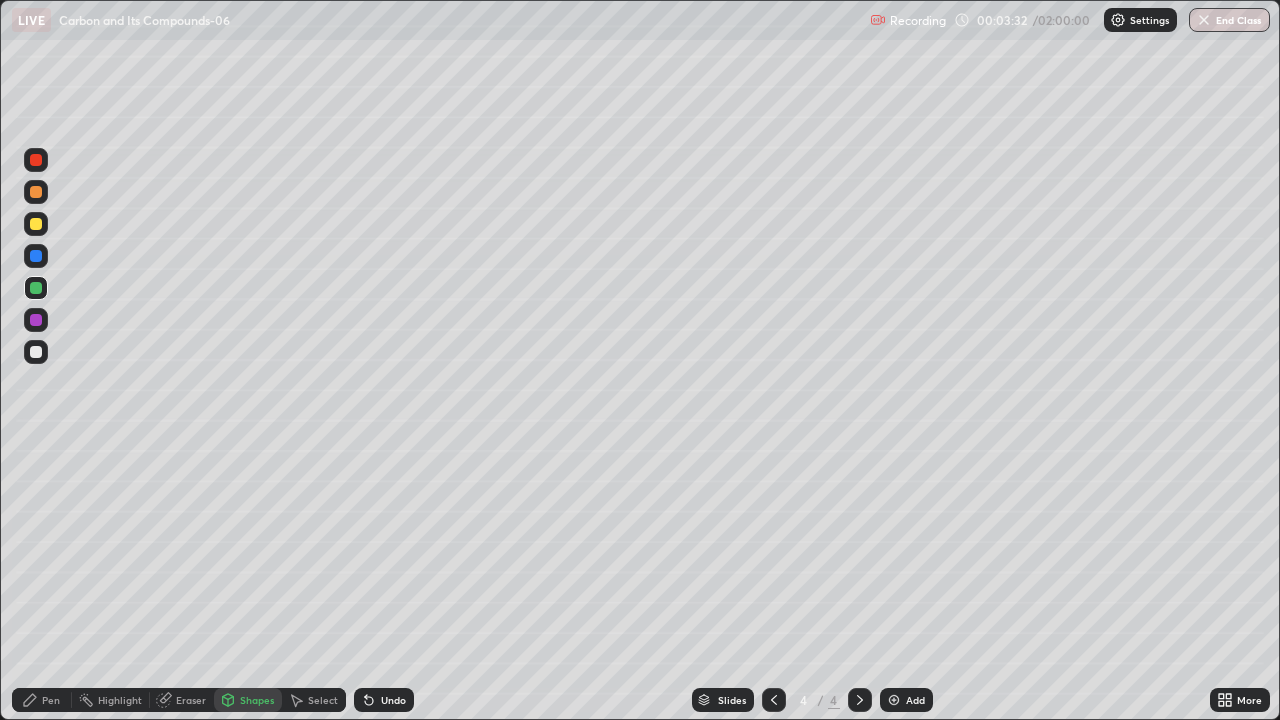 click at bounding box center [36, 224] 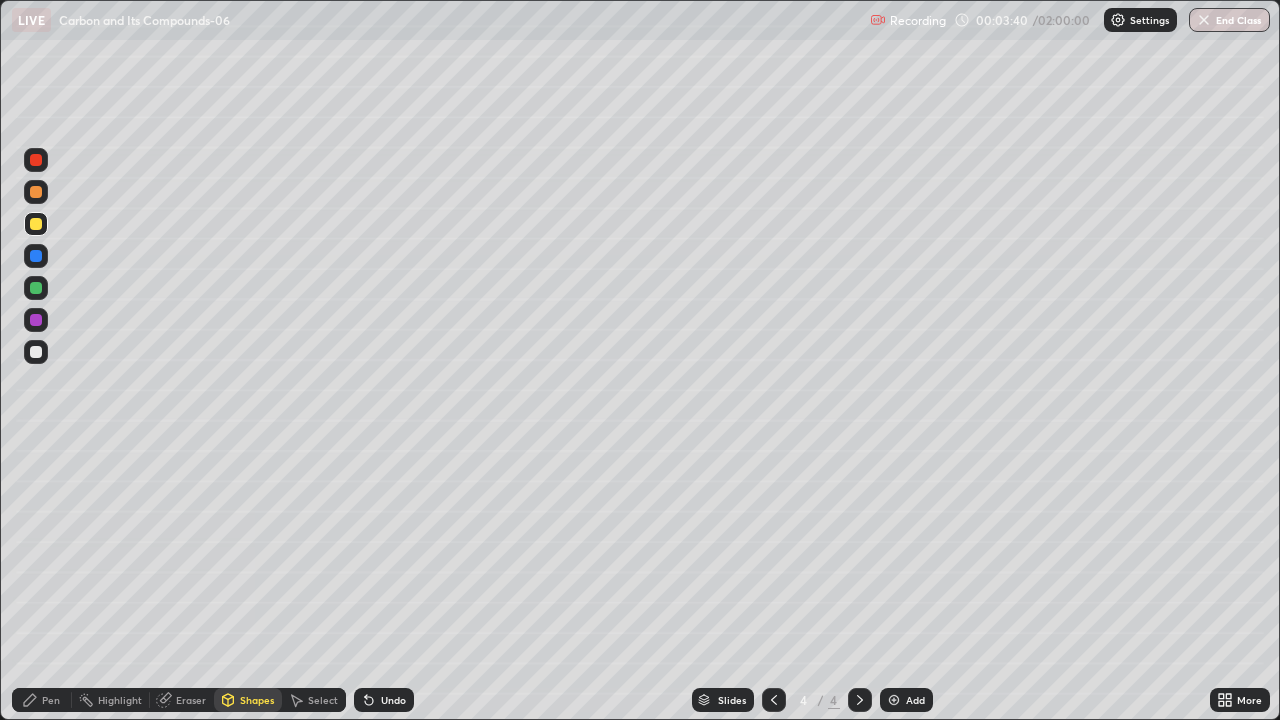 click on "Shapes" at bounding box center (257, 700) 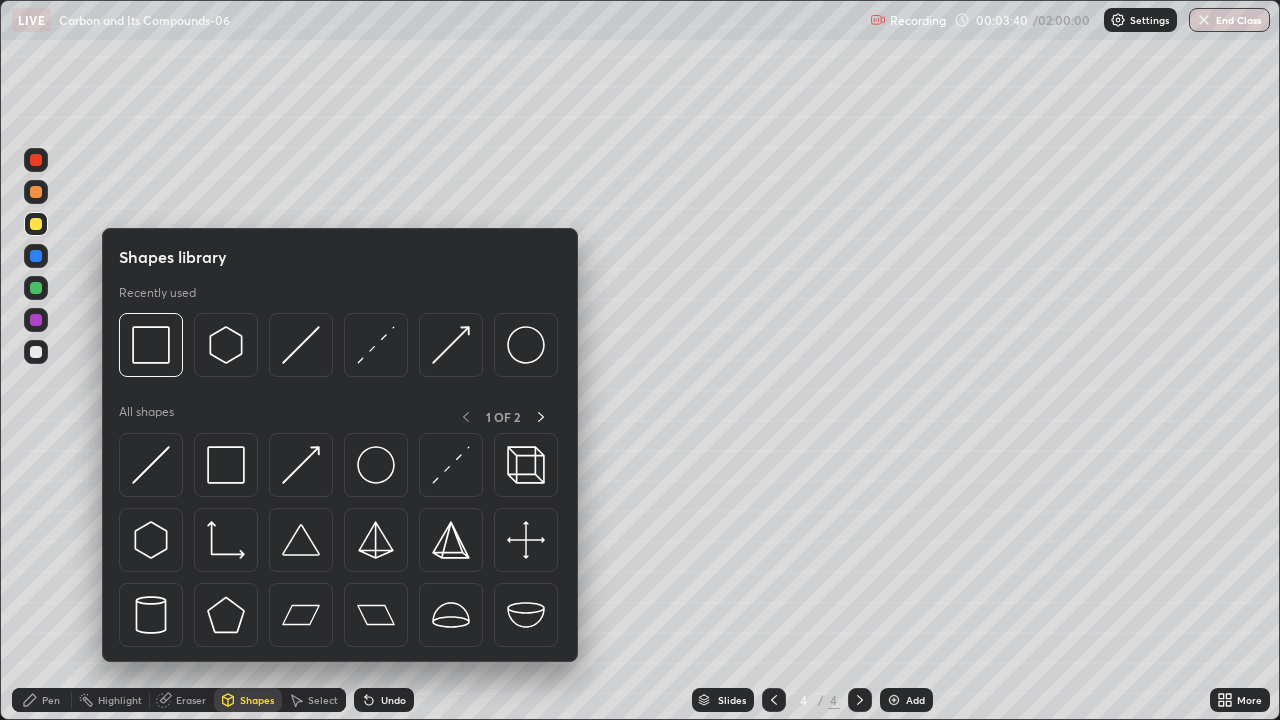 click at bounding box center (301, 465) 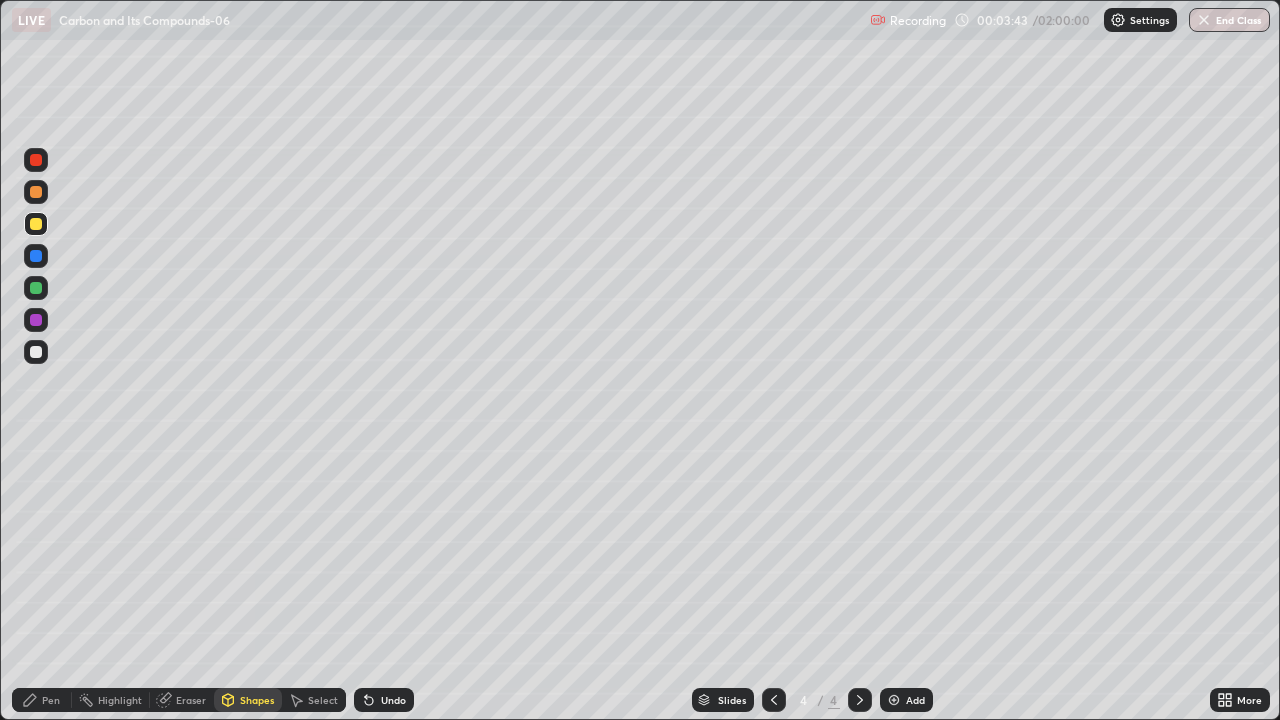 click on "Pen" at bounding box center [42, 700] 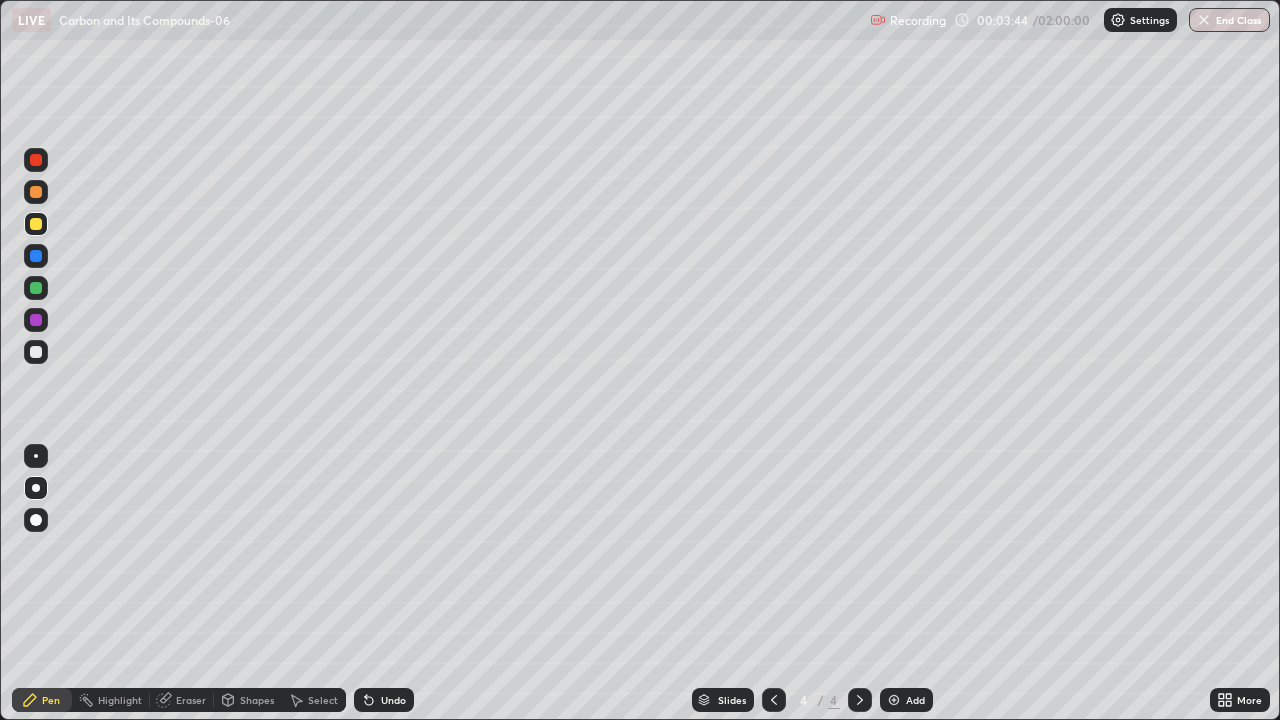 click at bounding box center [36, 352] 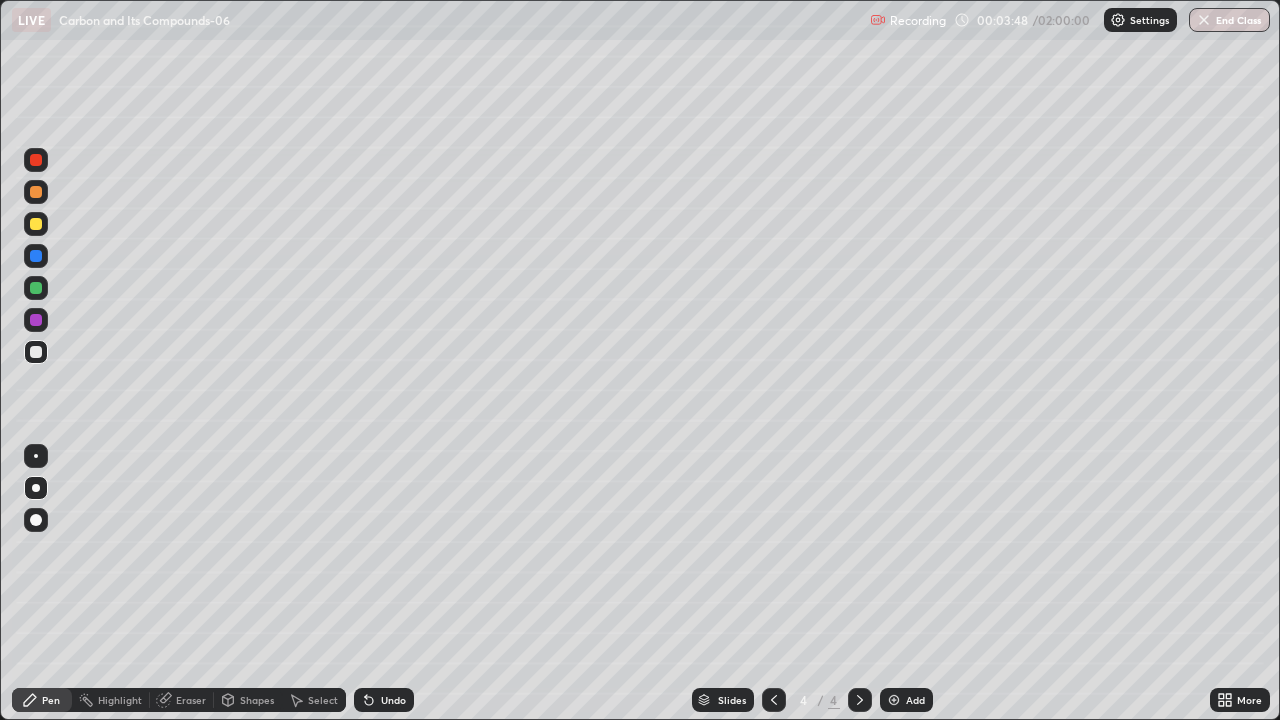 click at bounding box center (36, 456) 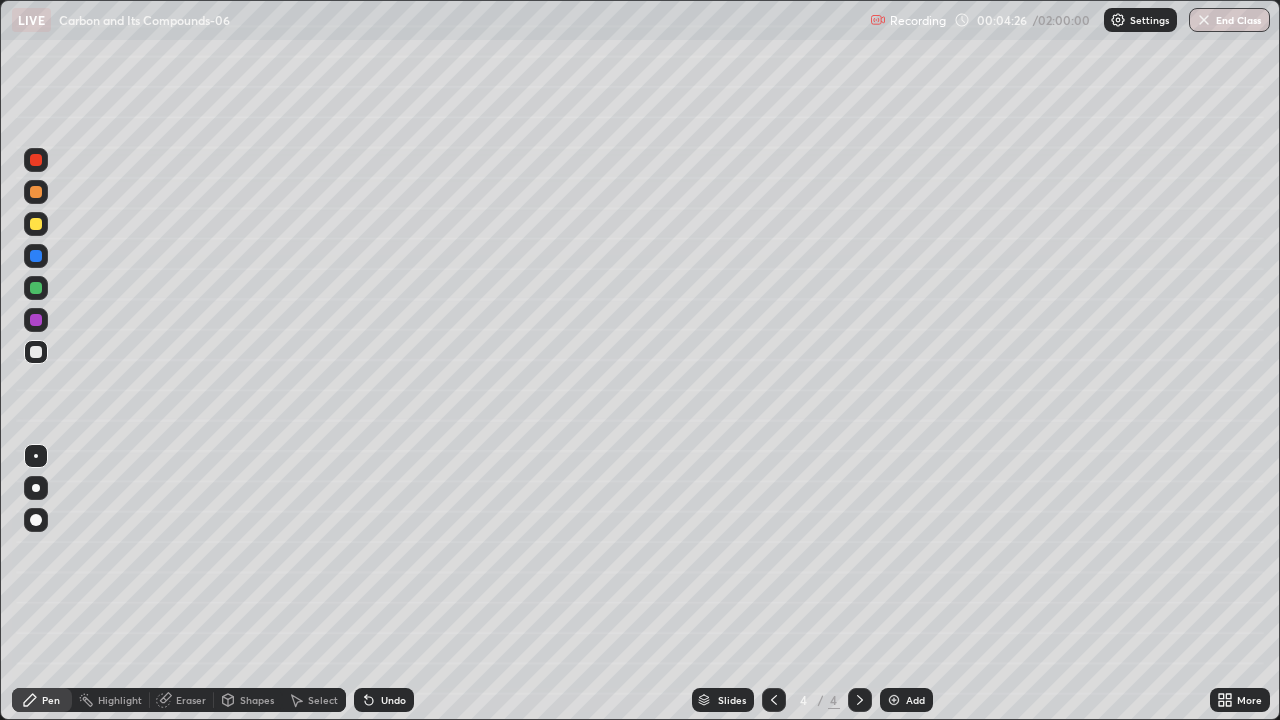 click on "Eraser" at bounding box center [191, 700] 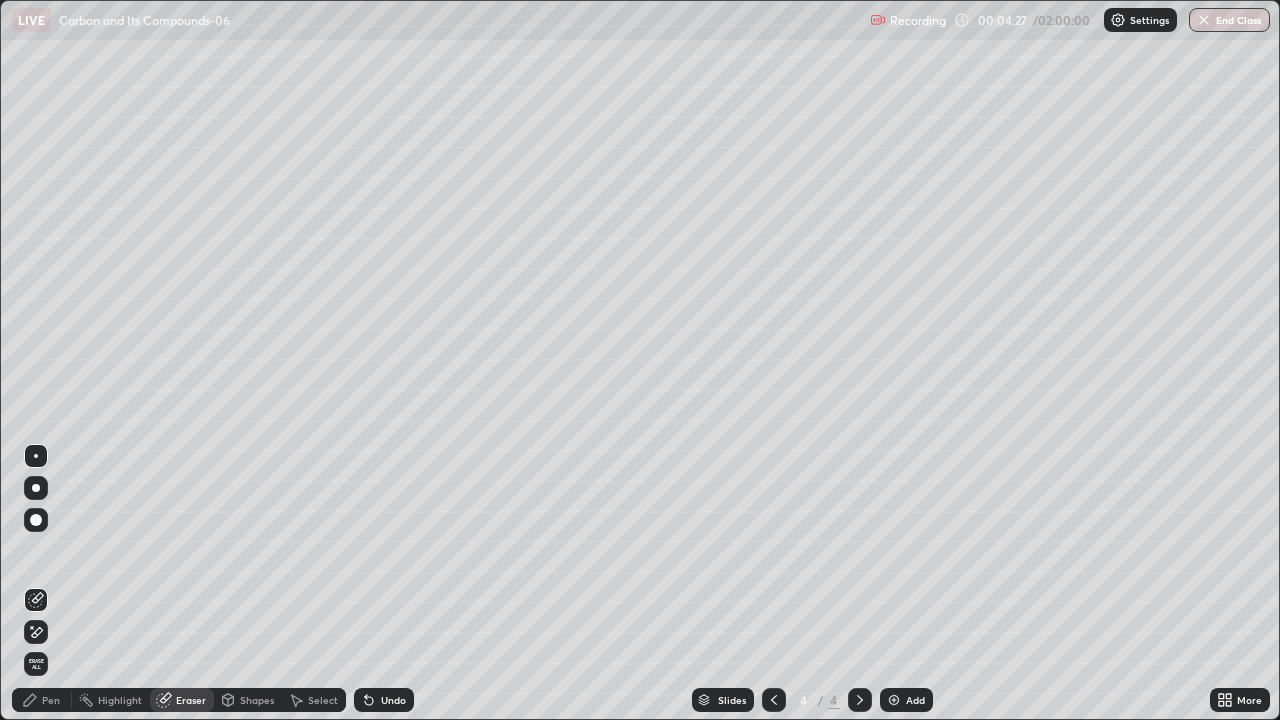 click on "Shapes" at bounding box center [257, 700] 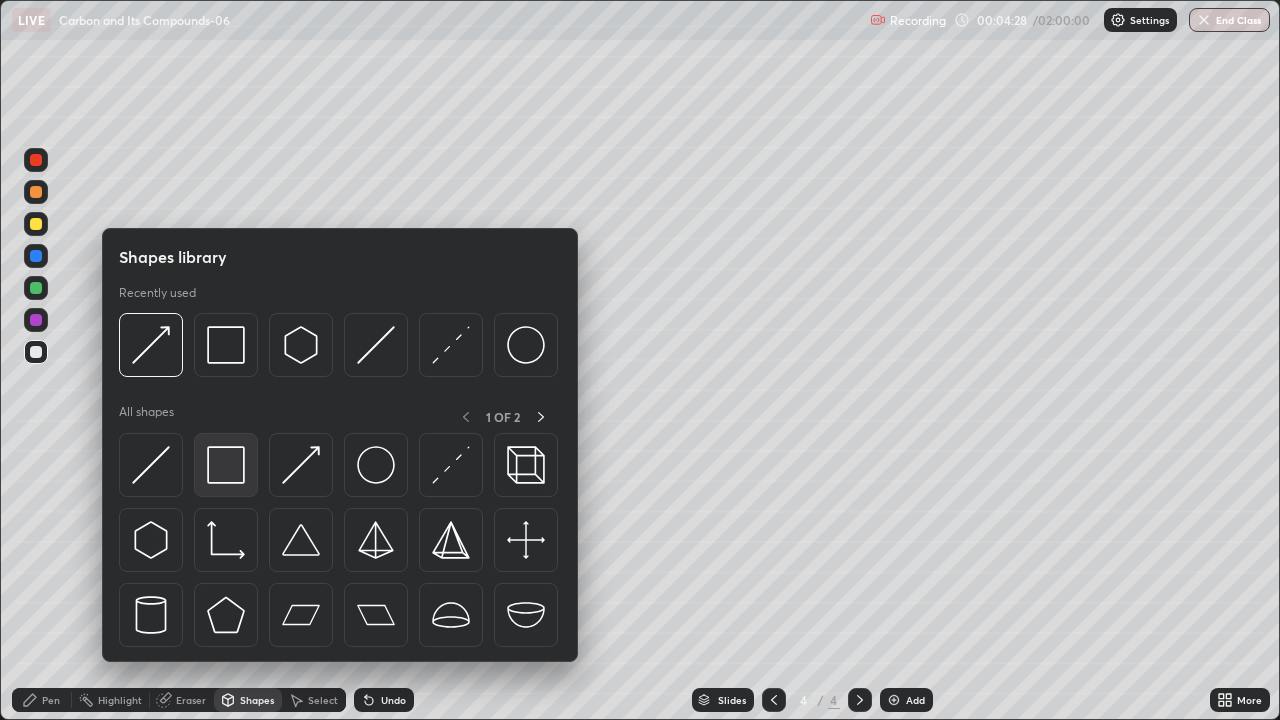 click at bounding box center (226, 465) 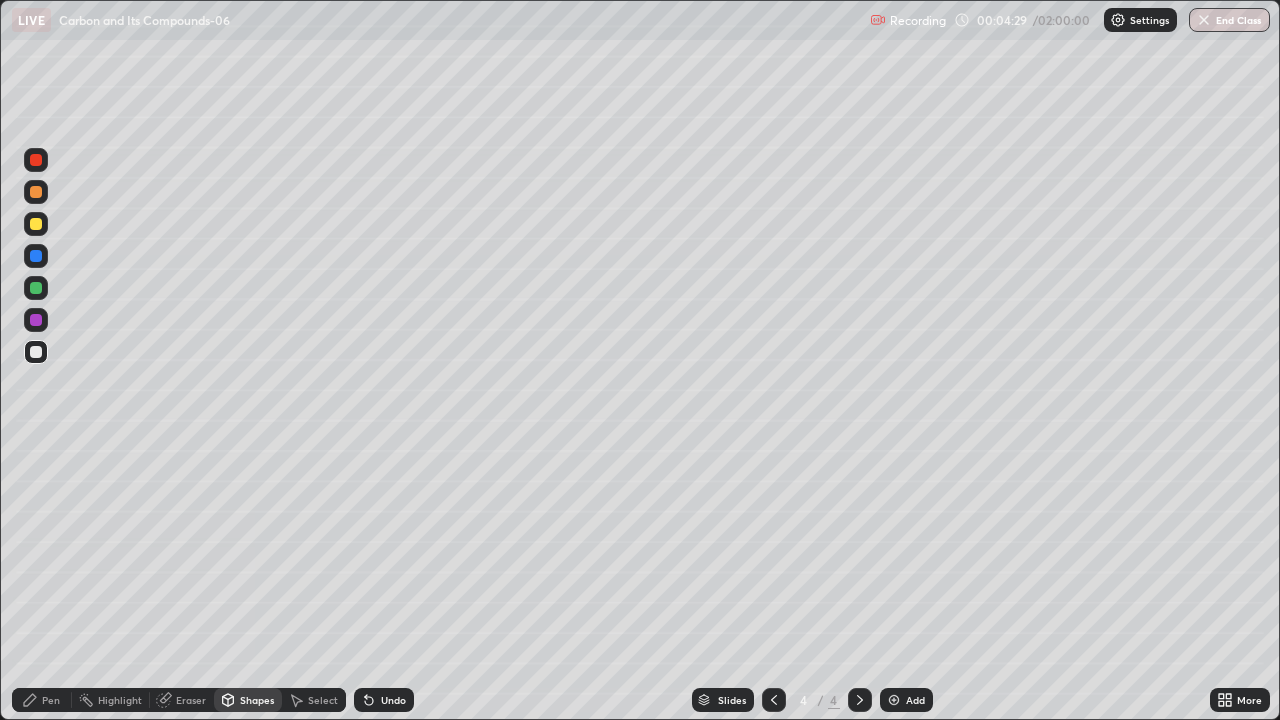 click at bounding box center [36, 224] 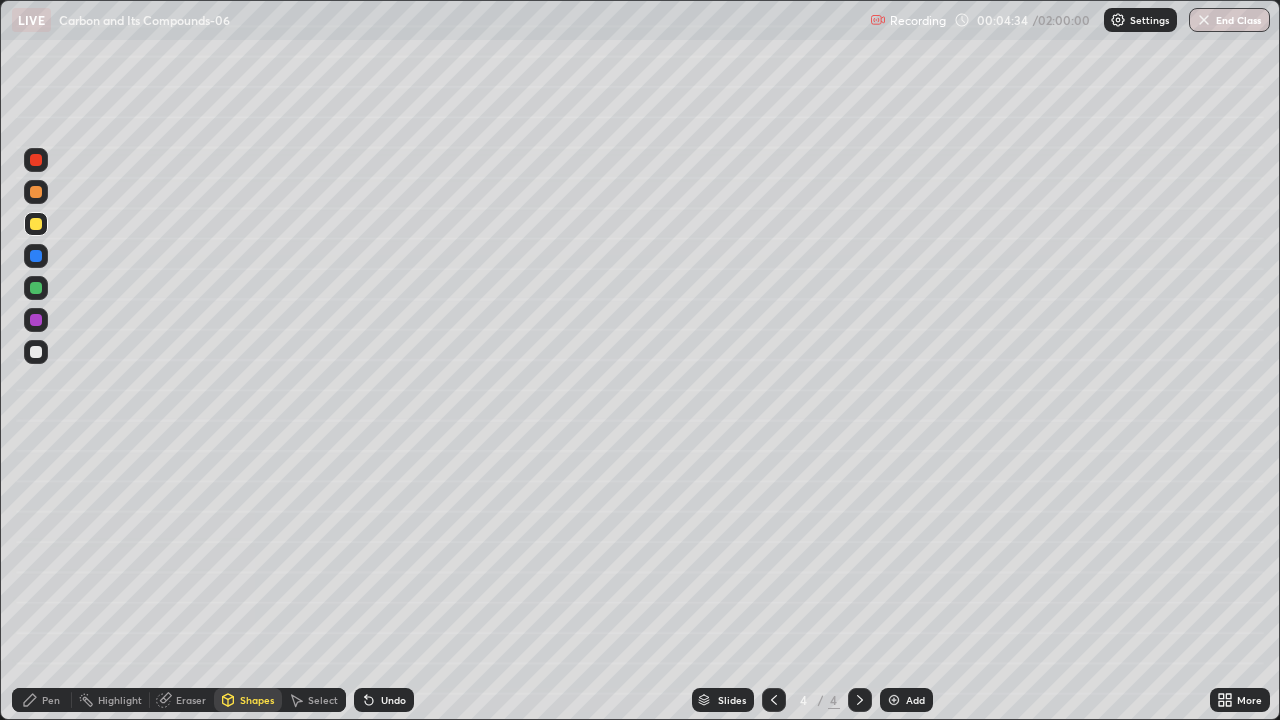 click on "Pen" at bounding box center [42, 700] 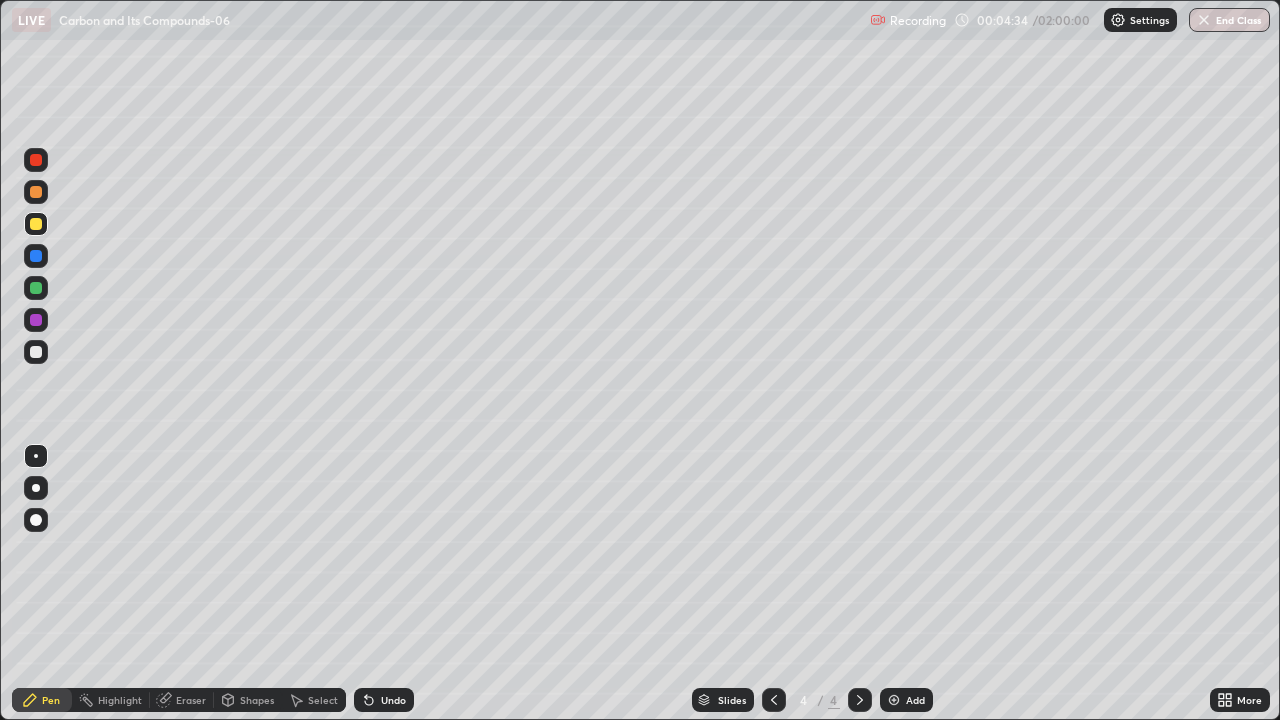 click at bounding box center [36, 488] 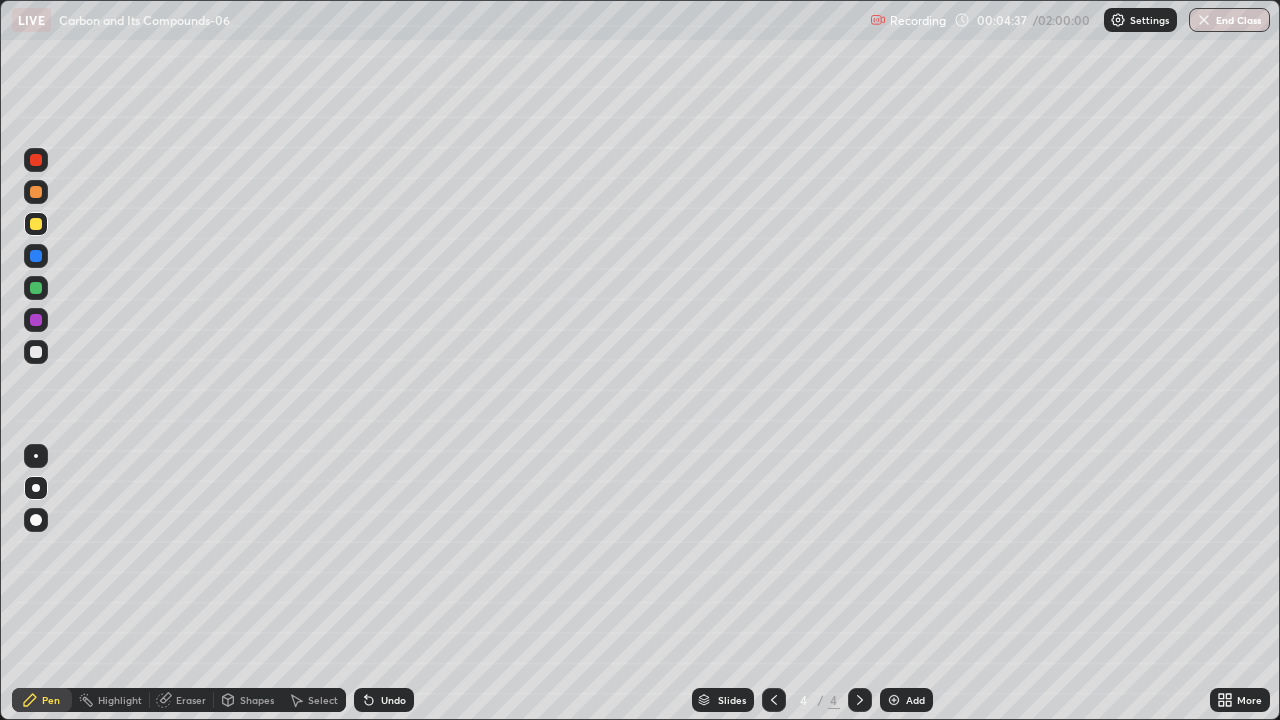 click at bounding box center [36, 352] 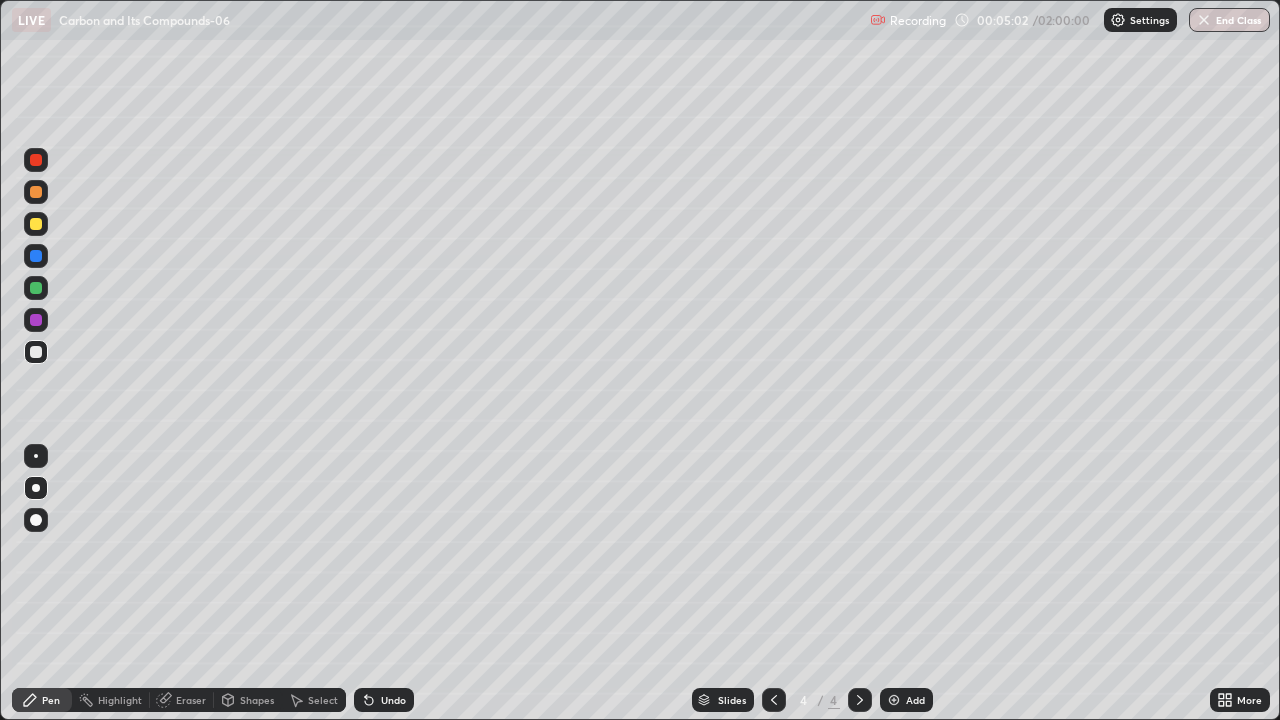 click on "Shapes" at bounding box center [257, 700] 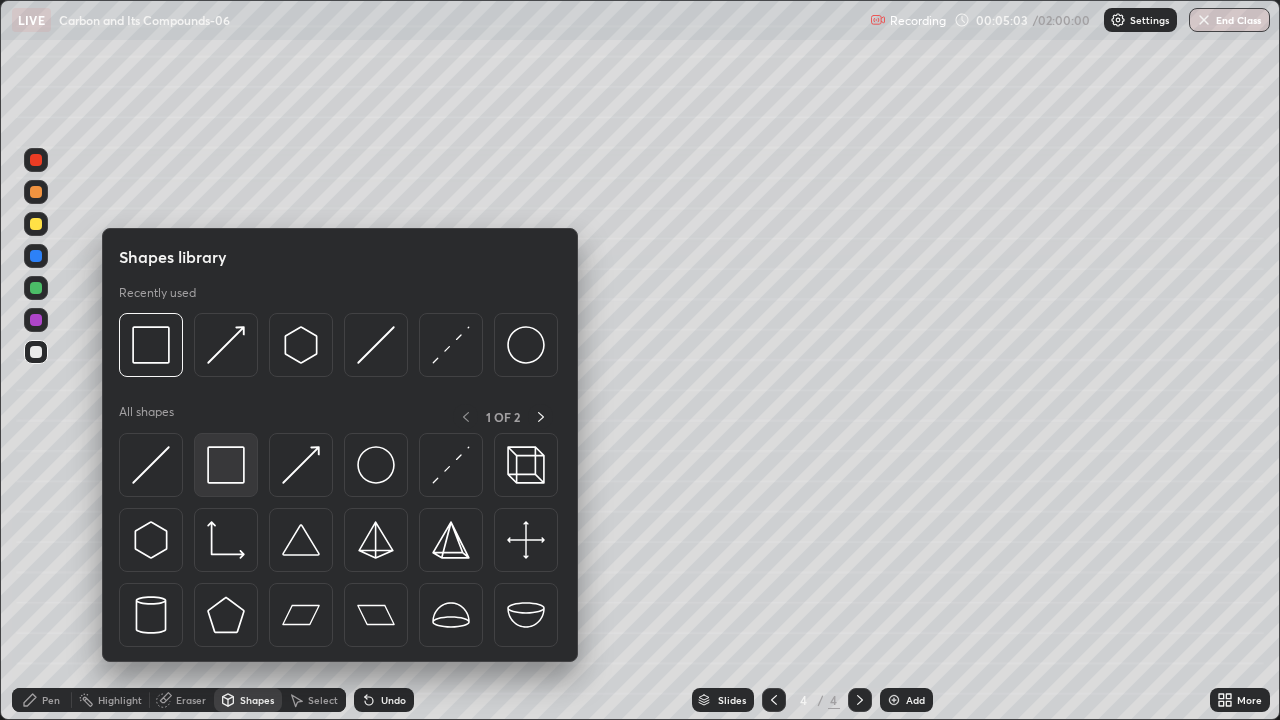 click at bounding box center [226, 465] 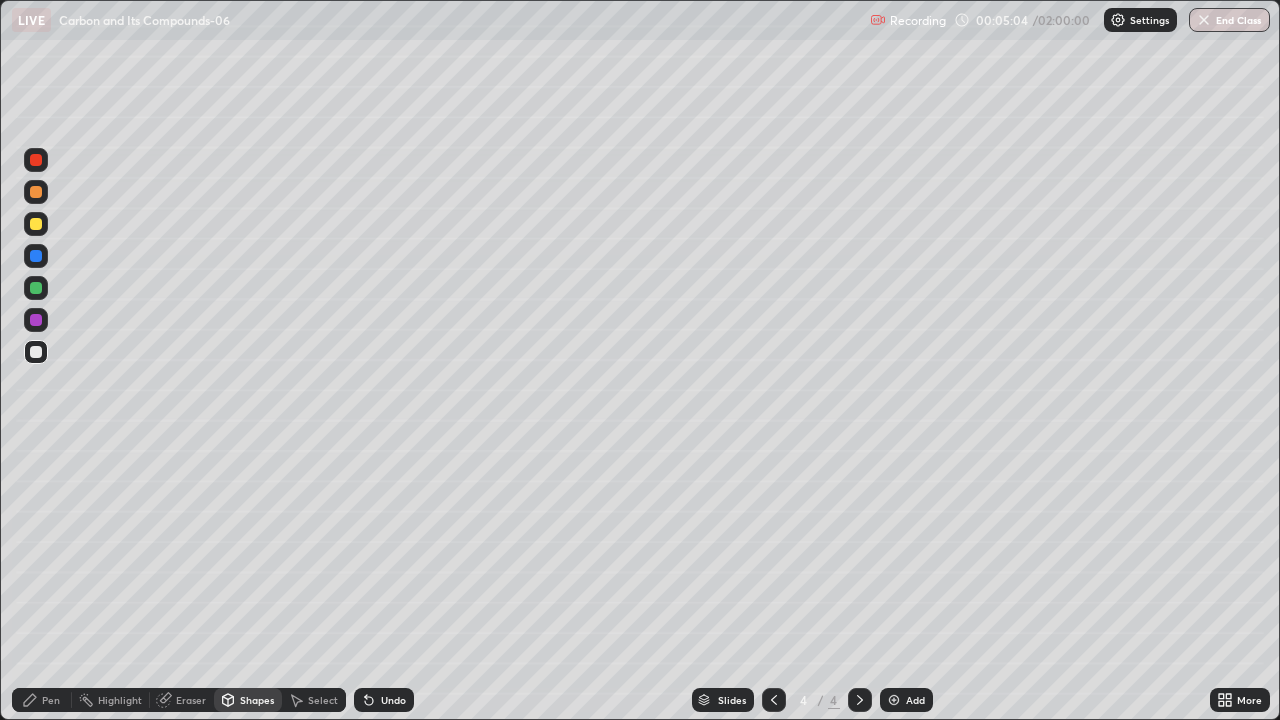 click at bounding box center [36, 192] 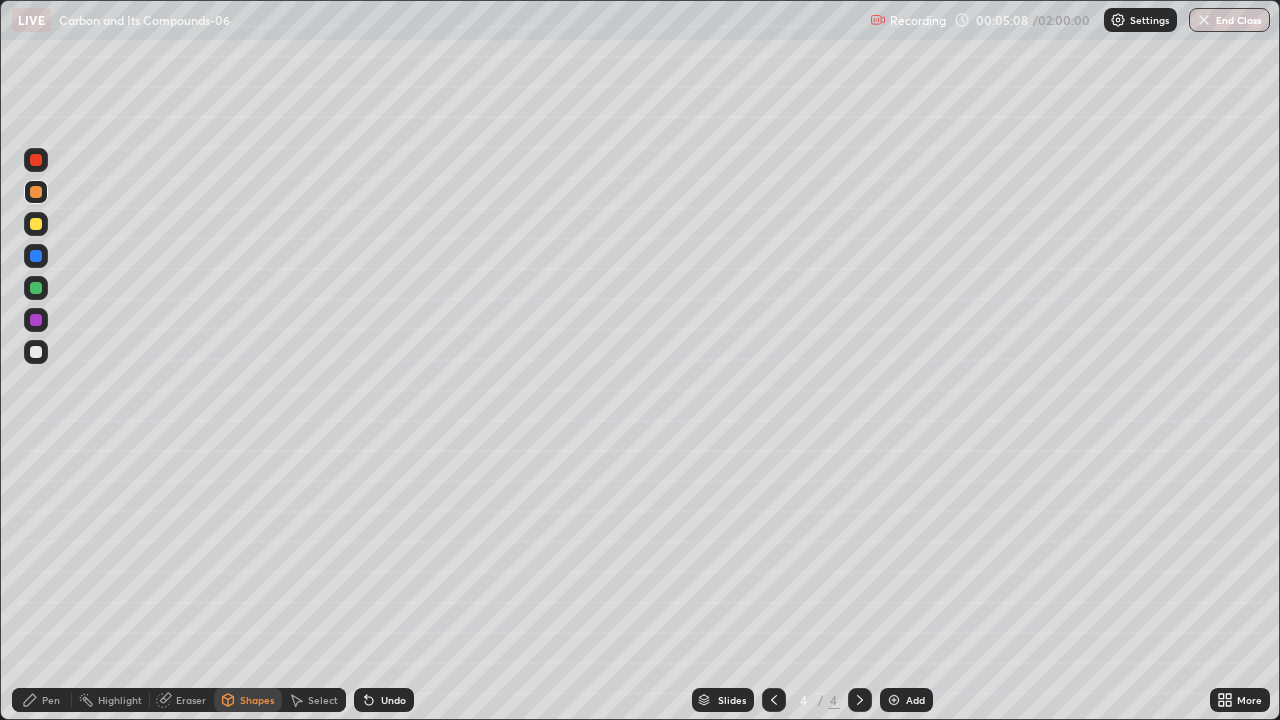 click on "Pen" at bounding box center (51, 700) 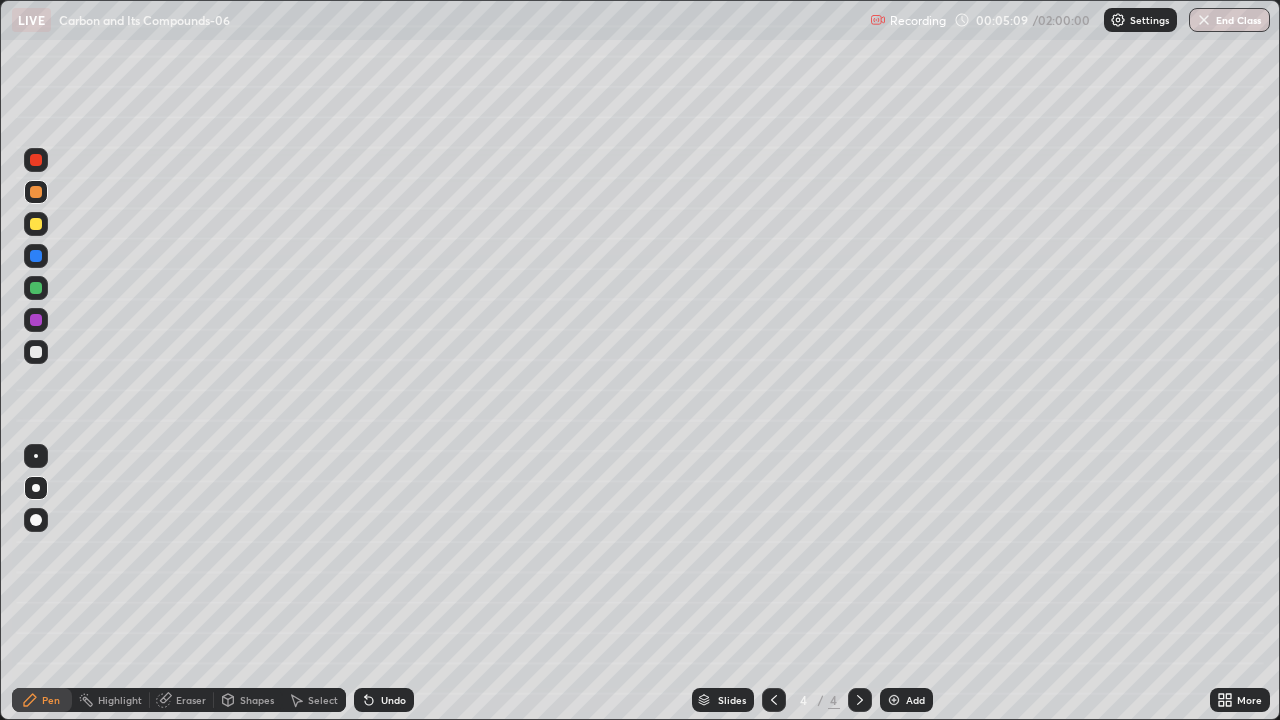 click at bounding box center [36, 456] 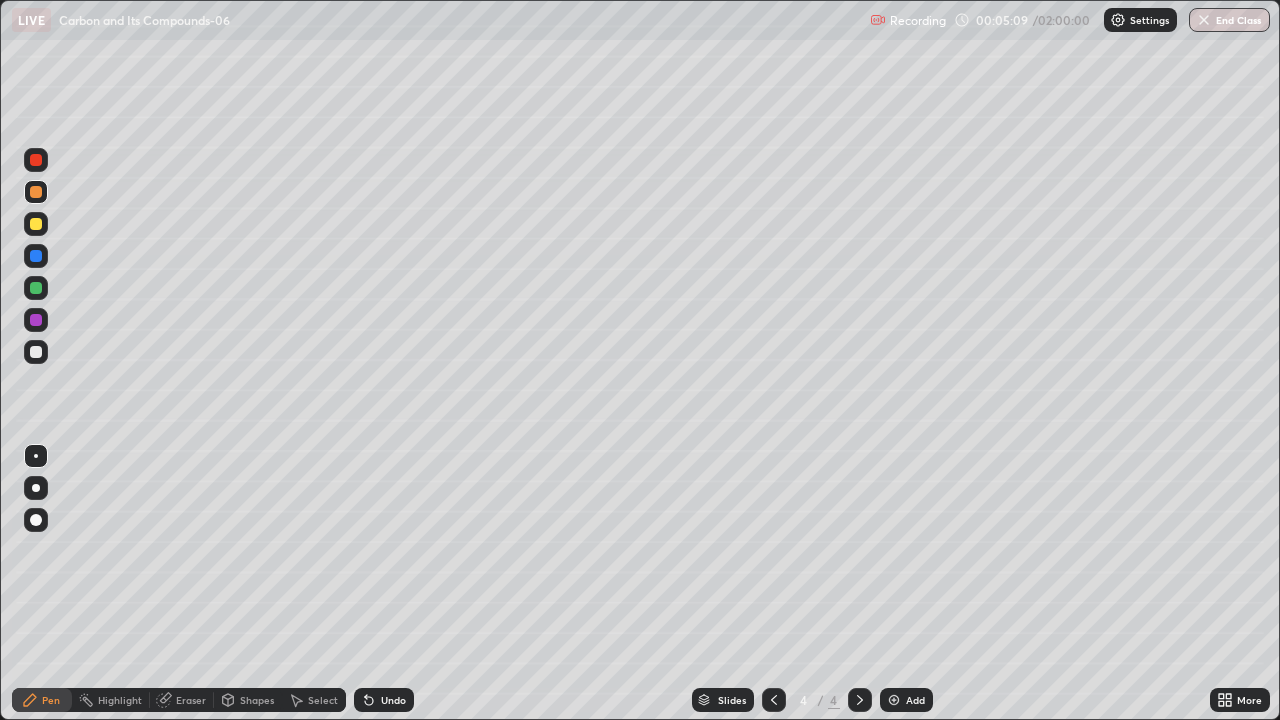 click at bounding box center [36, 352] 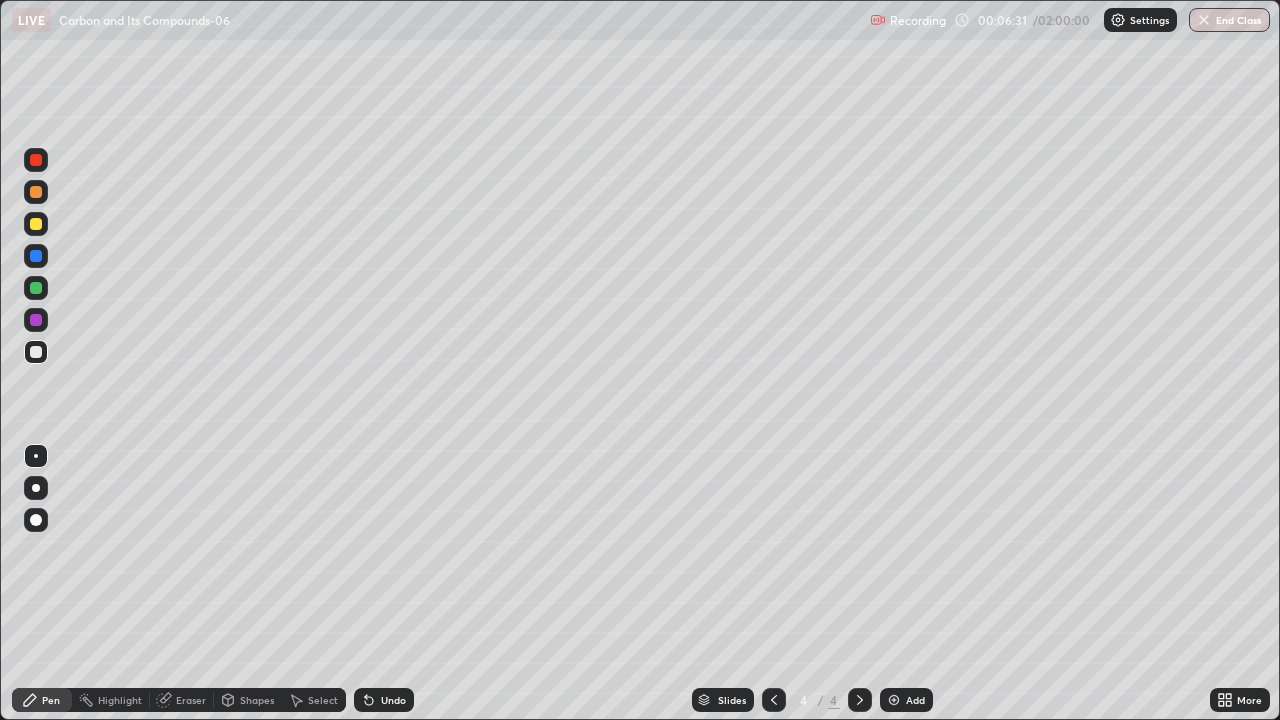 click on "Add" at bounding box center (906, 700) 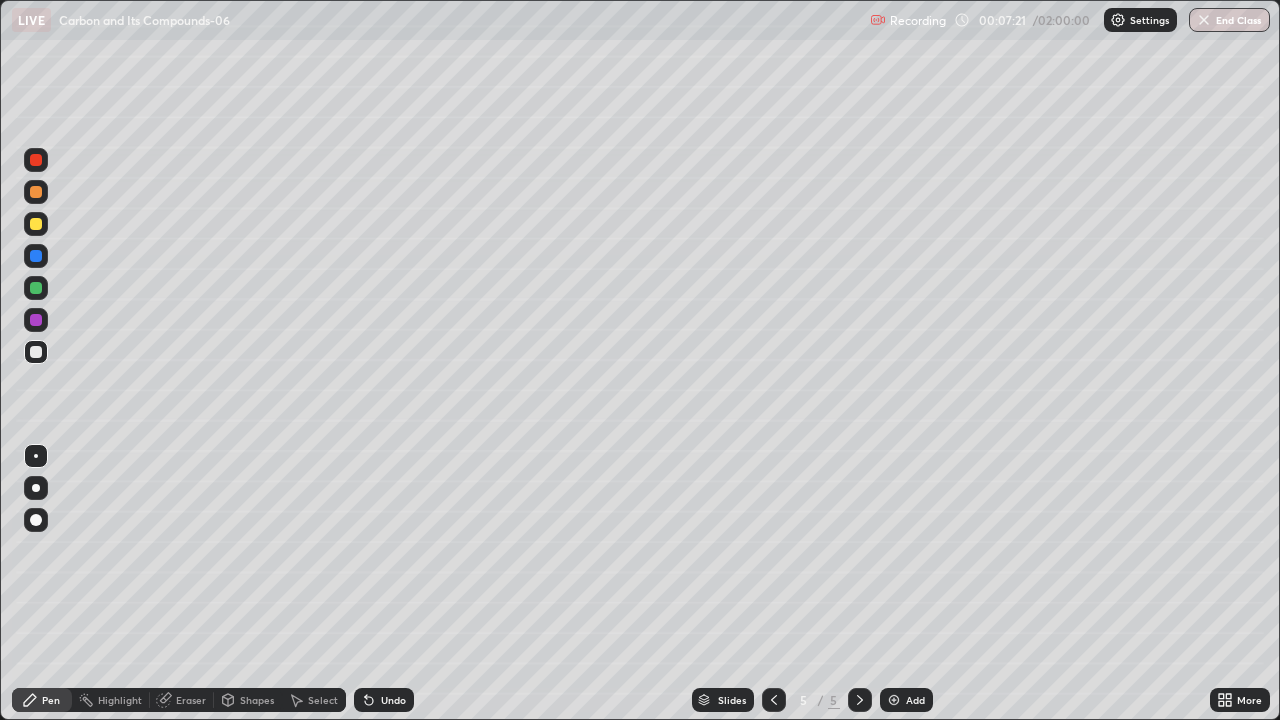 click on "Shapes" at bounding box center (257, 700) 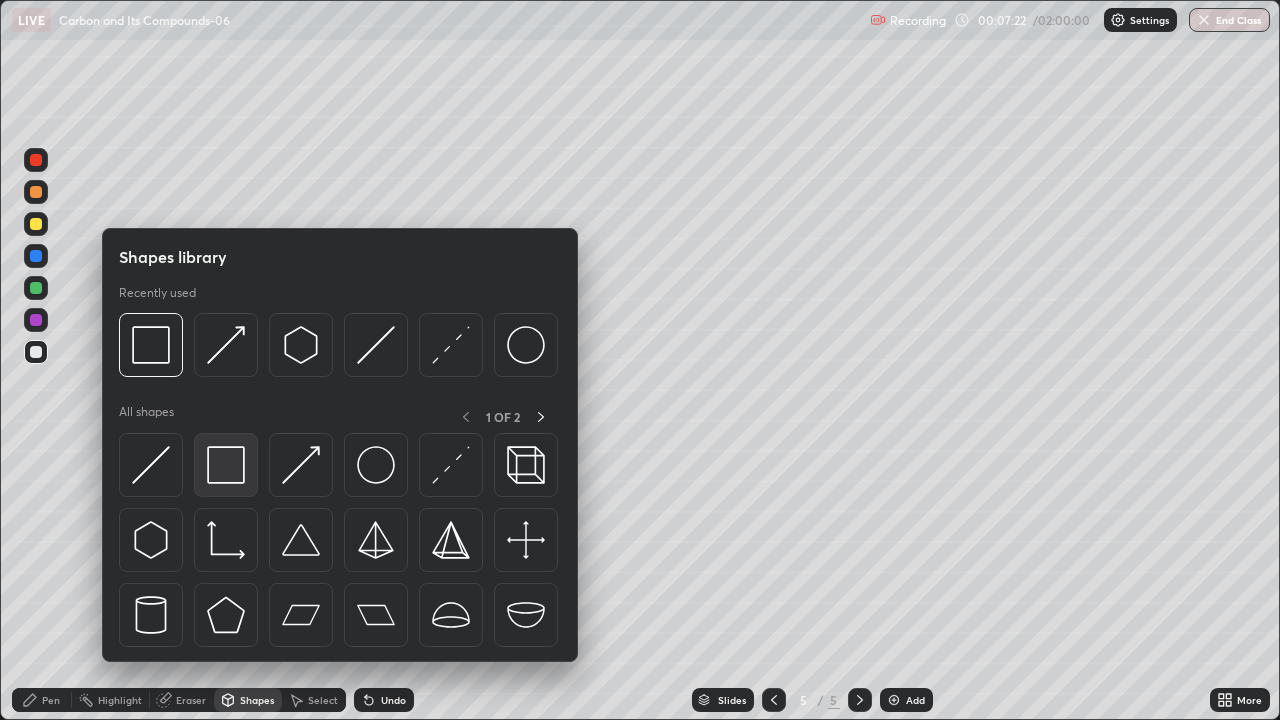click at bounding box center (226, 465) 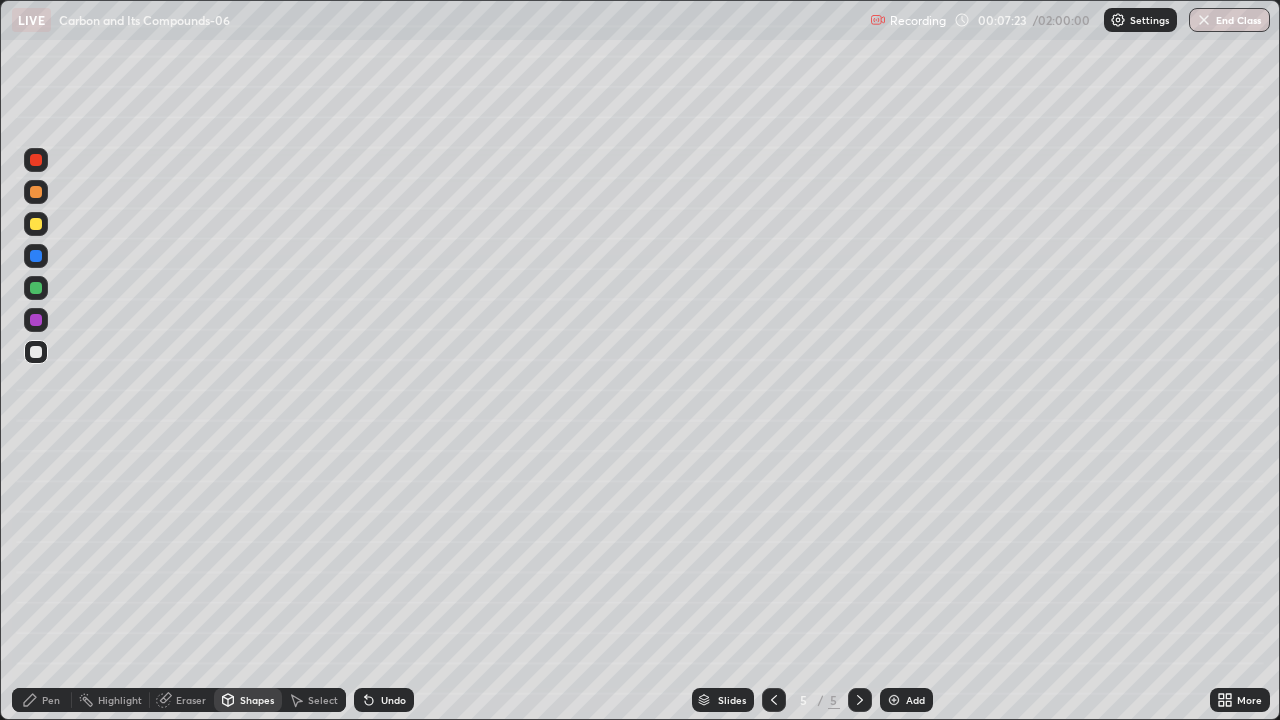 click on "Pen" at bounding box center [51, 700] 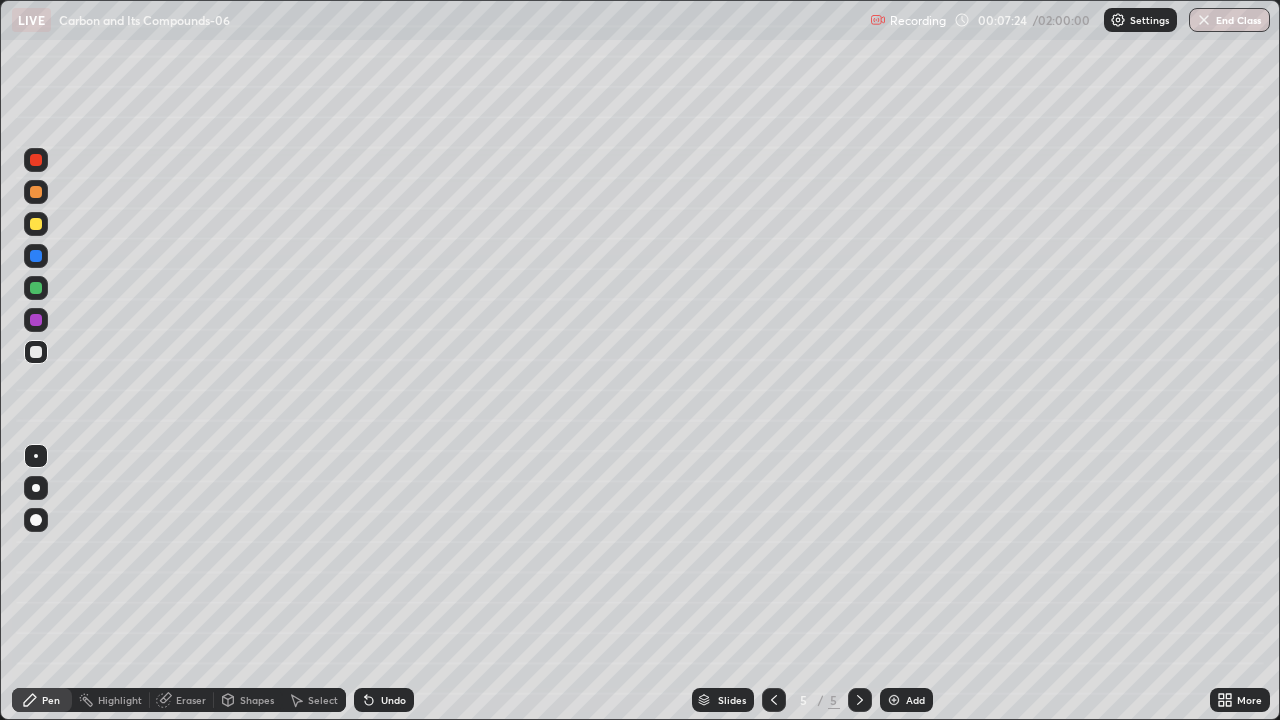 click at bounding box center [36, 488] 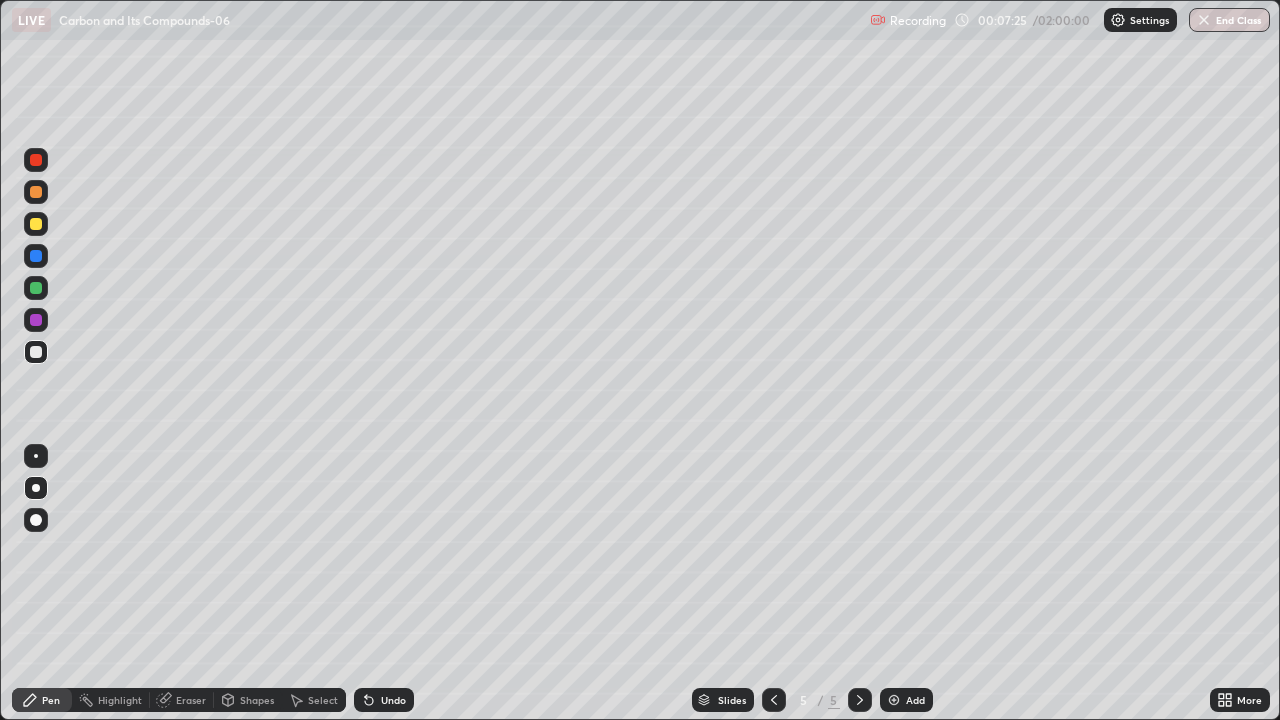 click at bounding box center [36, 288] 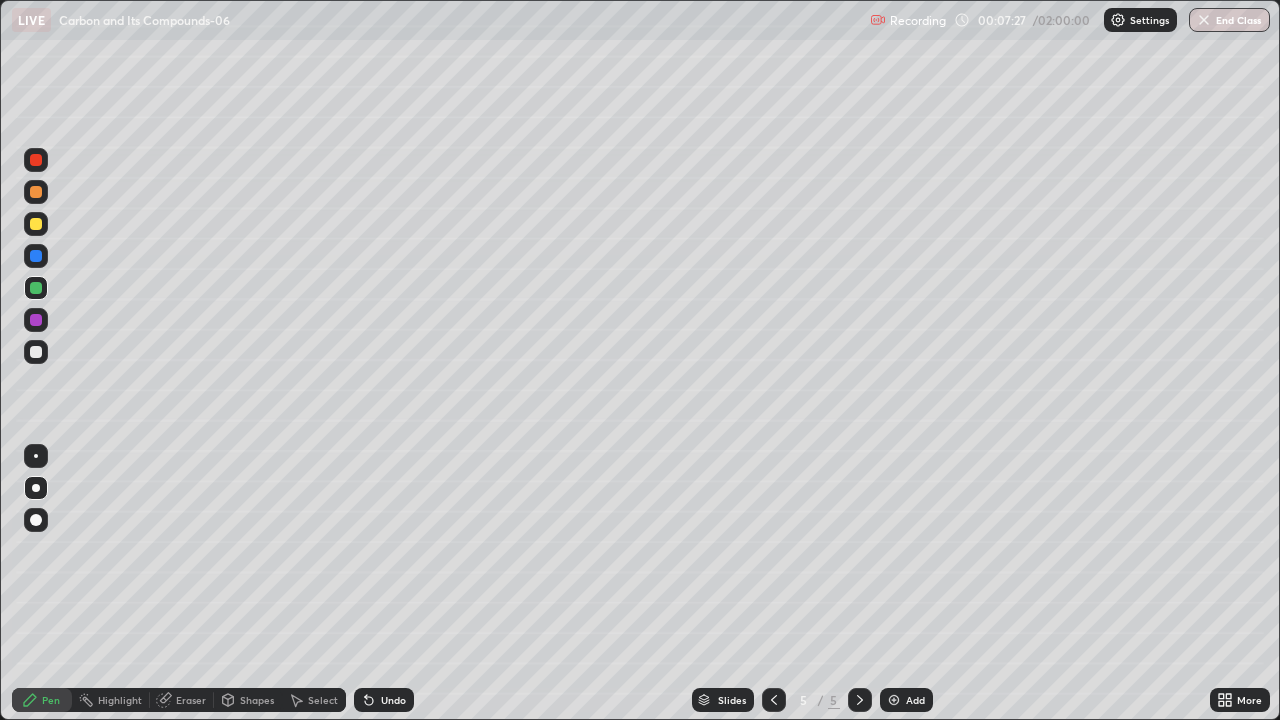 click on "Undo" at bounding box center (384, 700) 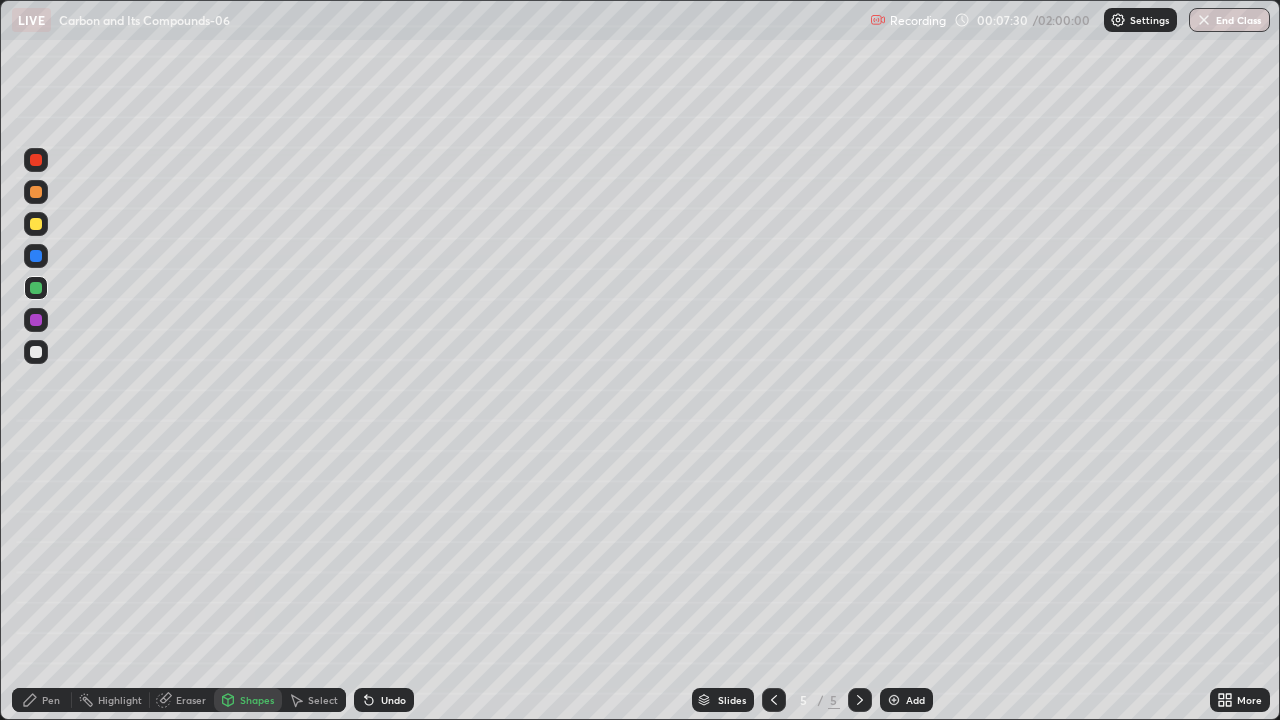 click 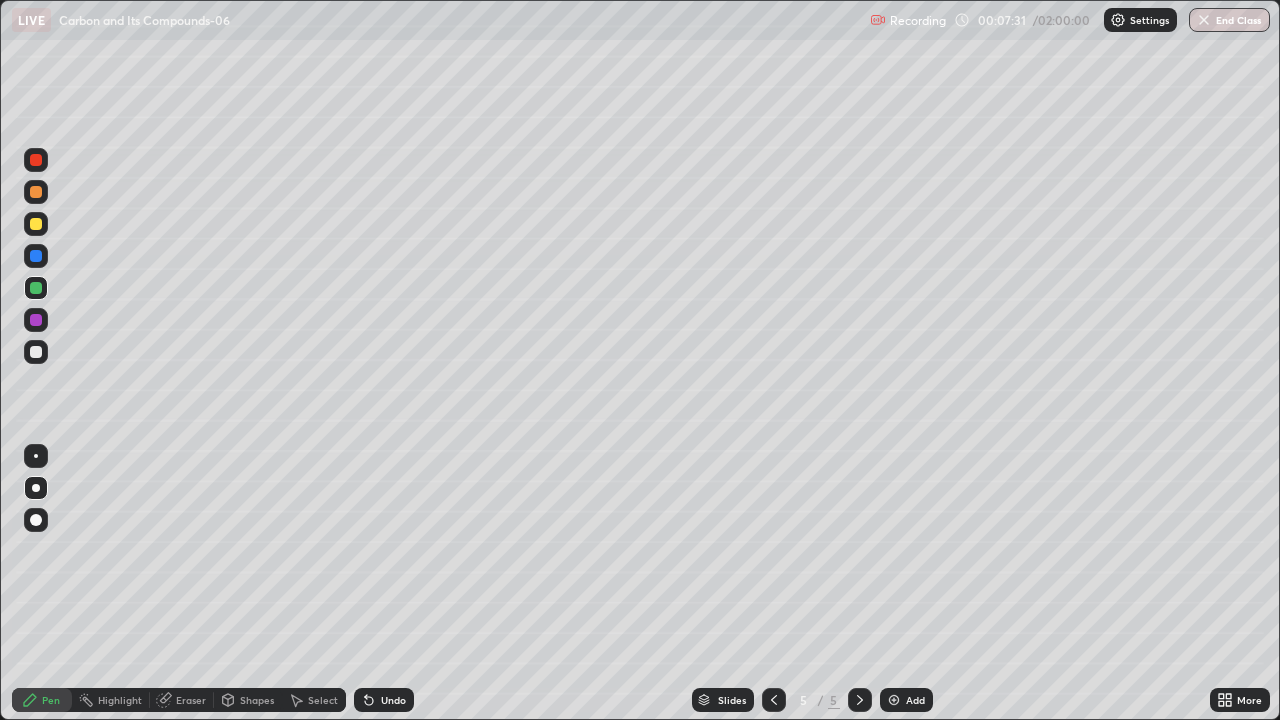 click at bounding box center [36, 320] 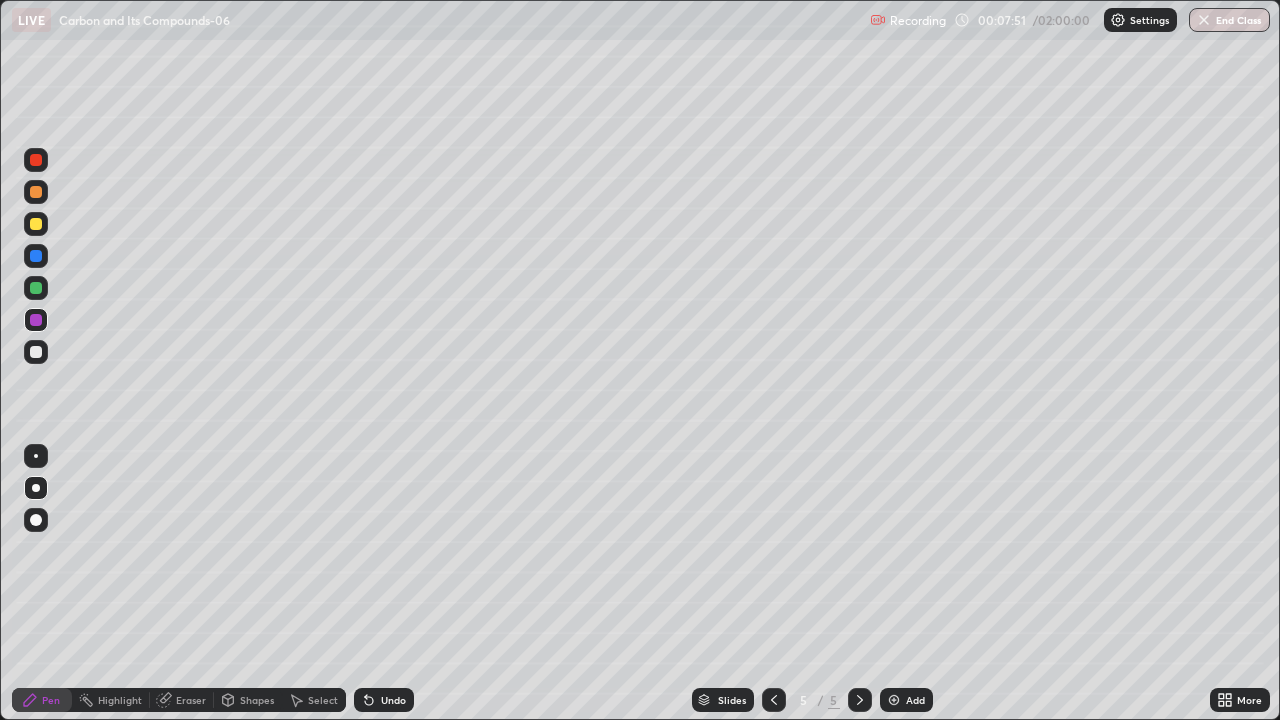 click on "Shapes" at bounding box center (257, 700) 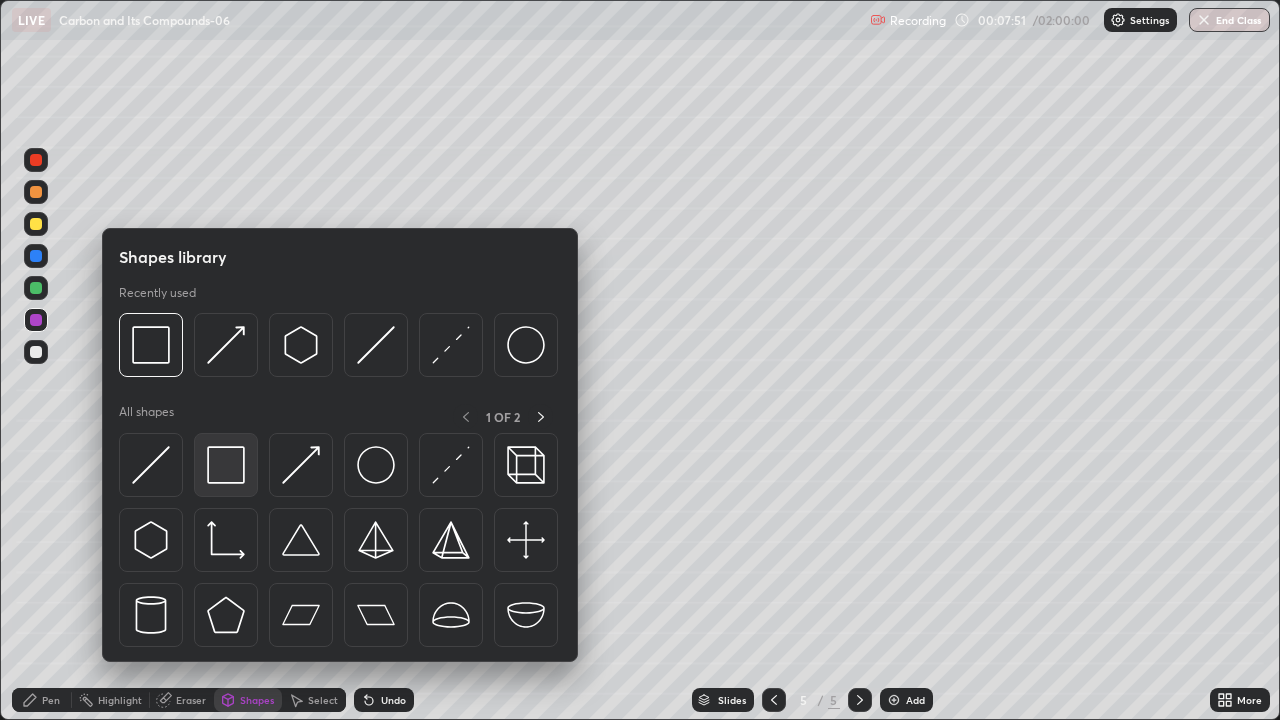 click at bounding box center [226, 465] 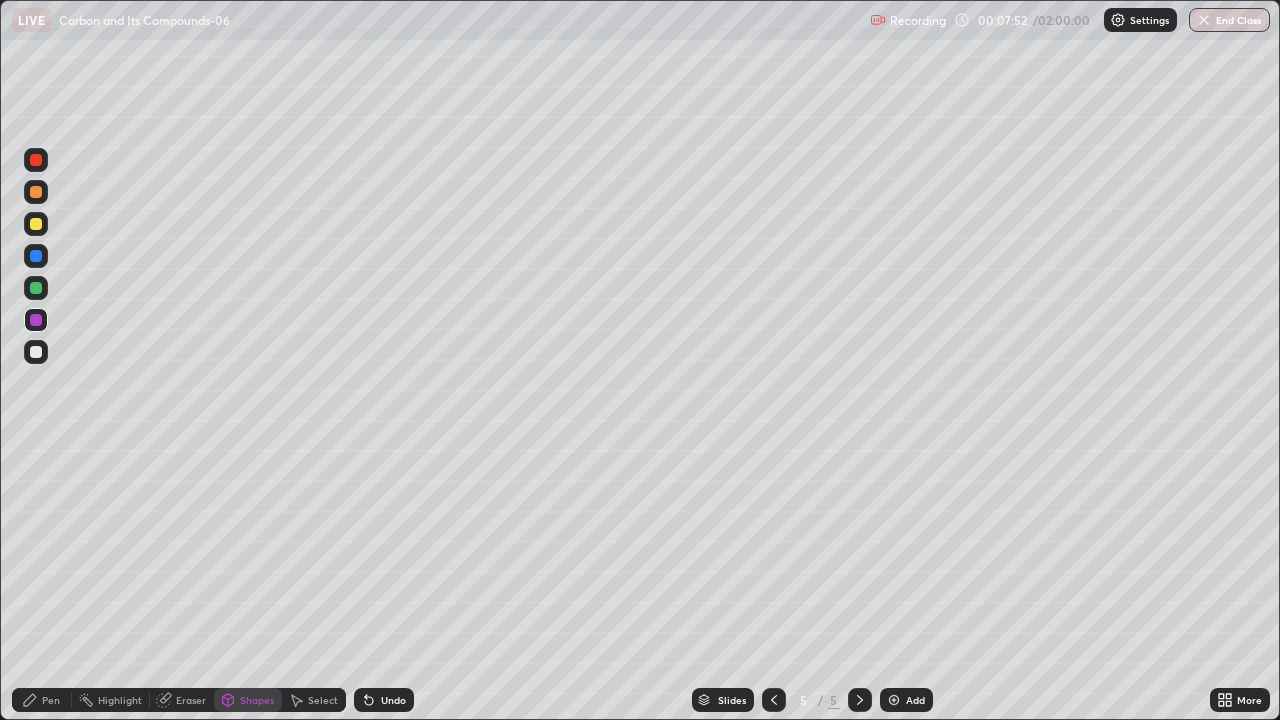 click at bounding box center (36, 352) 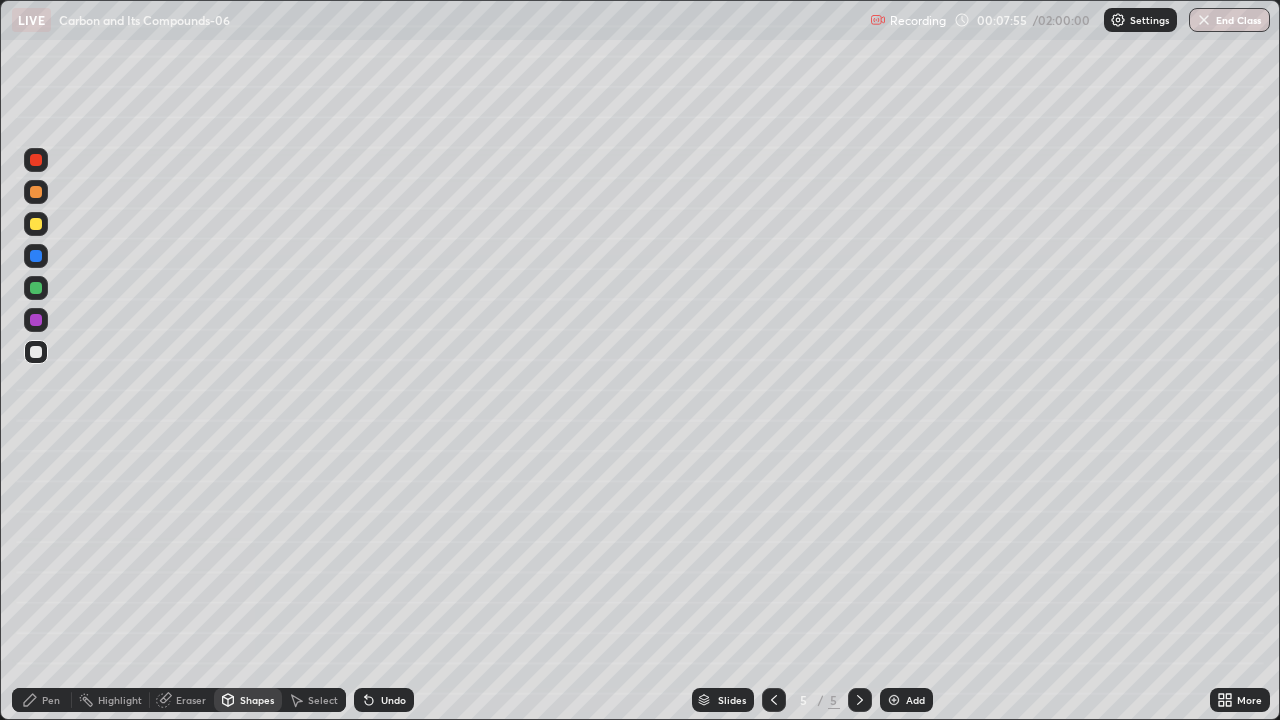 click on "Pen" at bounding box center (51, 700) 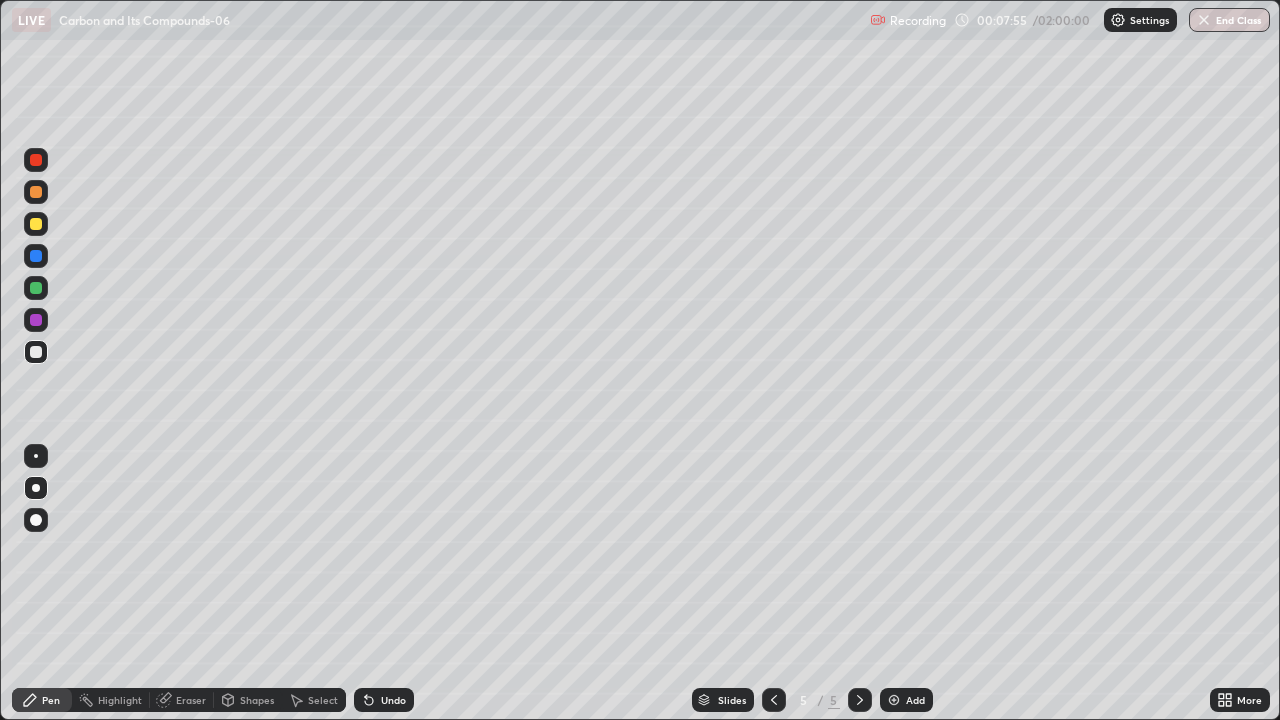 click at bounding box center [36, 288] 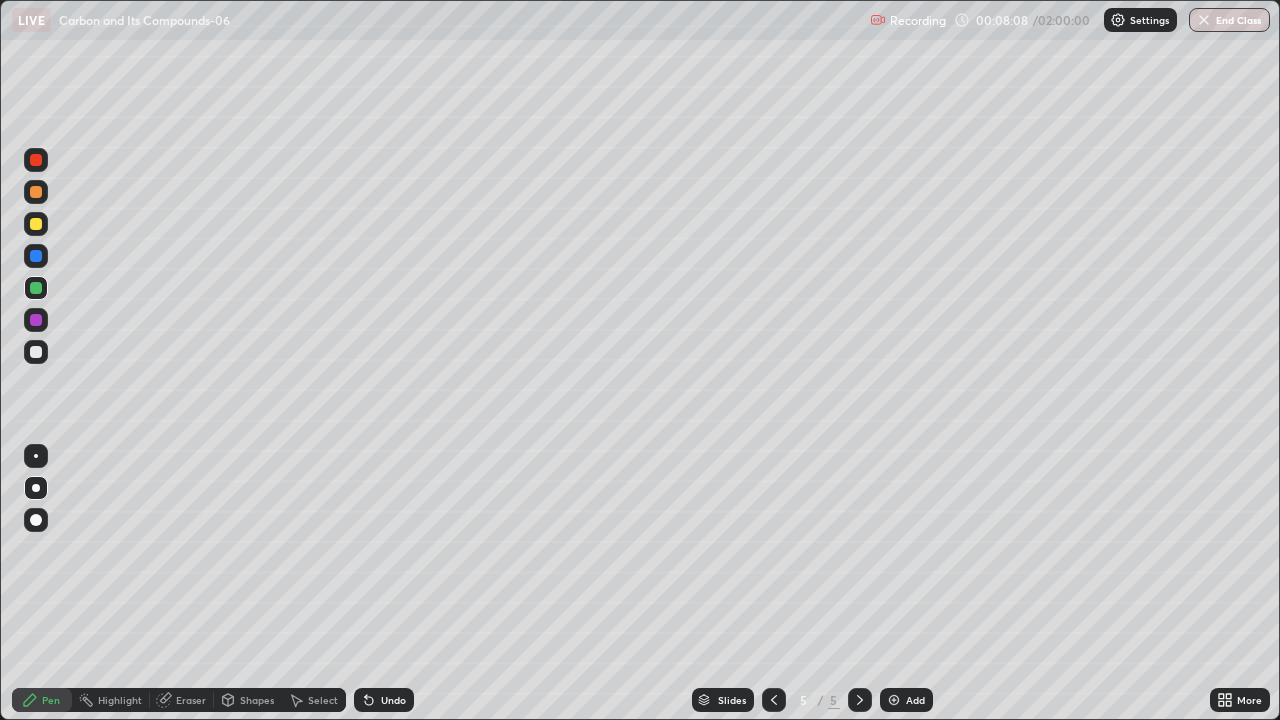 click at bounding box center [36, 224] 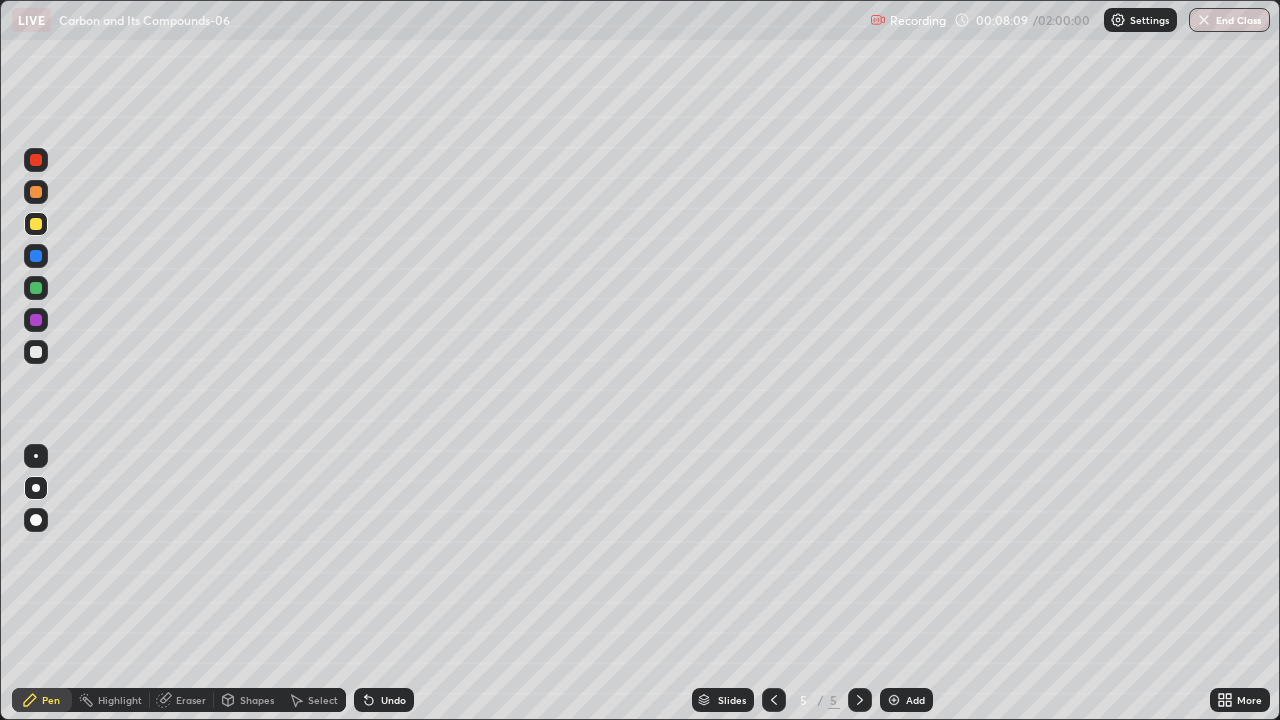 click at bounding box center [36, 456] 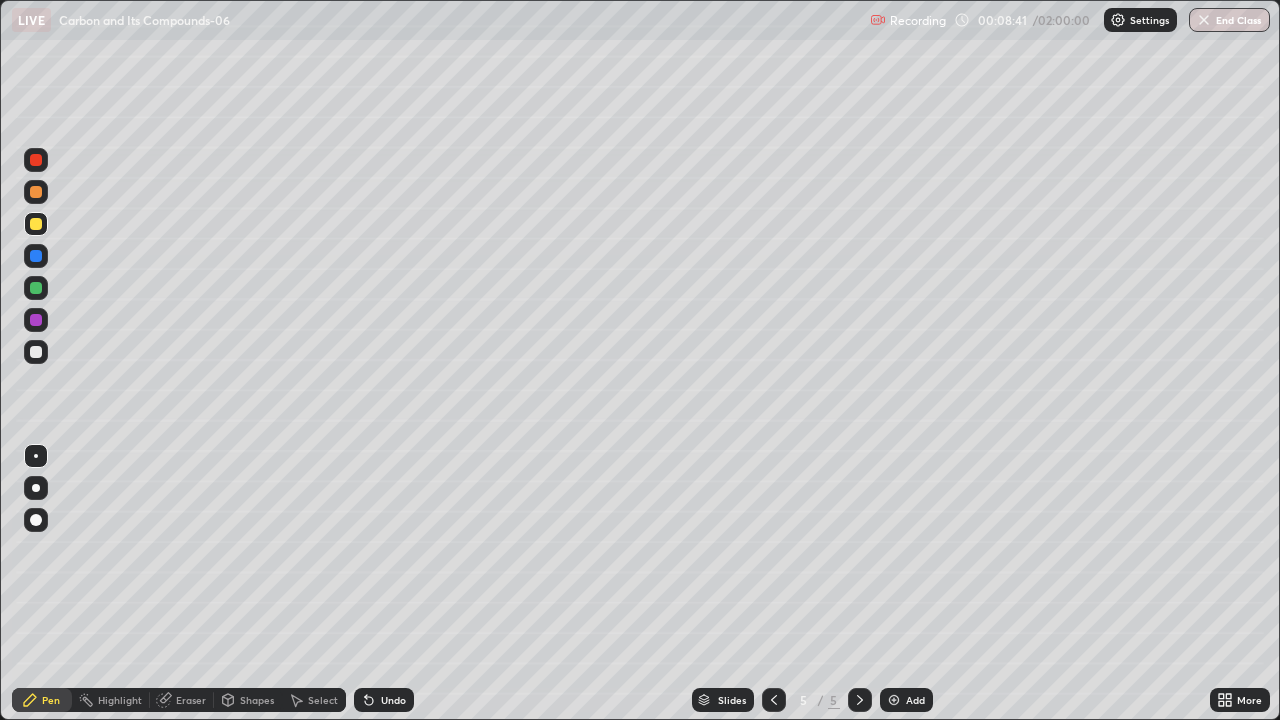 click at bounding box center (36, 288) 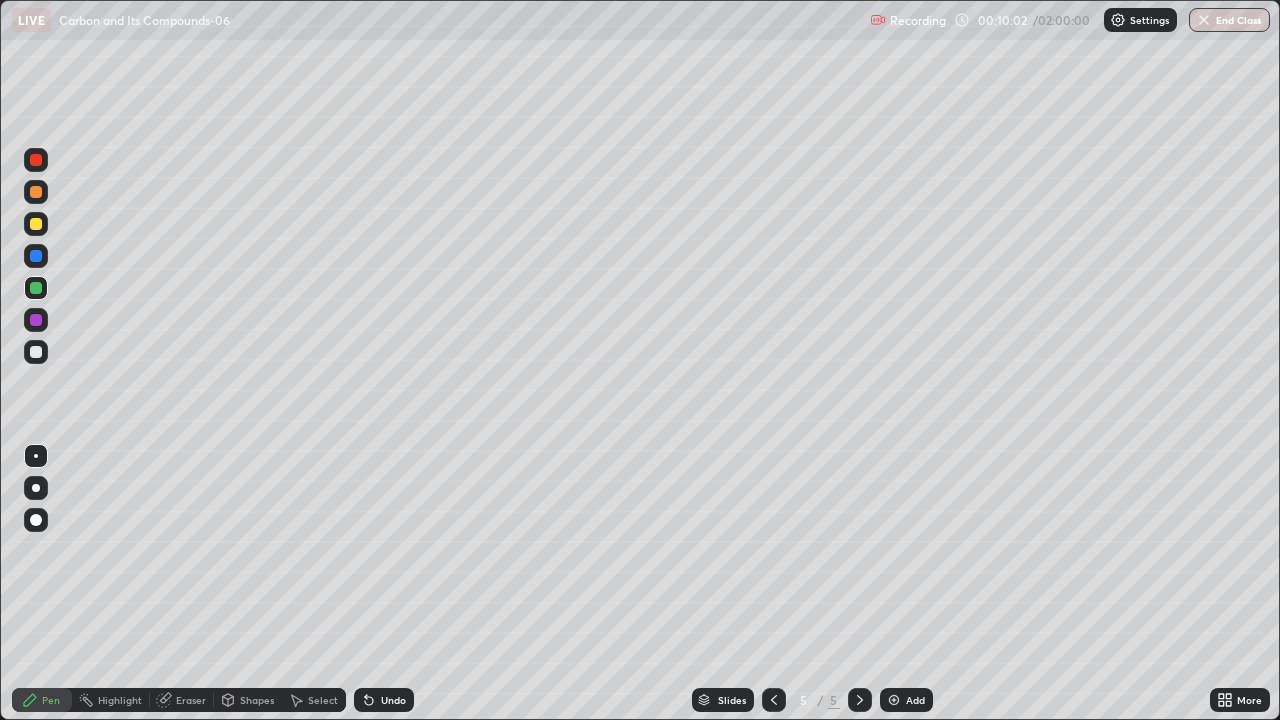 click at bounding box center (36, 160) 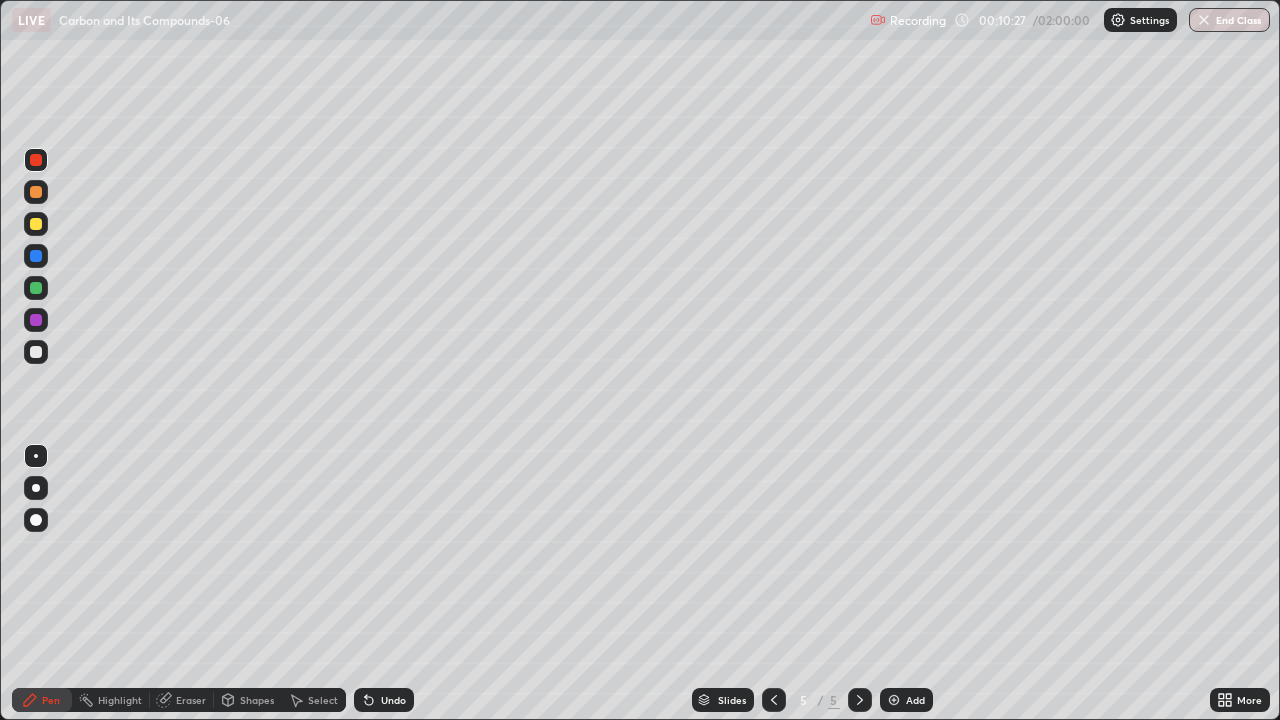 click at bounding box center (36, 224) 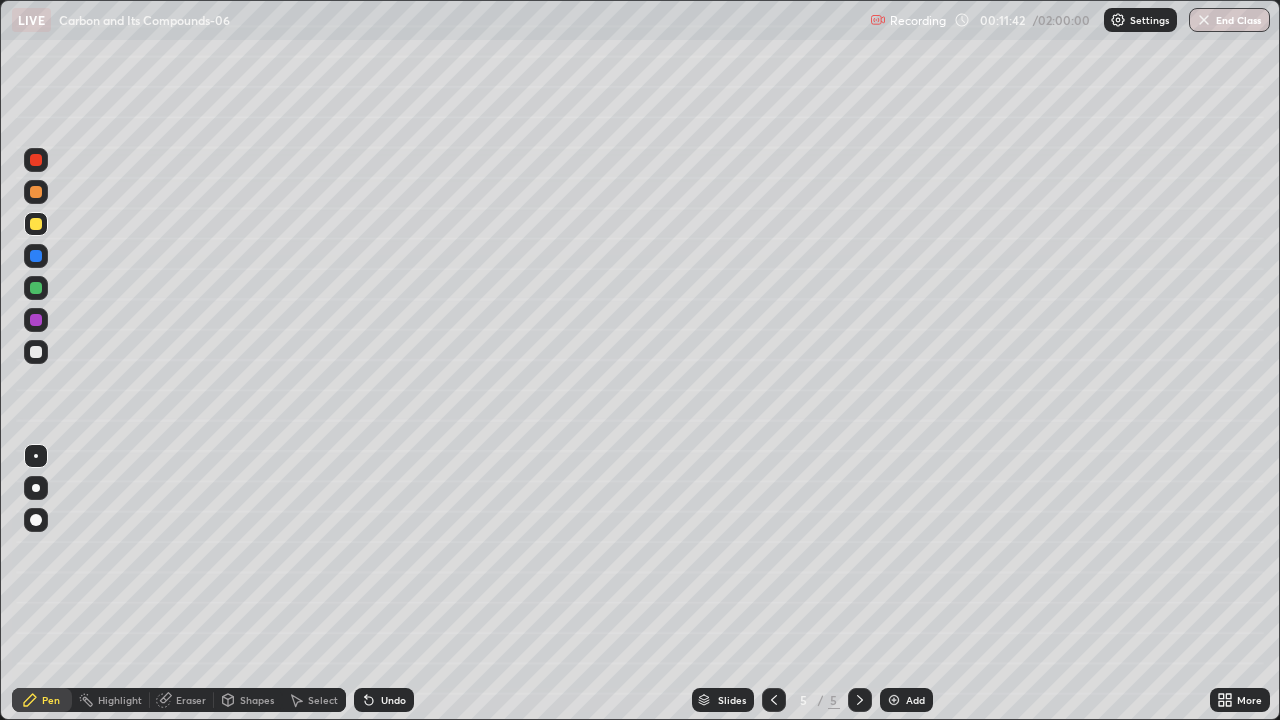 click at bounding box center [36, 288] 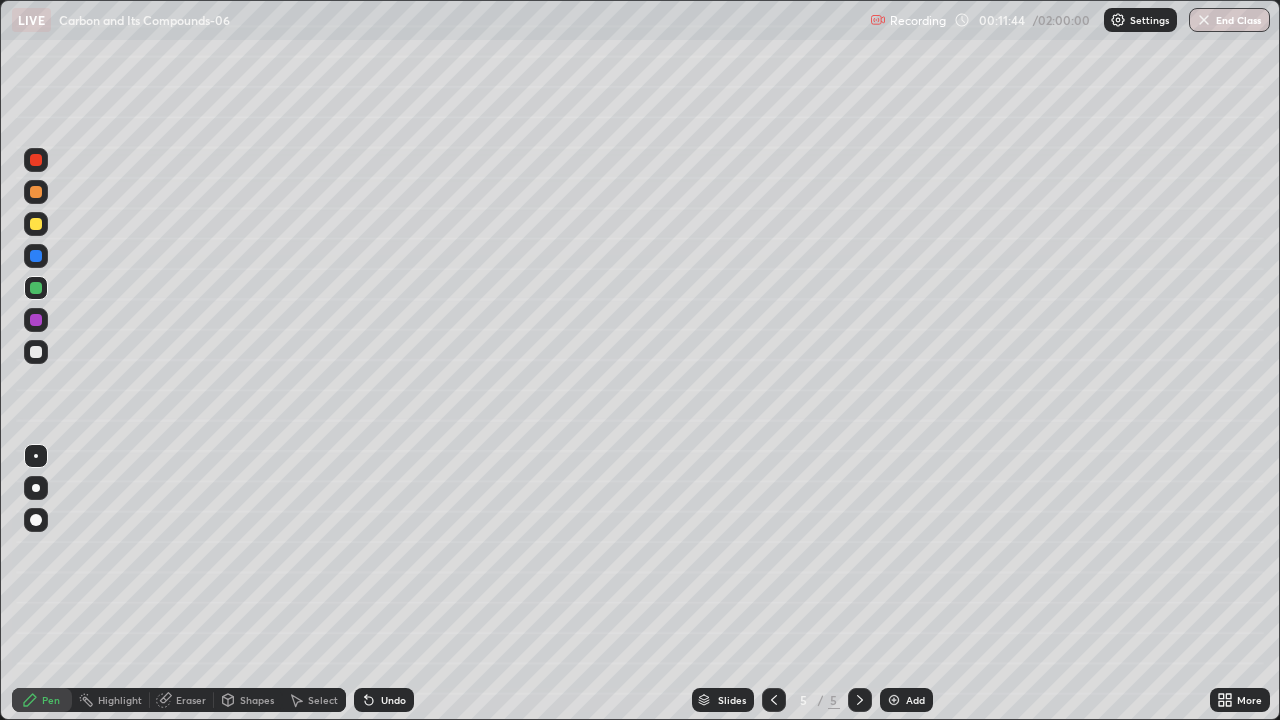 click at bounding box center [36, 224] 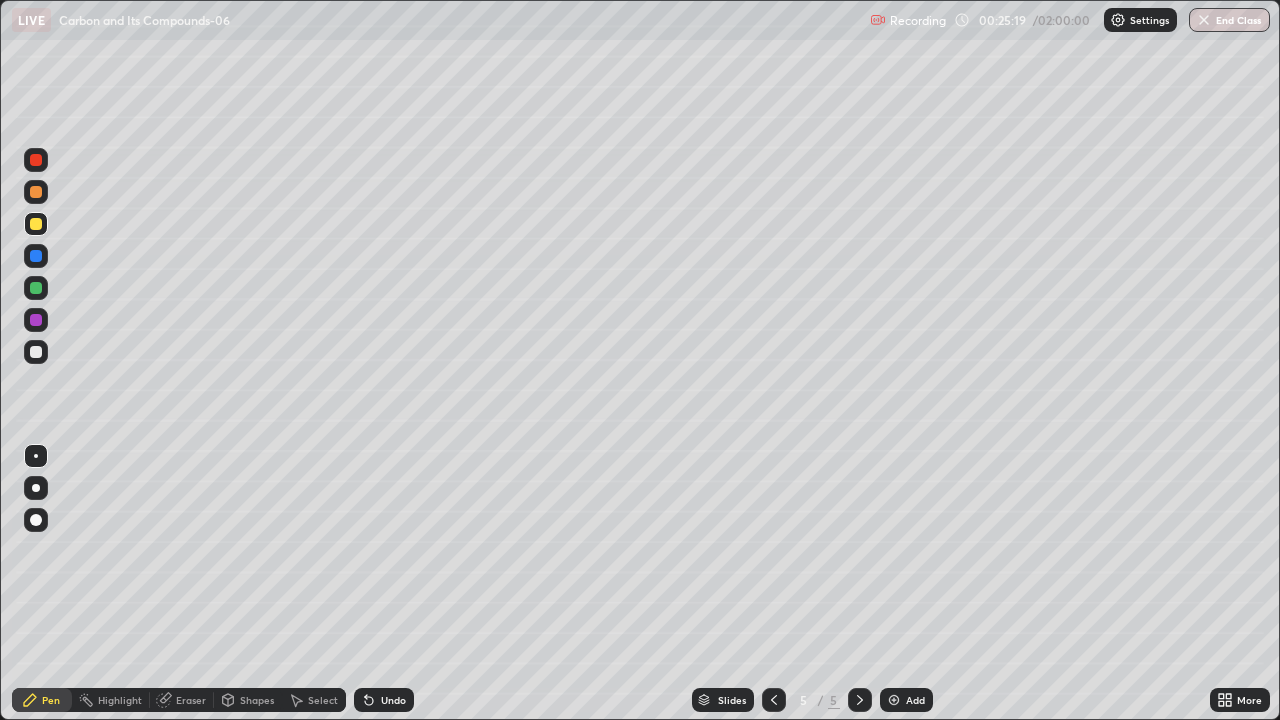 click on "Undo" at bounding box center (384, 700) 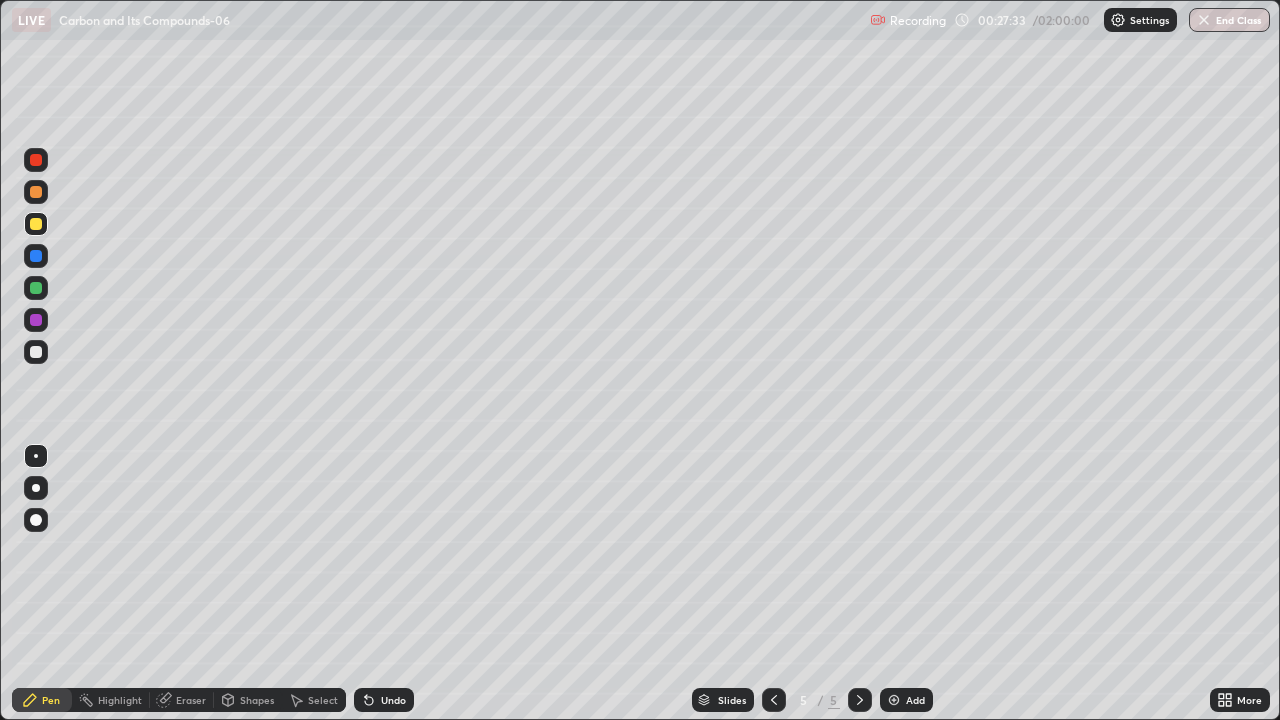 click at bounding box center [36, 160] 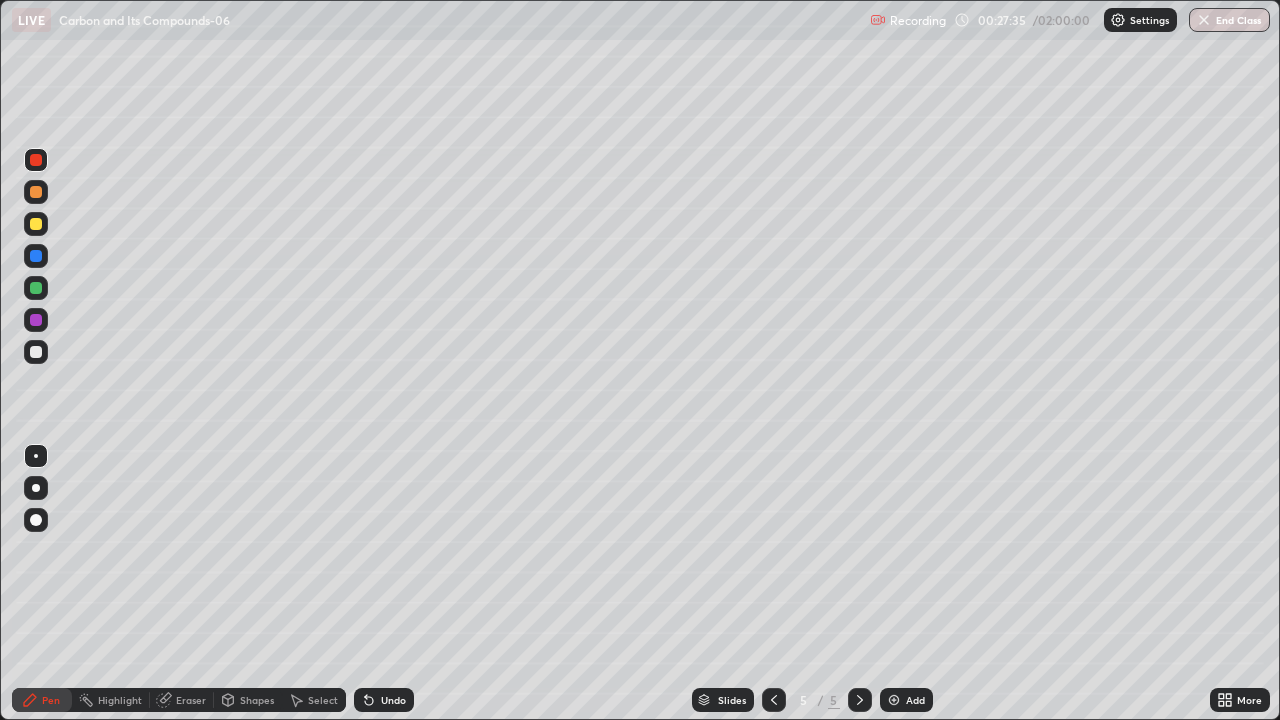 click at bounding box center [36, 224] 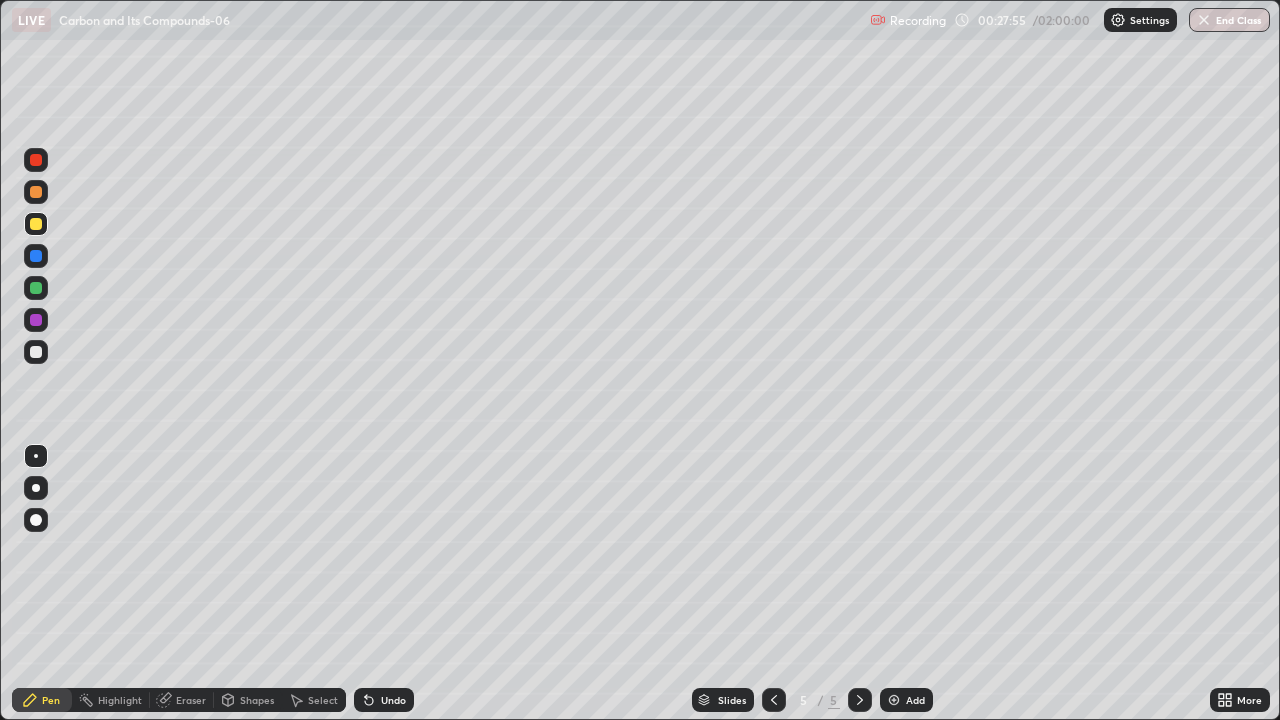 click at bounding box center (36, 352) 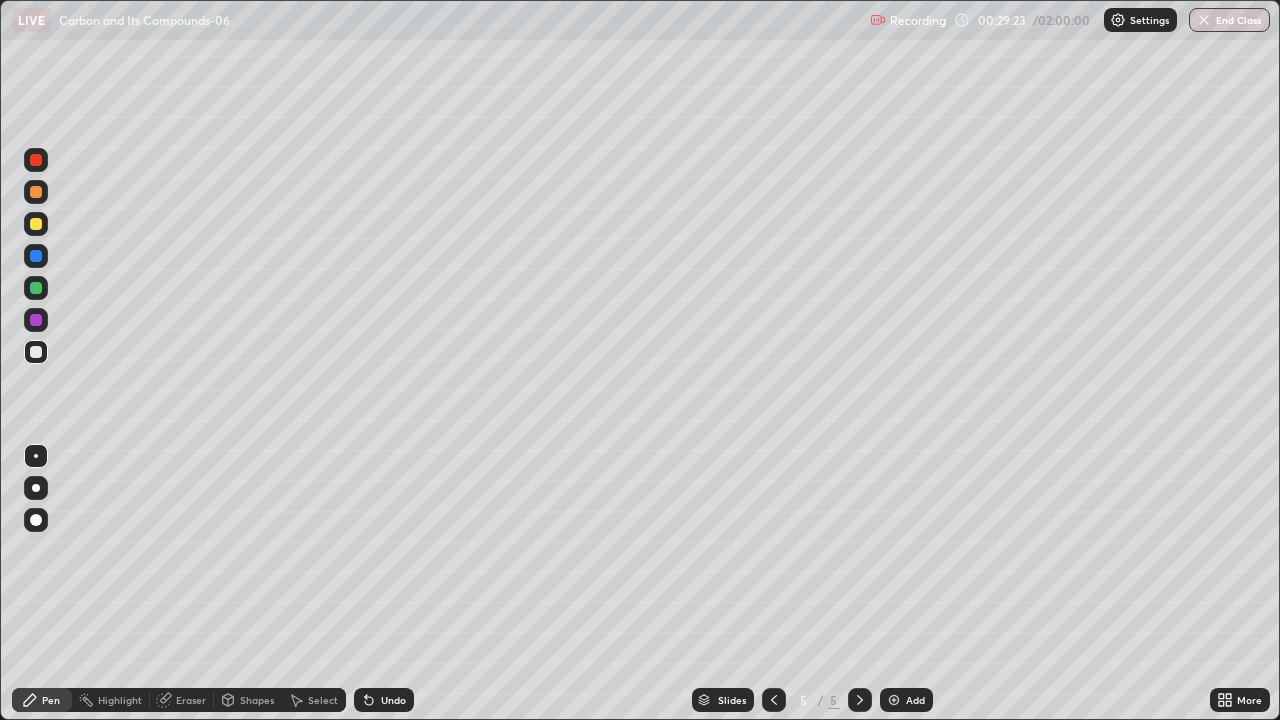 click on "Slides 5 / 5 Add" at bounding box center (812, 700) 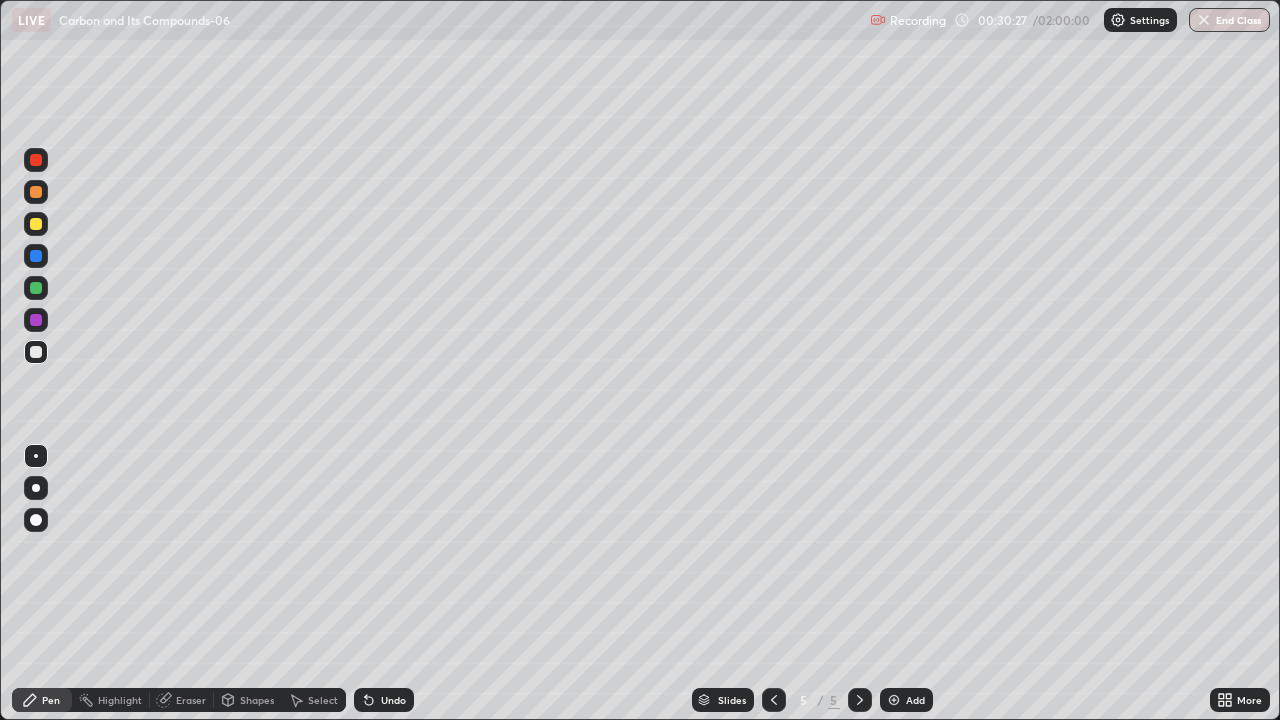 click on "Add" at bounding box center (915, 700) 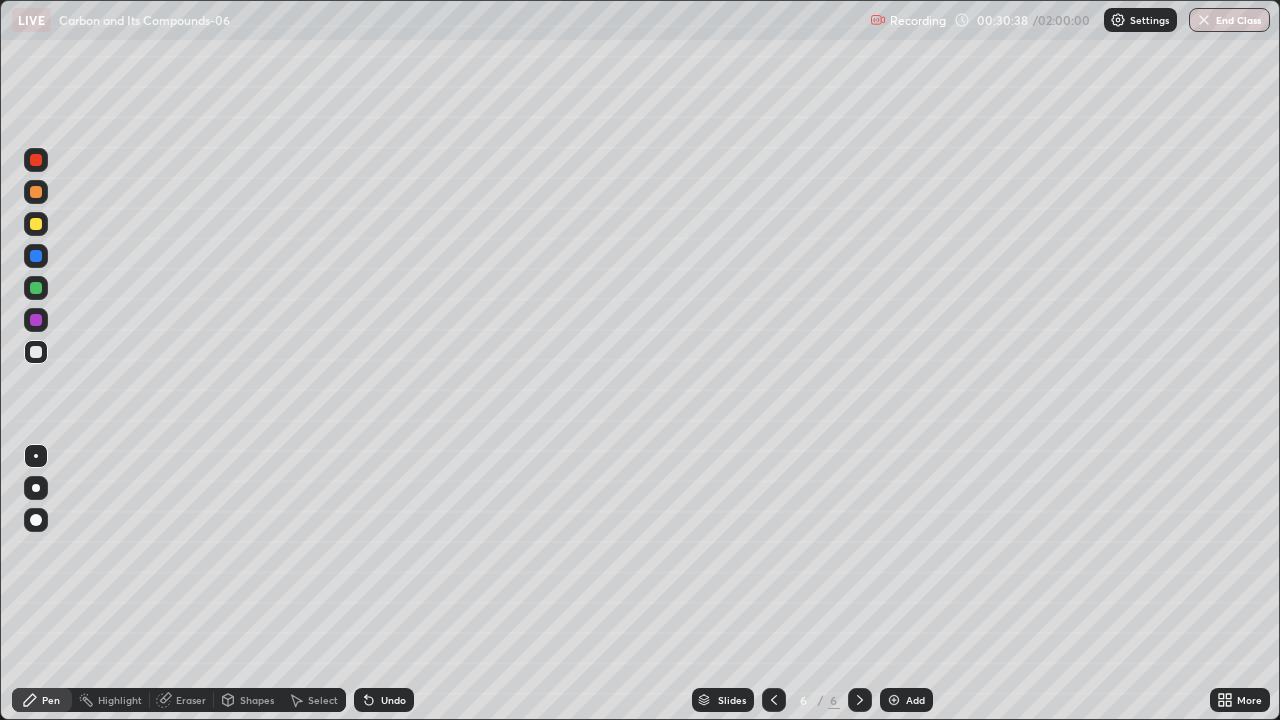 click at bounding box center (36, 288) 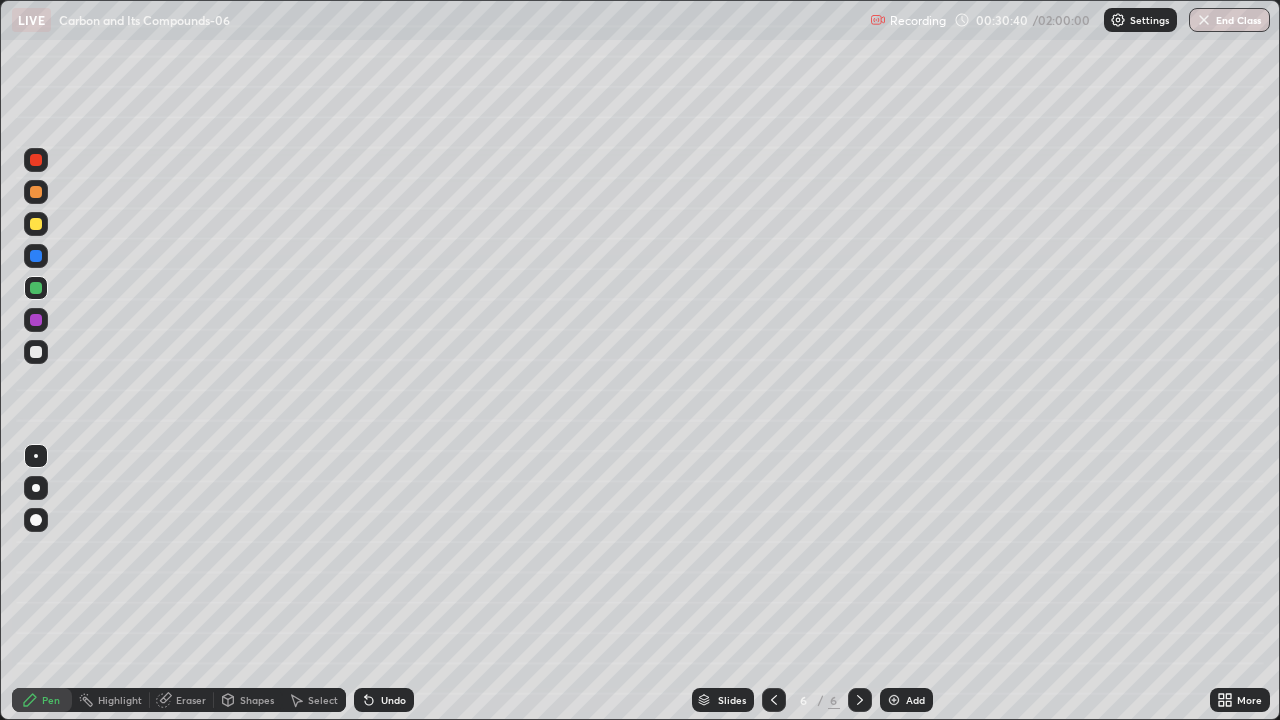 click at bounding box center [36, 488] 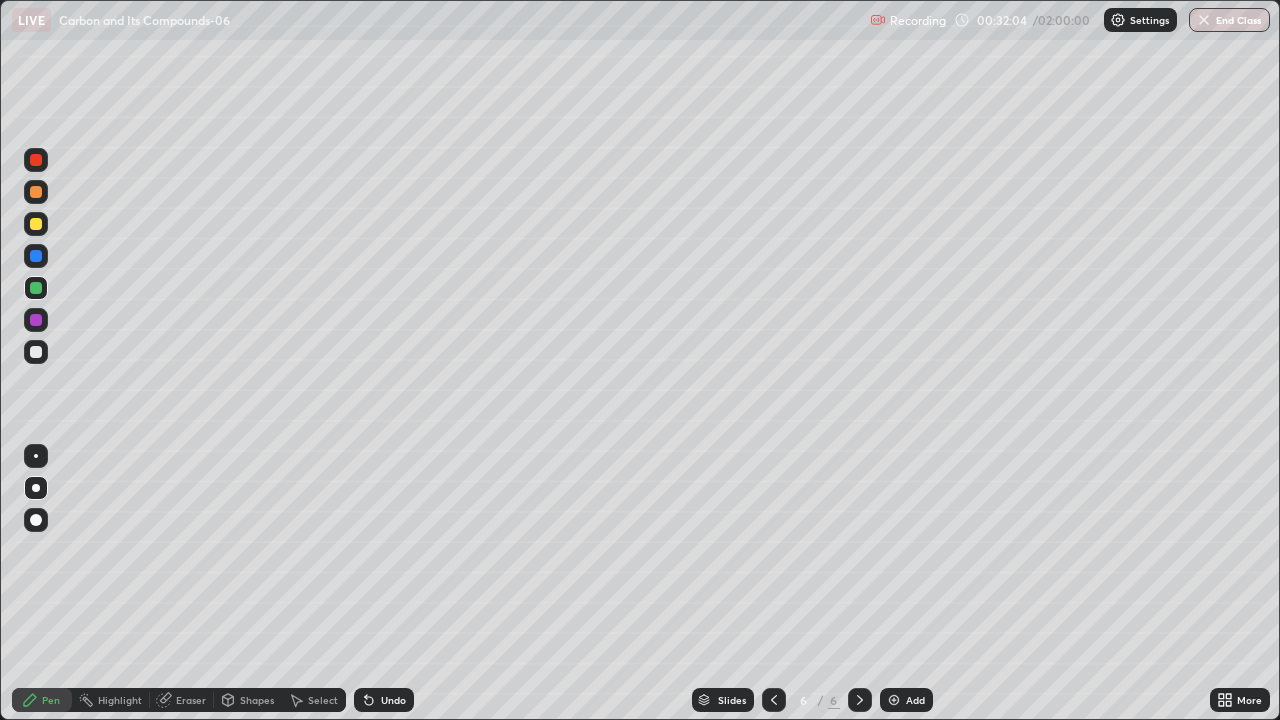 click at bounding box center [36, 320] 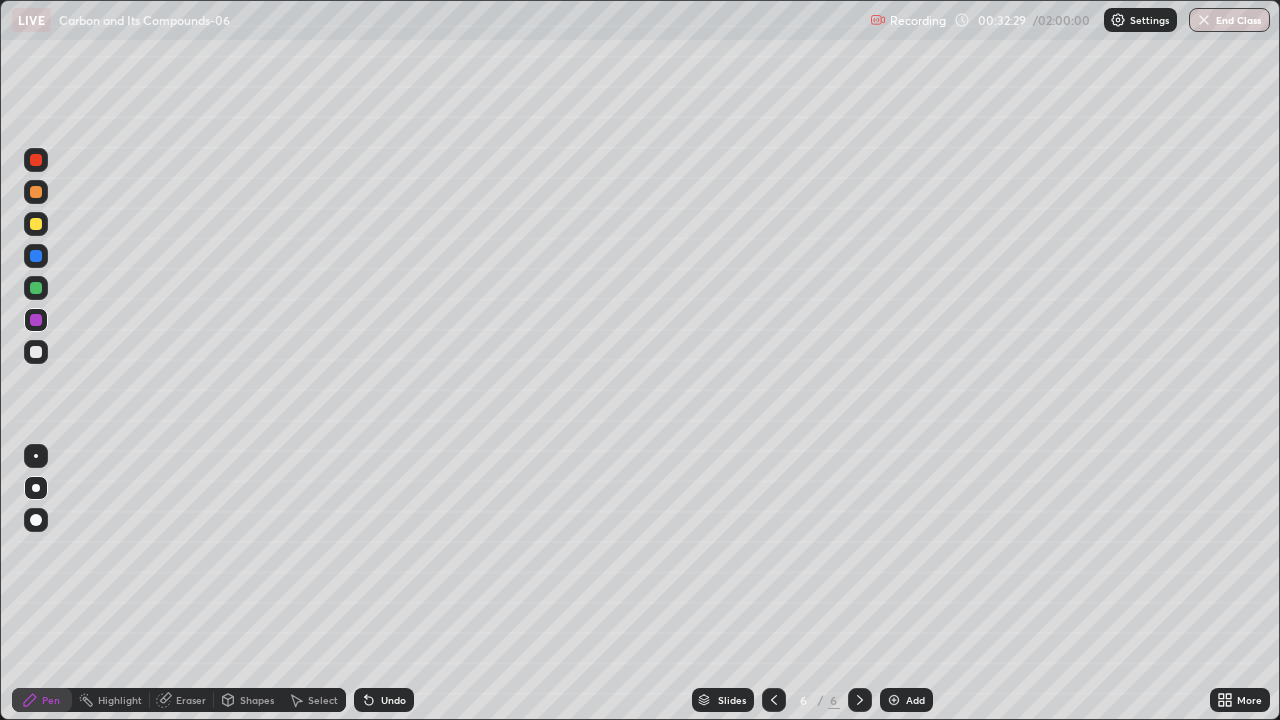 click on "Shapes" at bounding box center (257, 700) 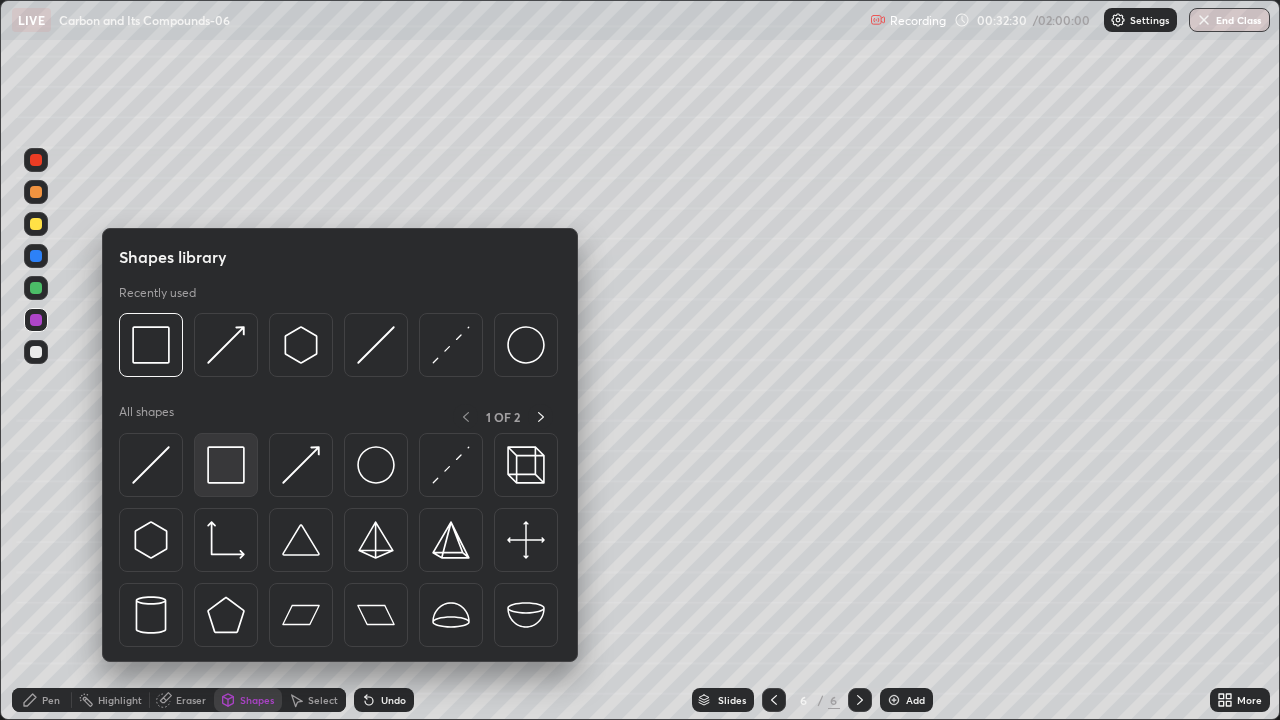 click at bounding box center [226, 465] 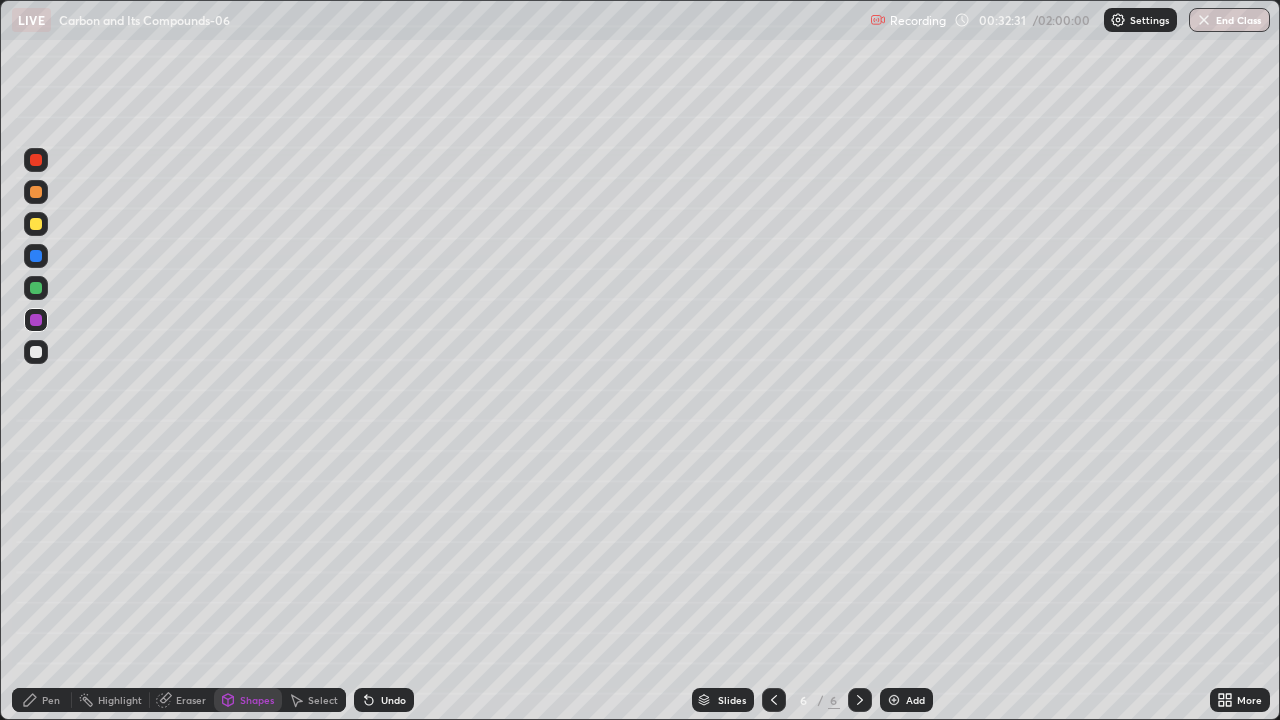 click at bounding box center [36, 288] 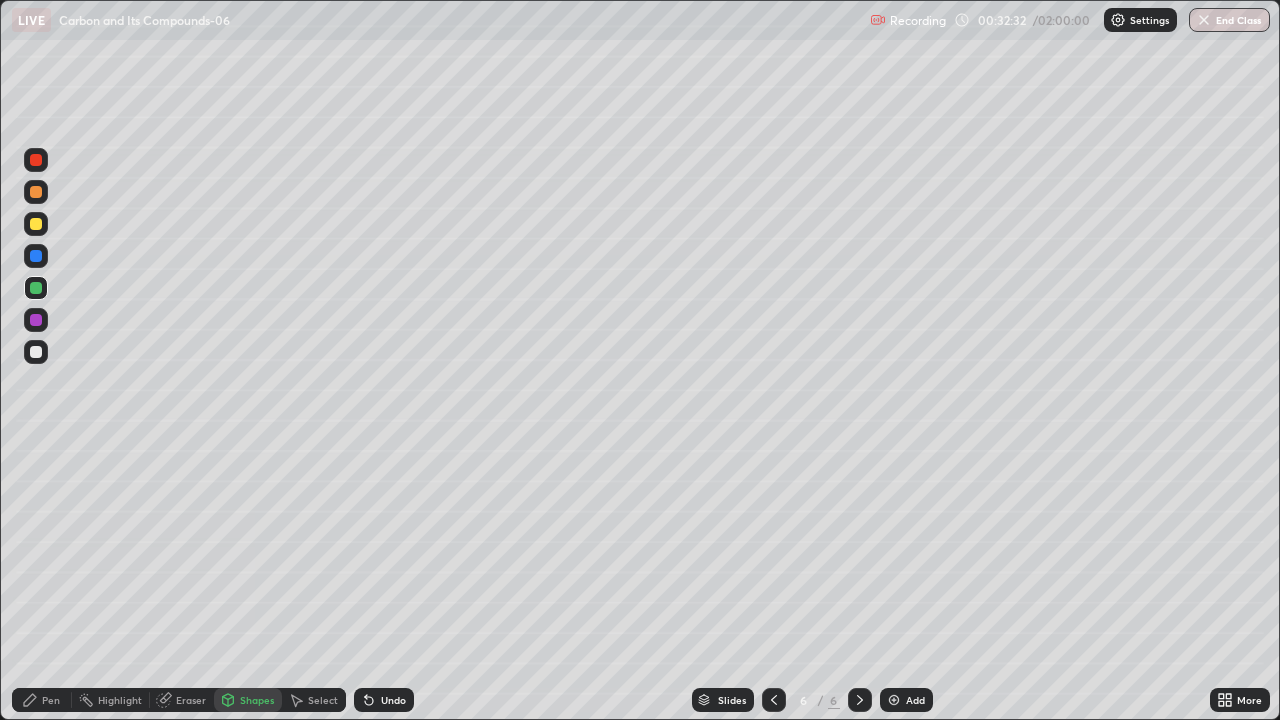 click at bounding box center (36, 192) 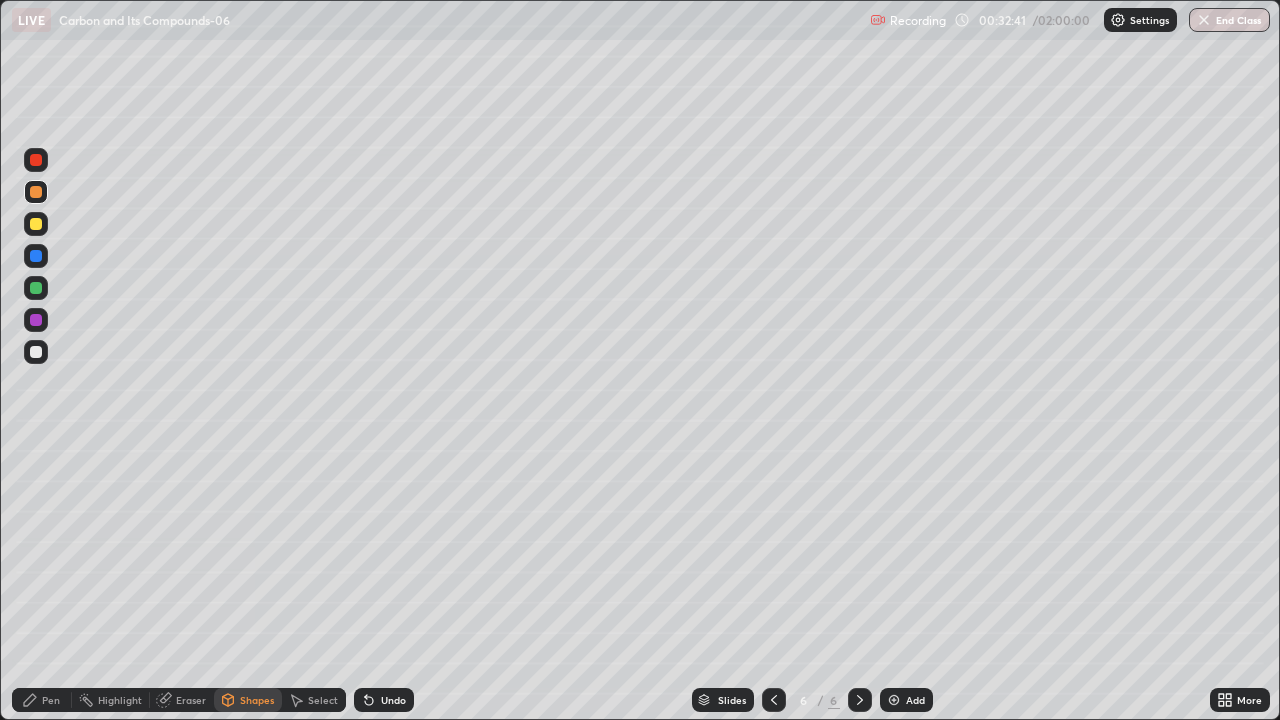 click at bounding box center [36, 192] 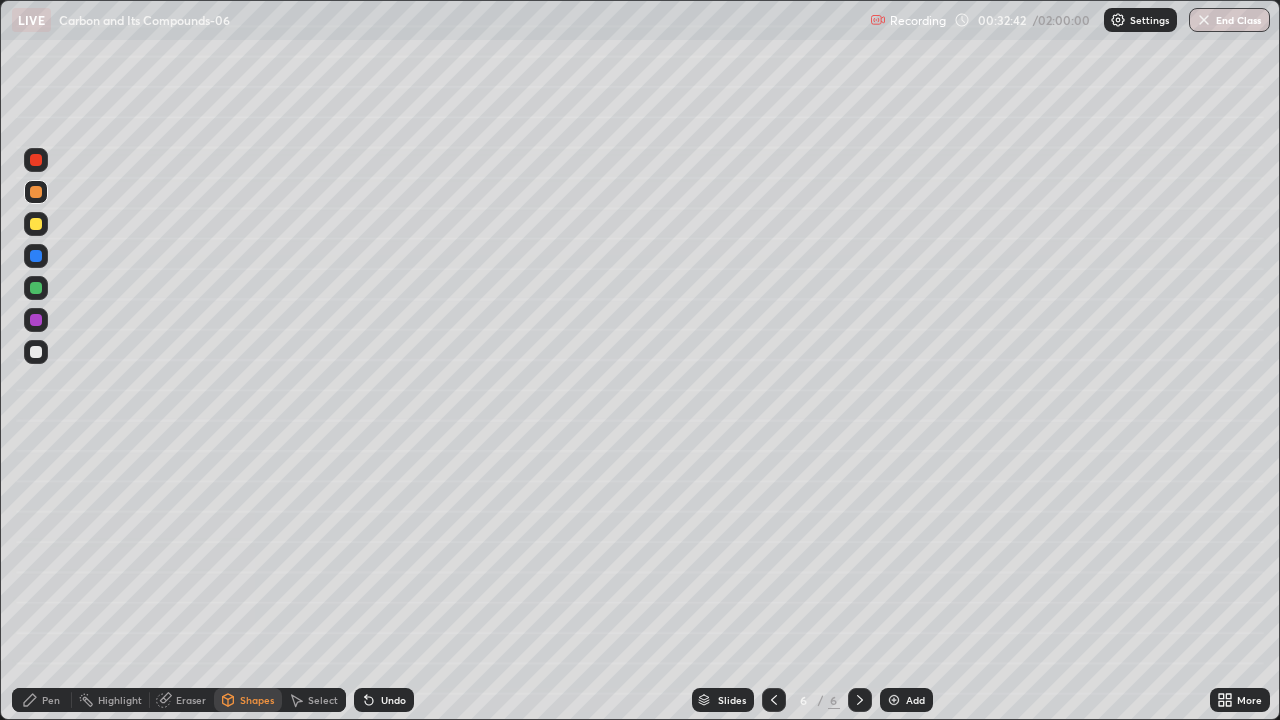 click on "Pen" at bounding box center [51, 700] 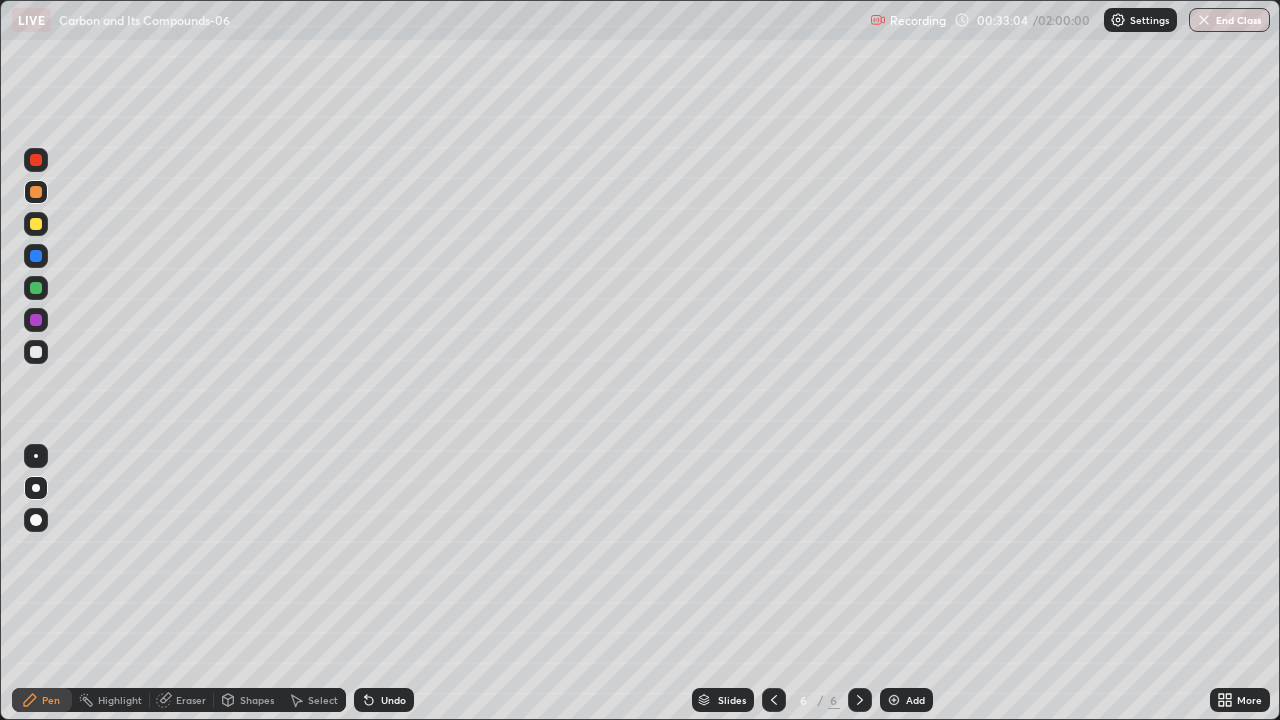 click at bounding box center [36, 256] 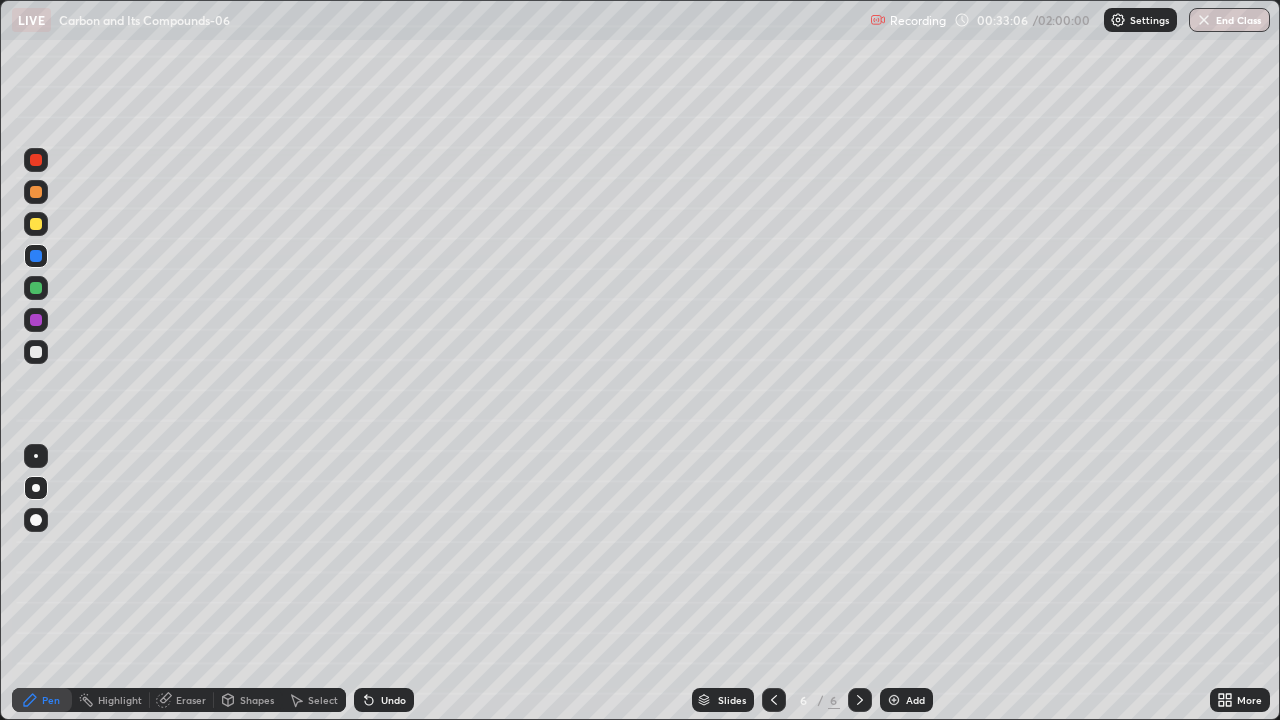 click on "Shapes" at bounding box center [257, 700] 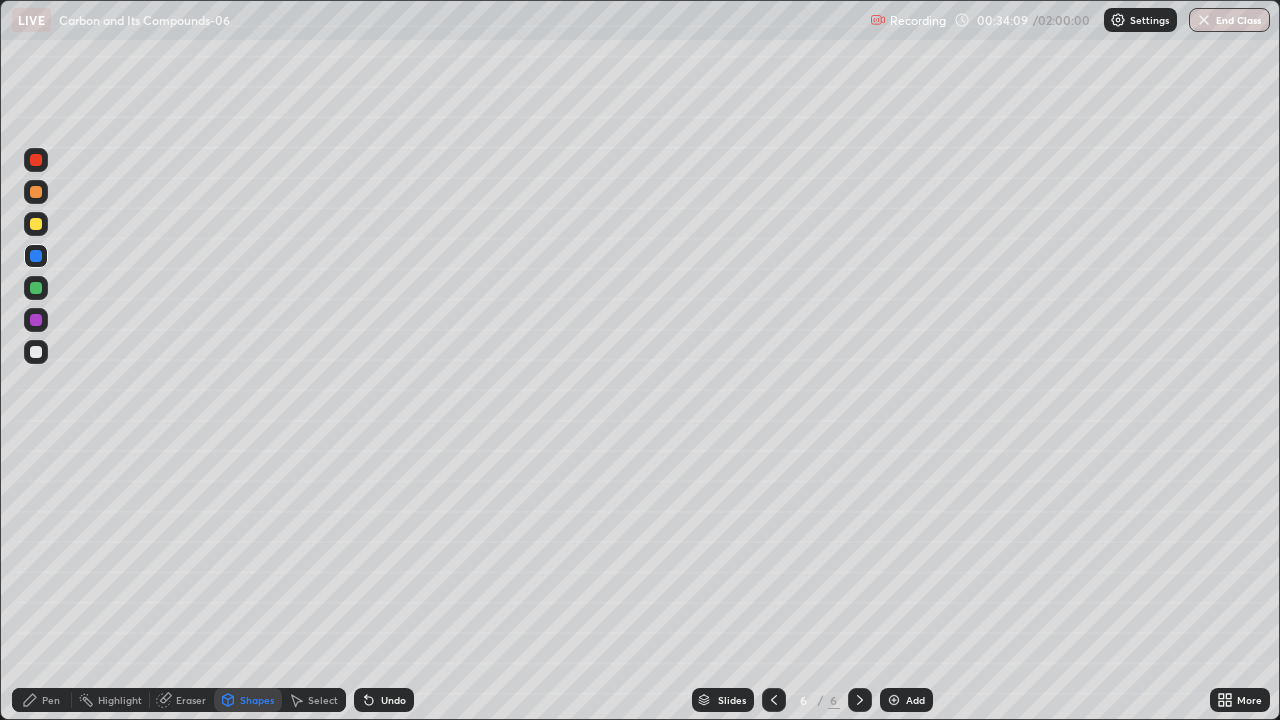click at bounding box center [894, 700] 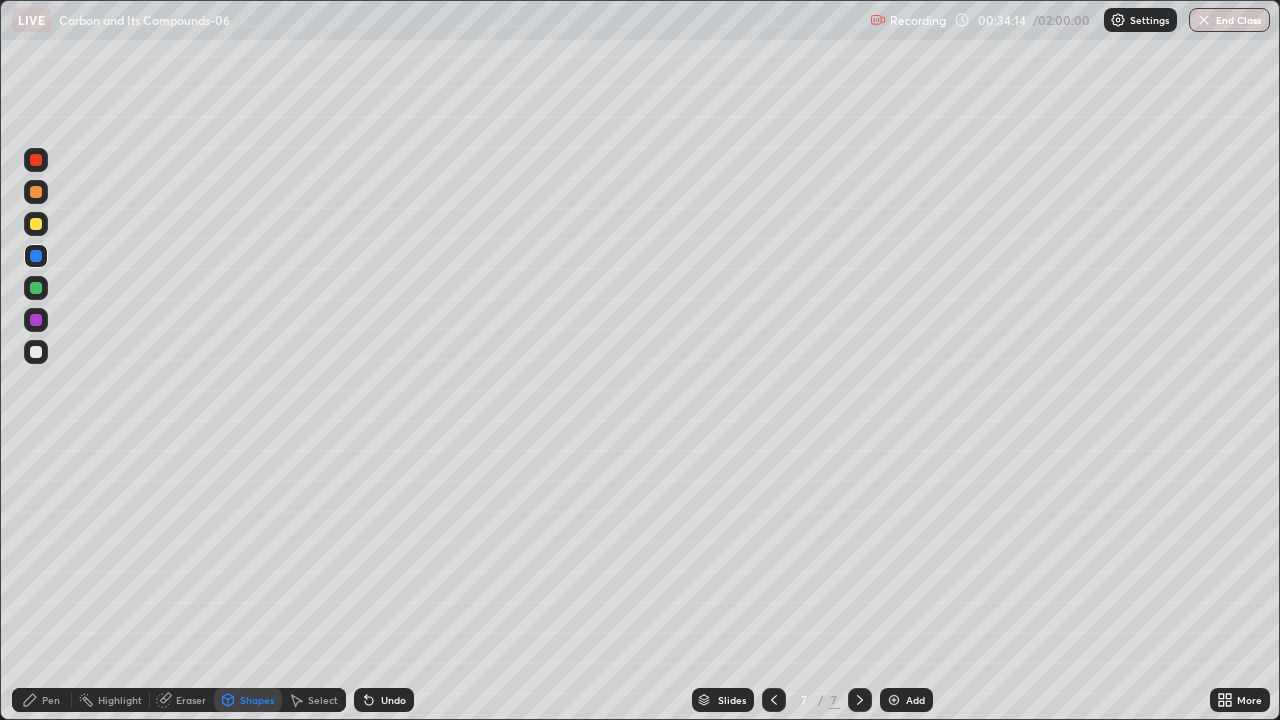 click on "Pen" at bounding box center [51, 700] 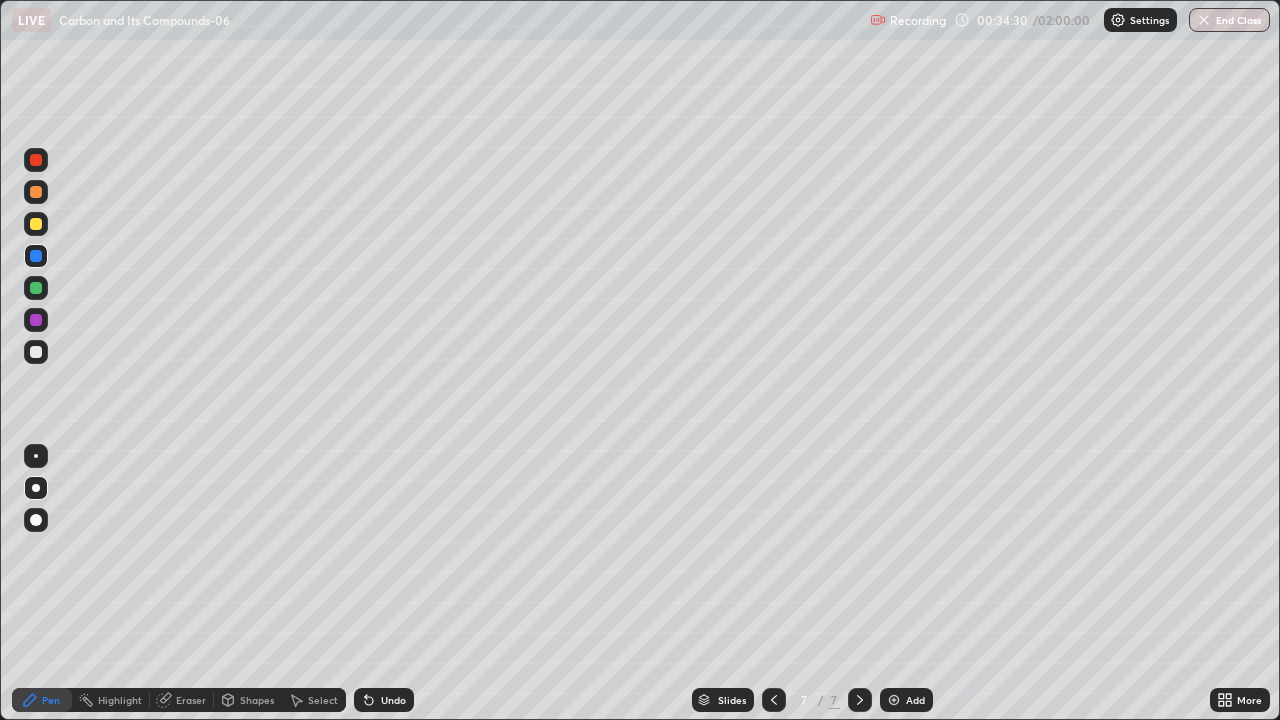 click on "Shapes" at bounding box center (257, 700) 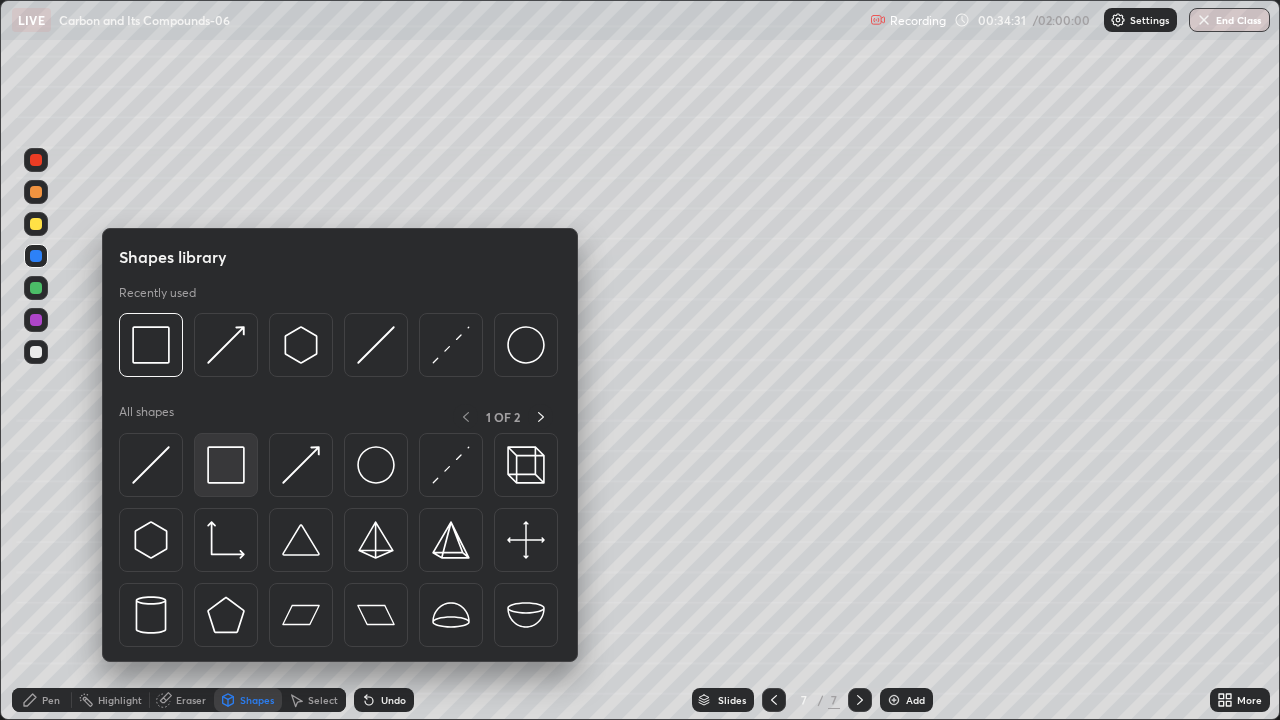 click at bounding box center [226, 465] 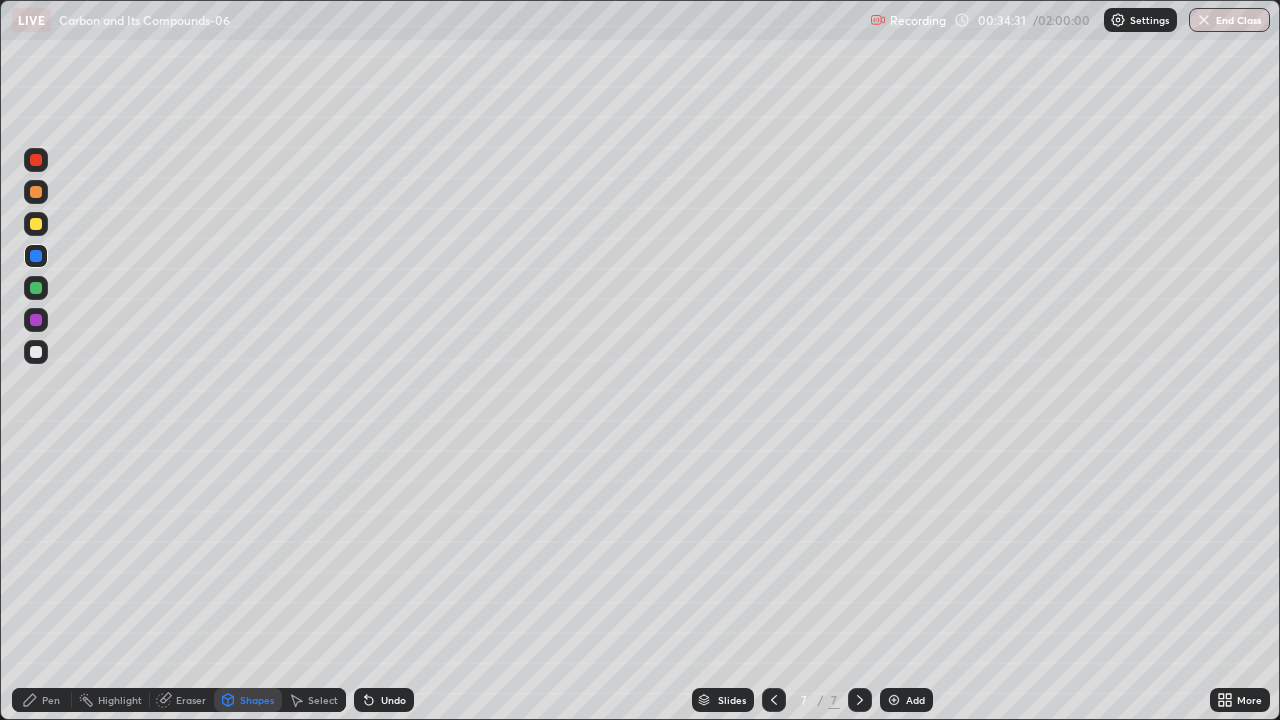click at bounding box center (36, 320) 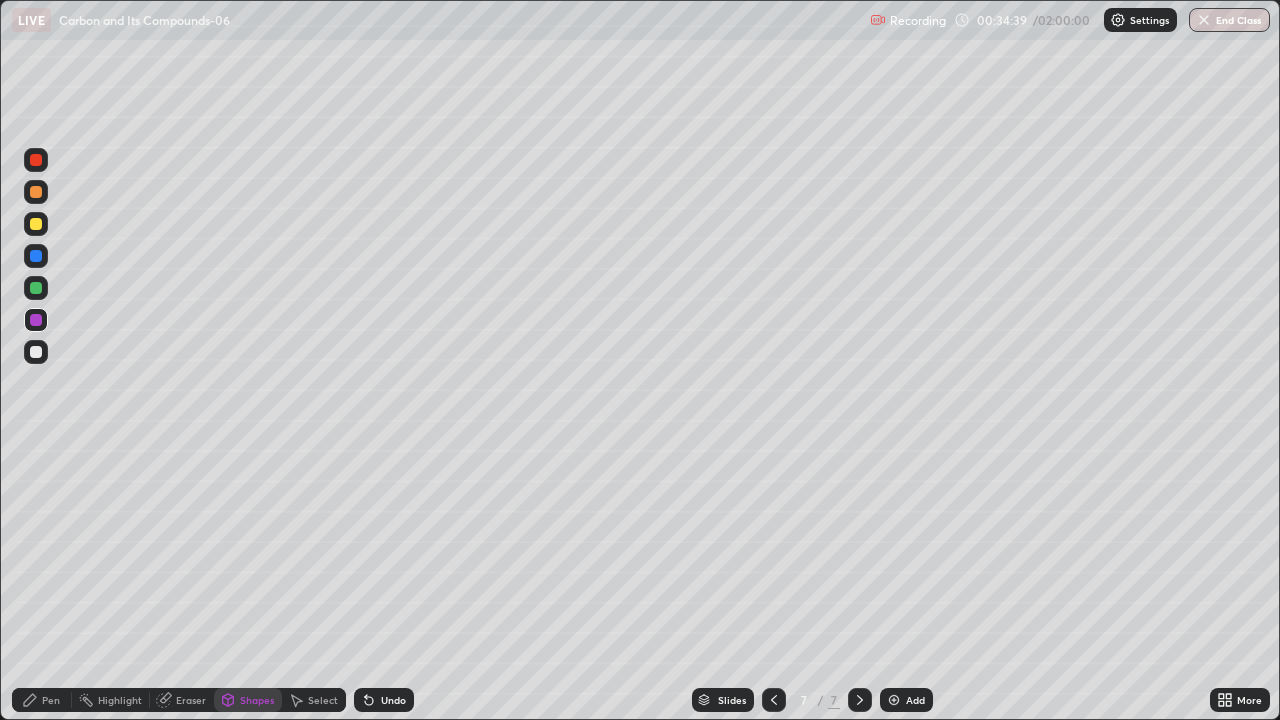 click at bounding box center (36, 288) 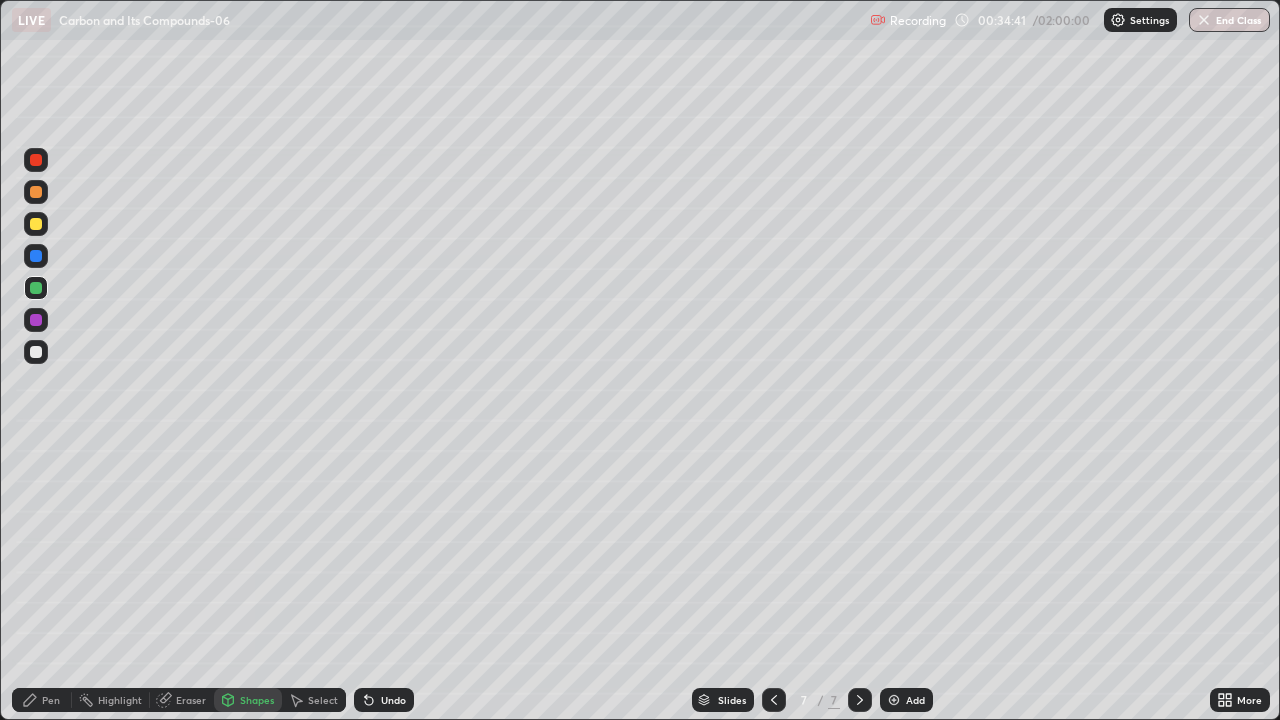 click on "Undo" at bounding box center [393, 700] 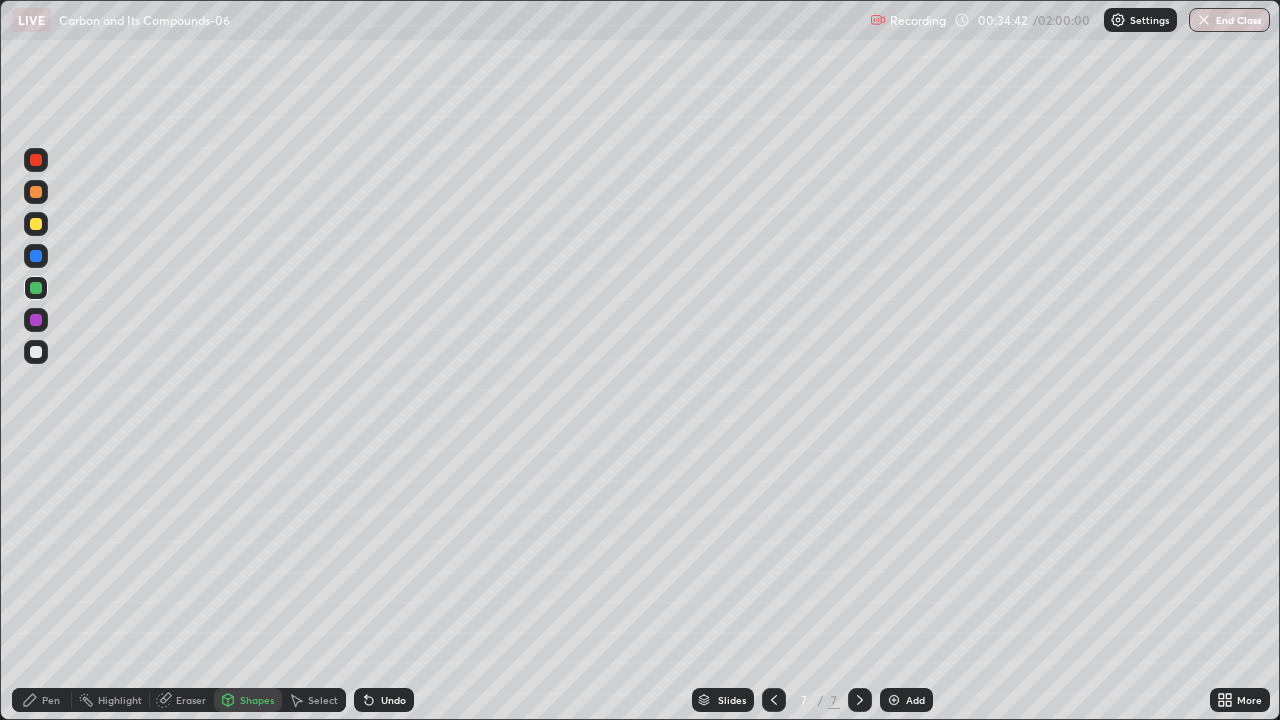 click on "Undo" at bounding box center (393, 700) 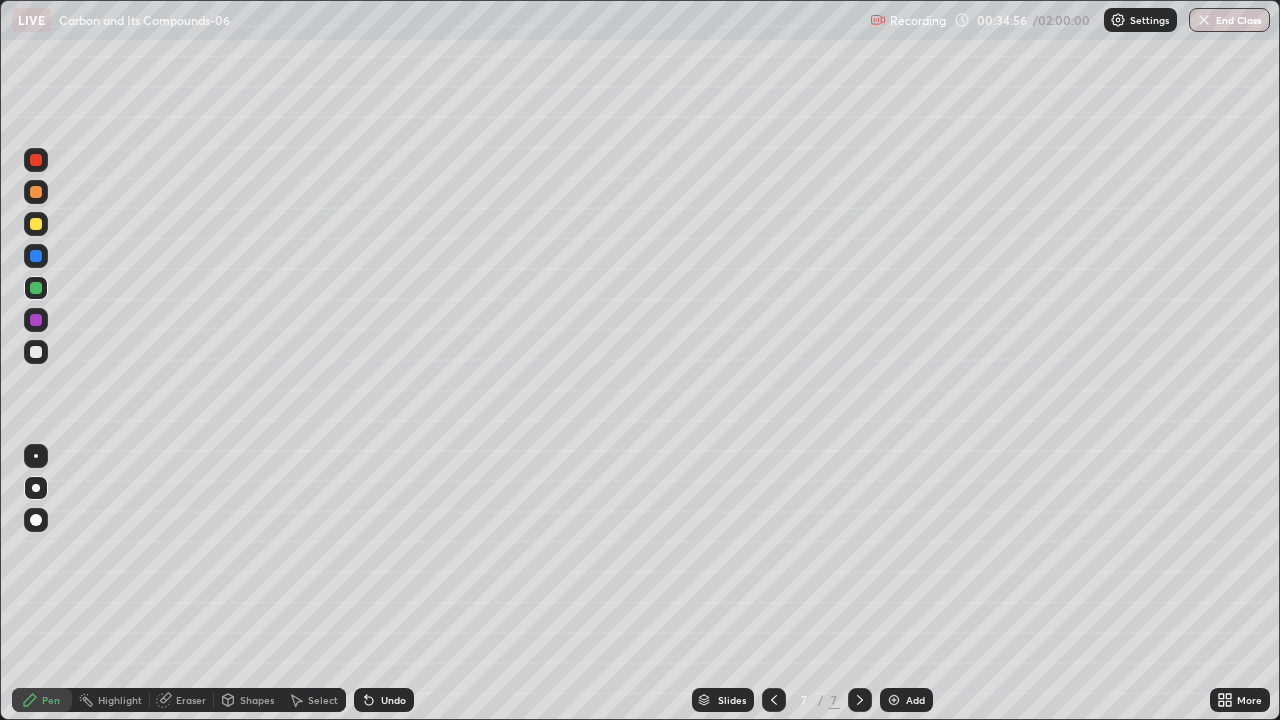 click at bounding box center [36, 352] 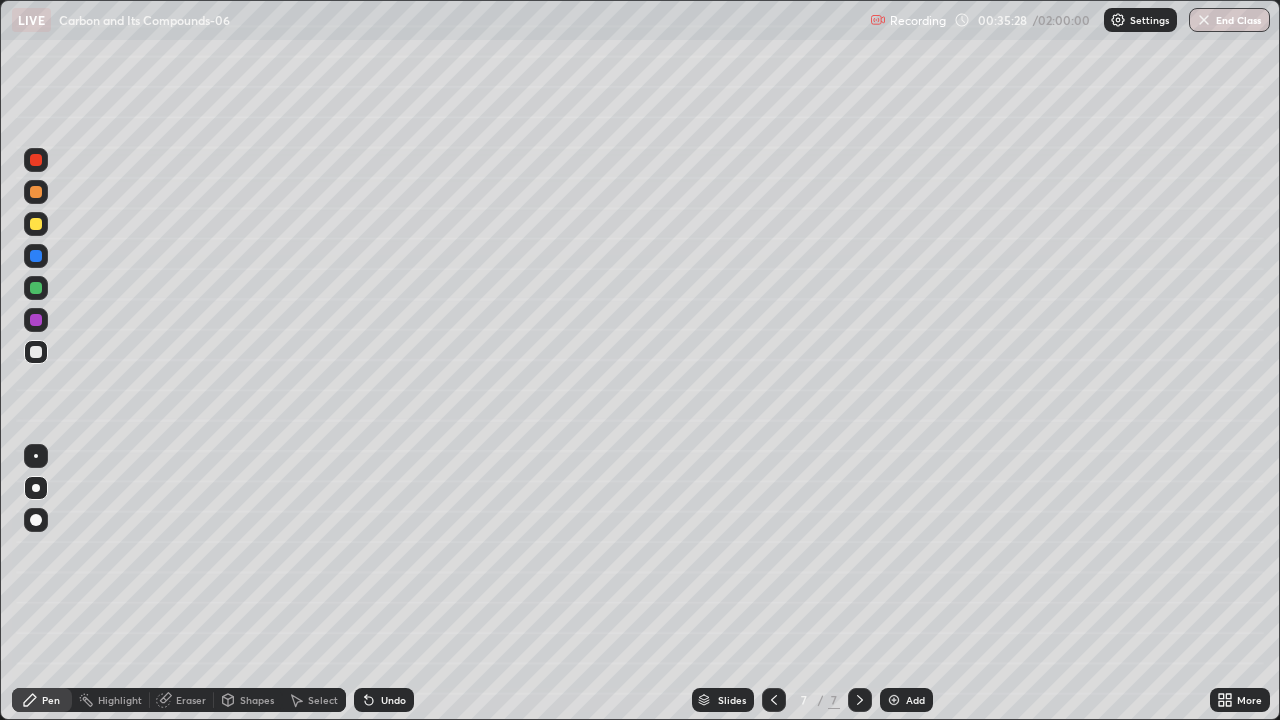 click at bounding box center [36, 320] 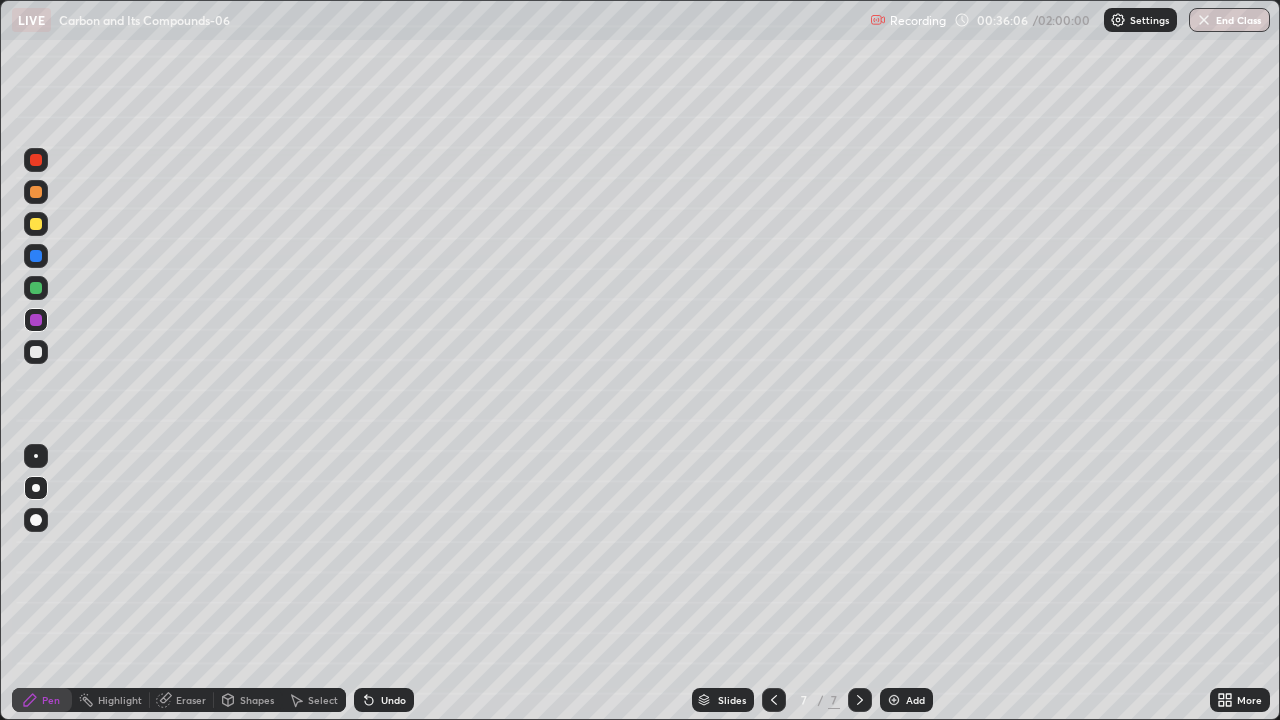 click at bounding box center (36, 288) 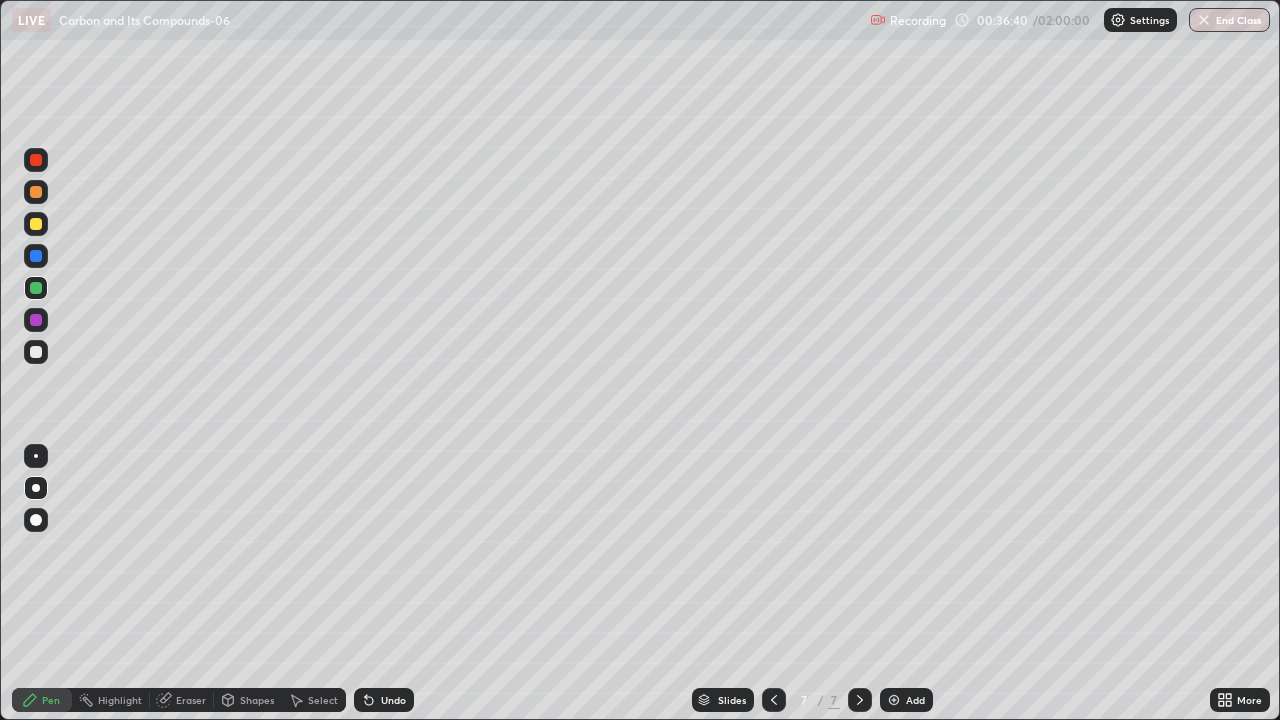 click at bounding box center (36, 224) 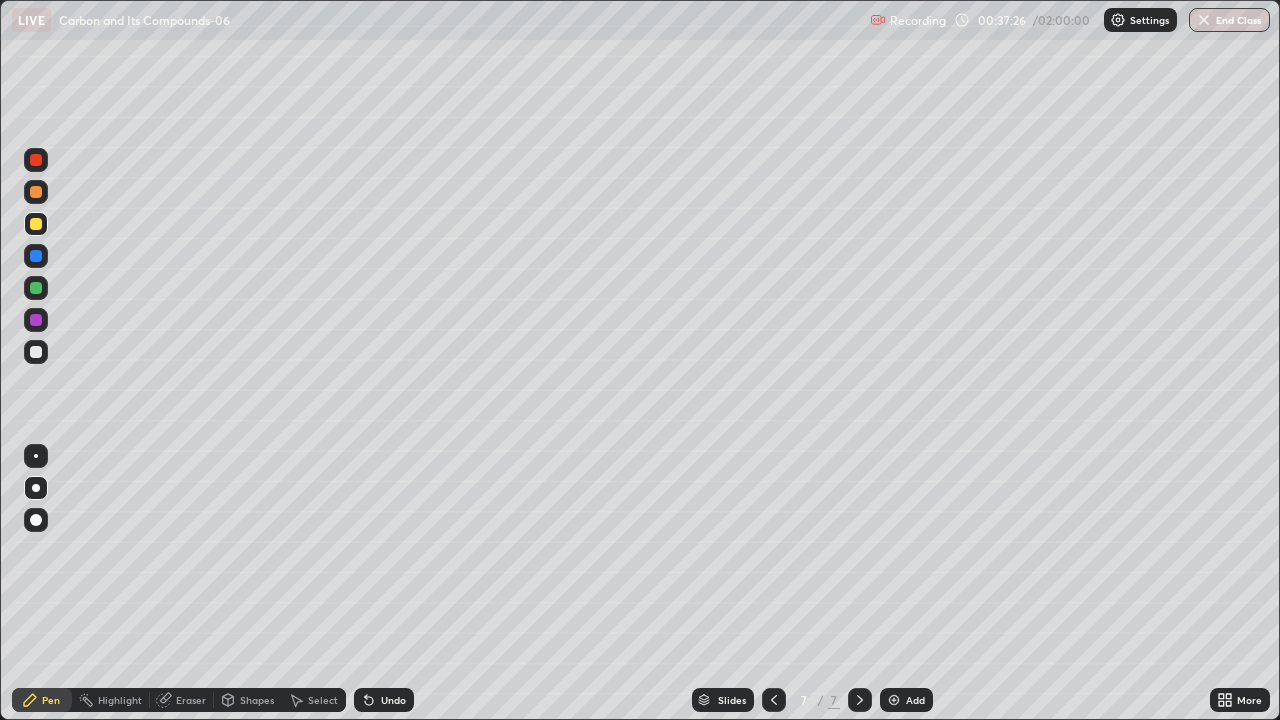 click on "Shapes" at bounding box center (257, 700) 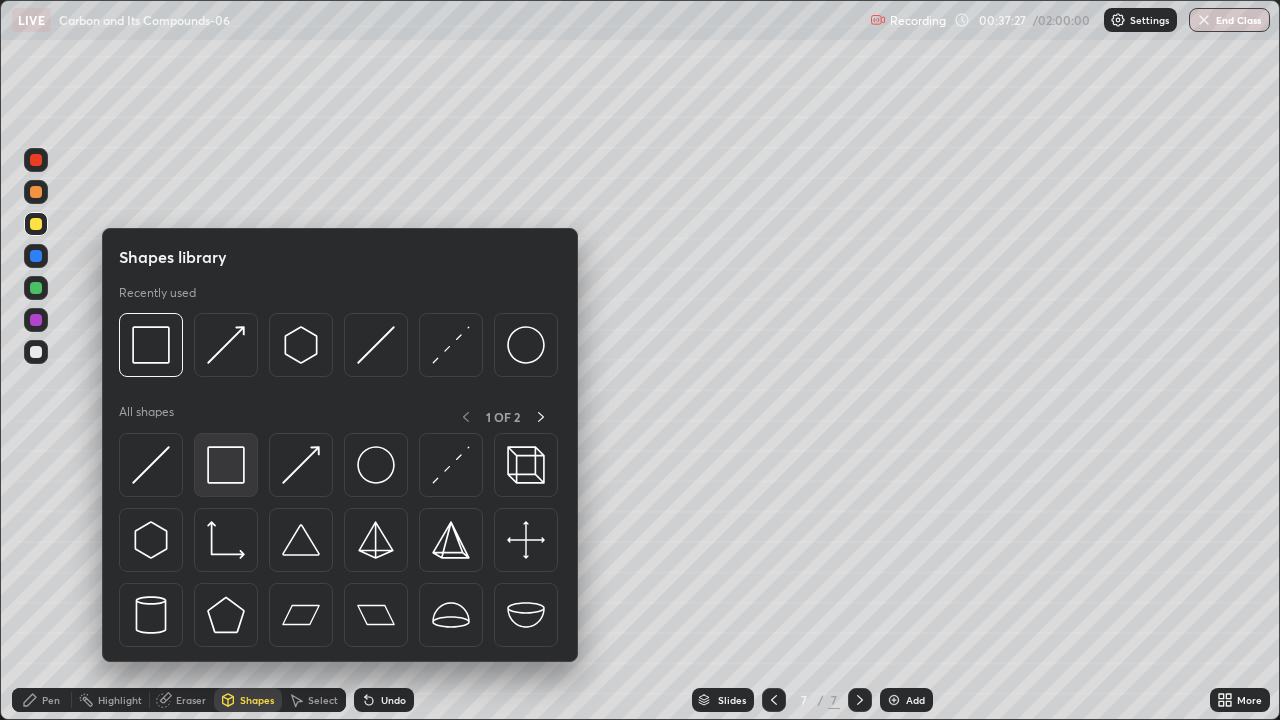 click at bounding box center [226, 465] 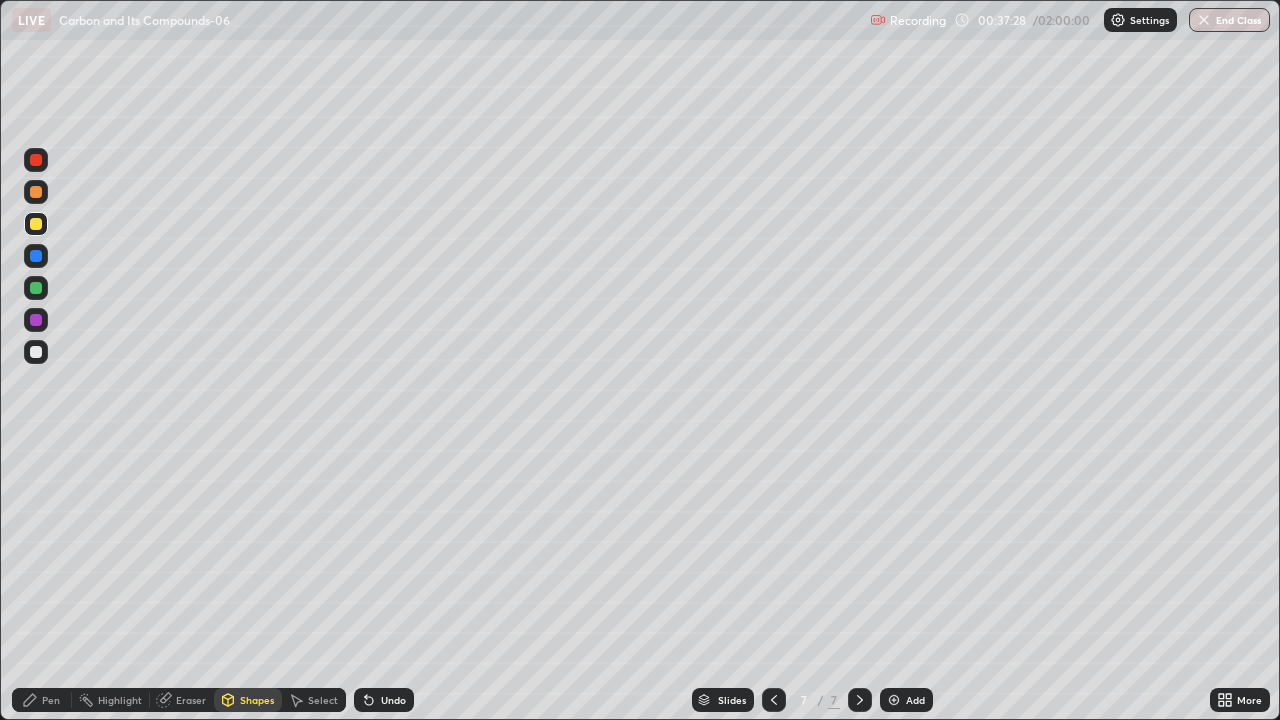 click at bounding box center [36, 160] 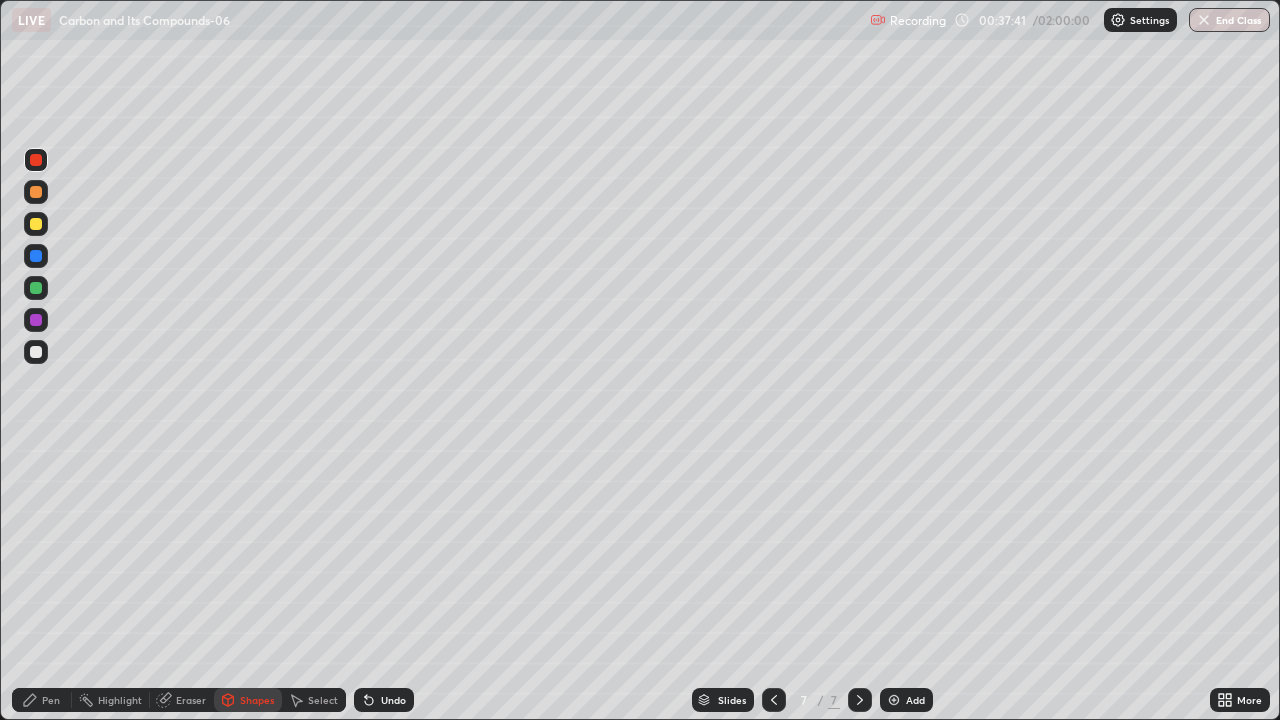 click on "Undo" at bounding box center [384, 700] 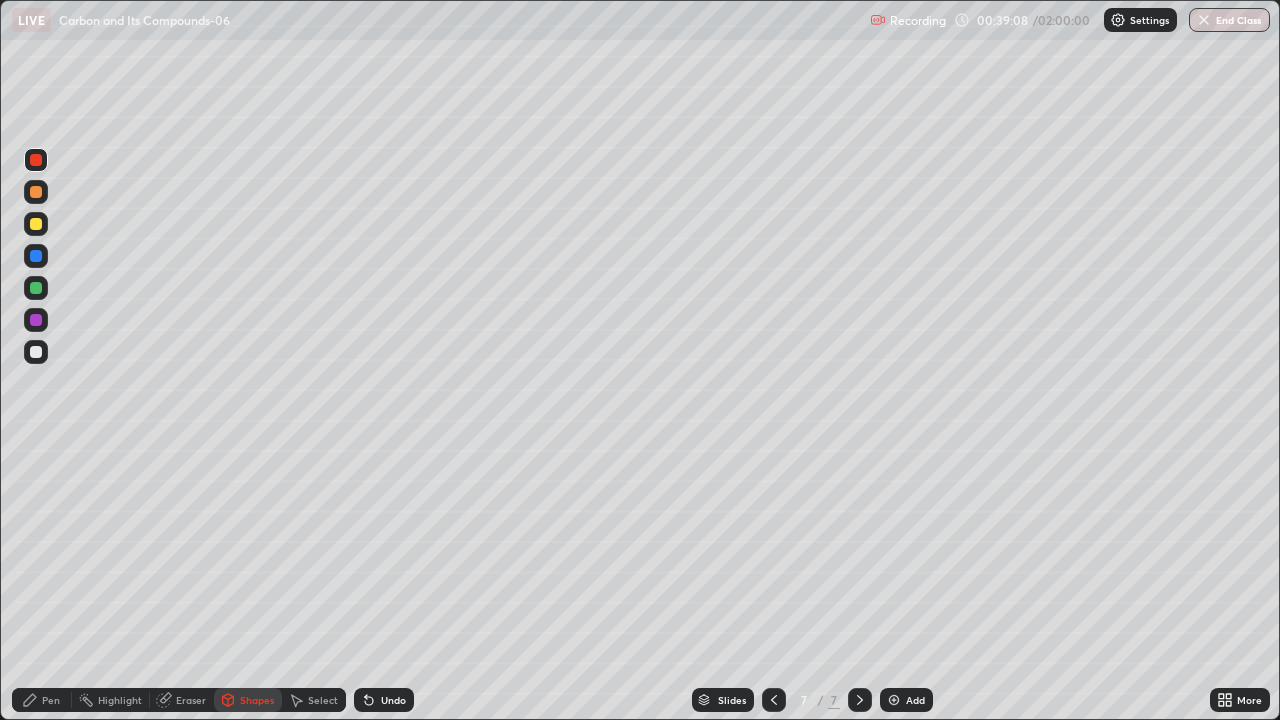 click at bounding box center (894, 700) 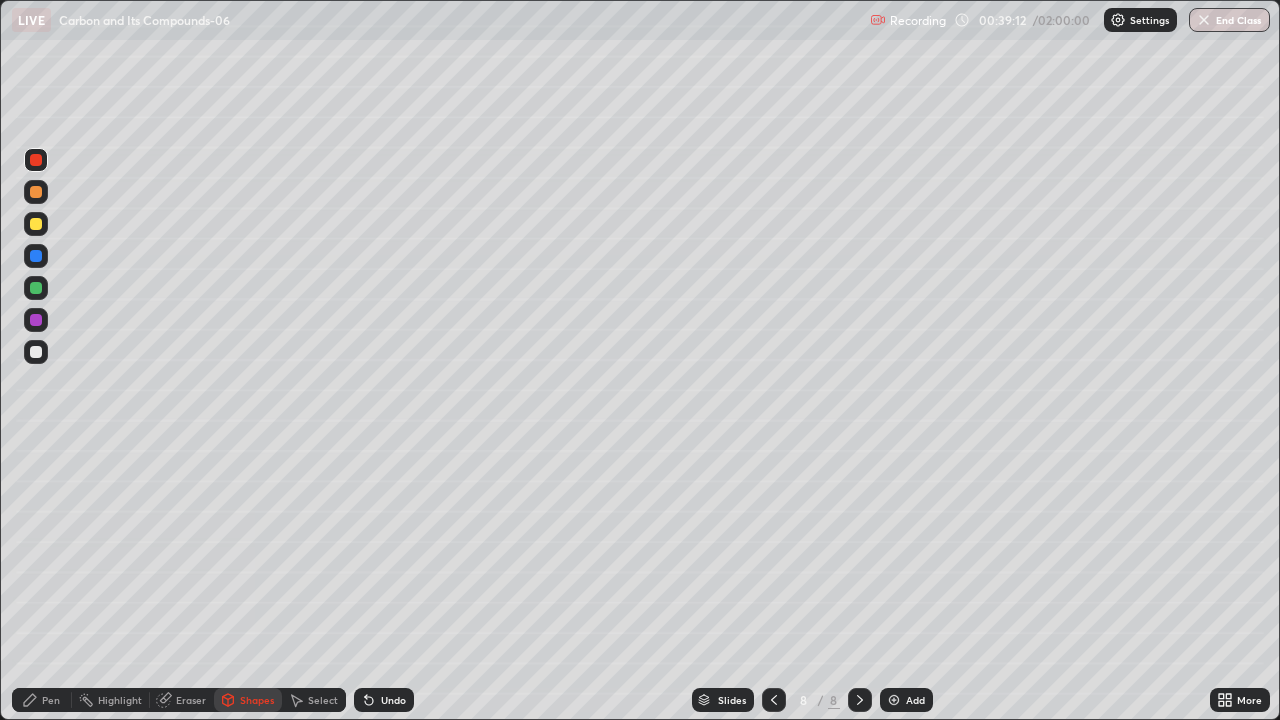 click on "Pen" at bounding box center [51, 700] 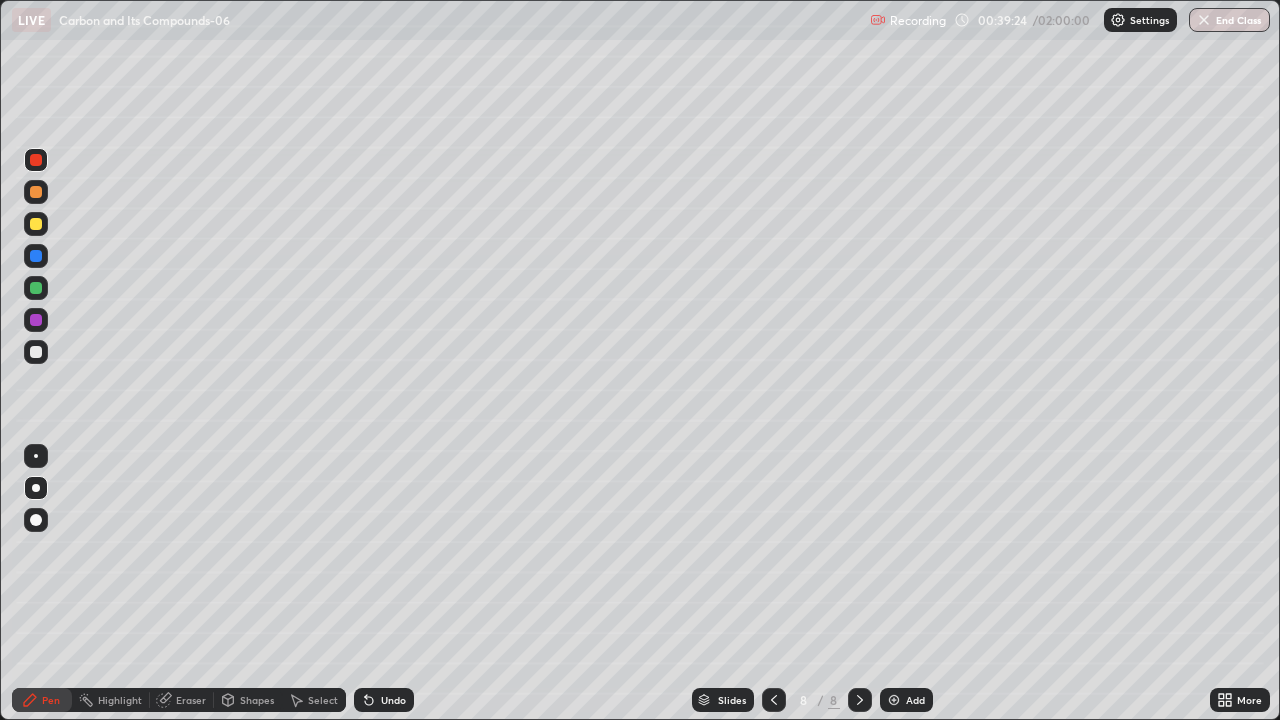 click at bounding box center (36, 224) 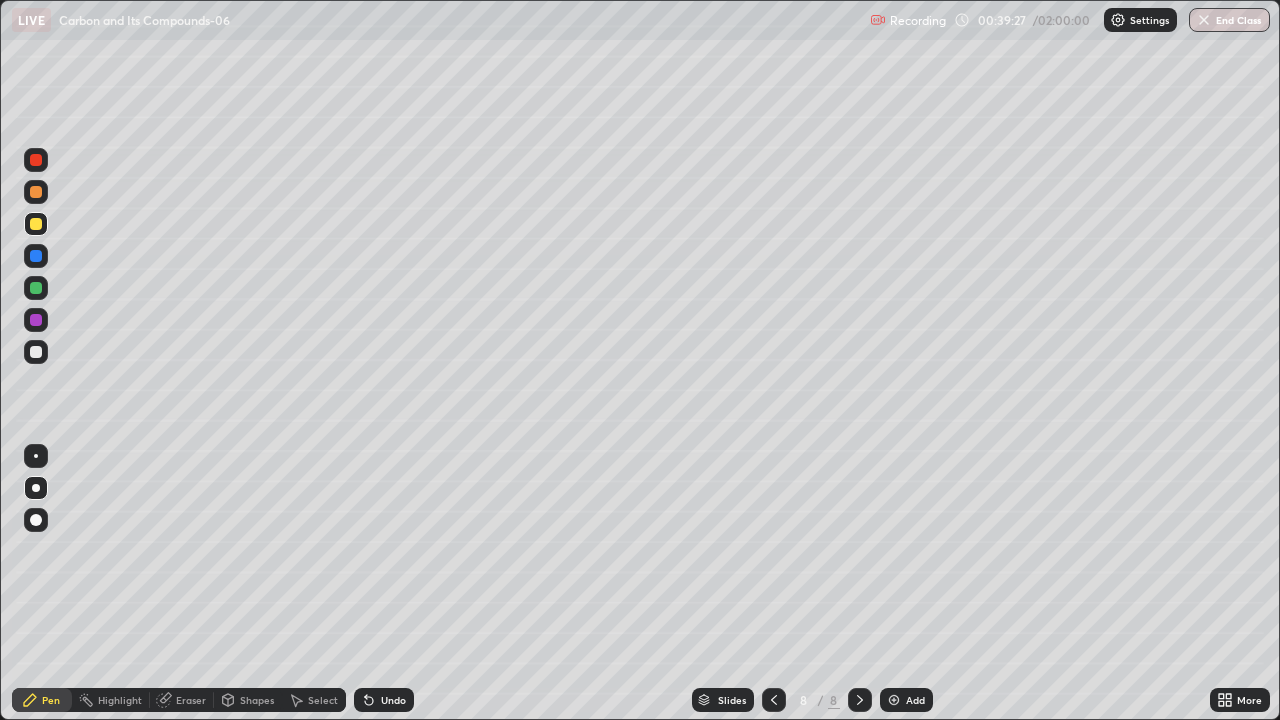 click on "Undo" at bounding box center (393, 700) 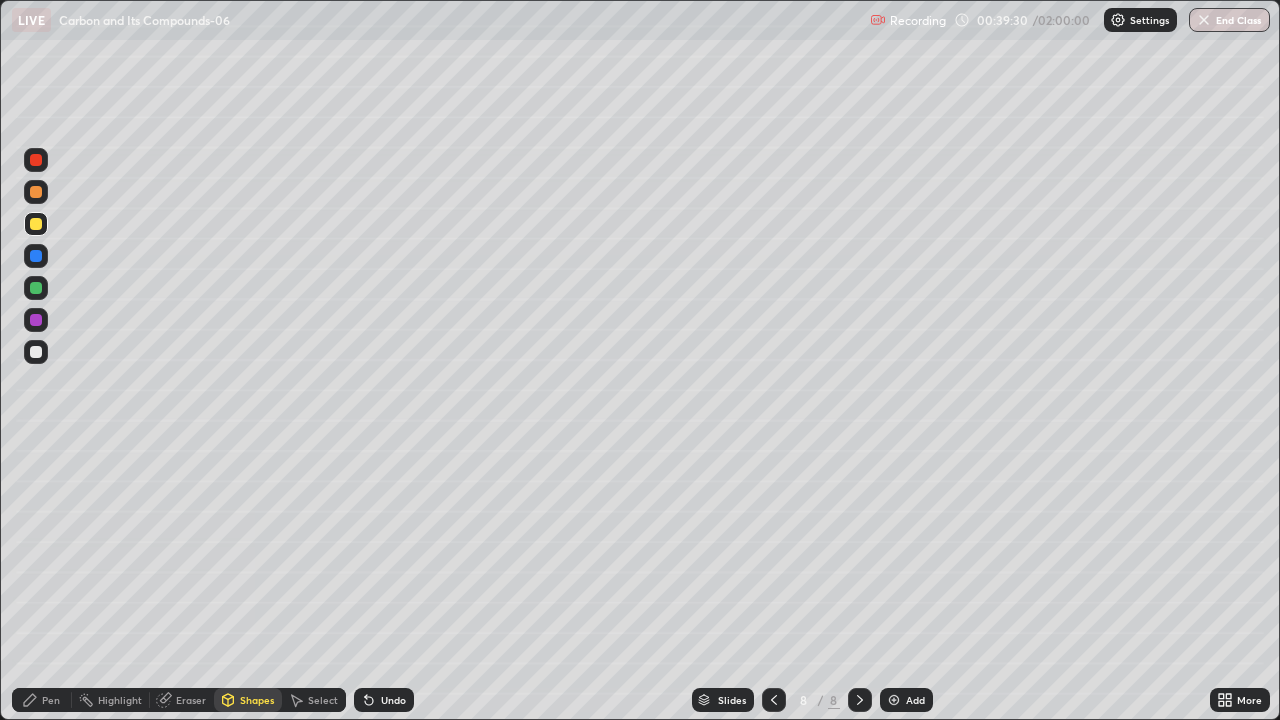 click 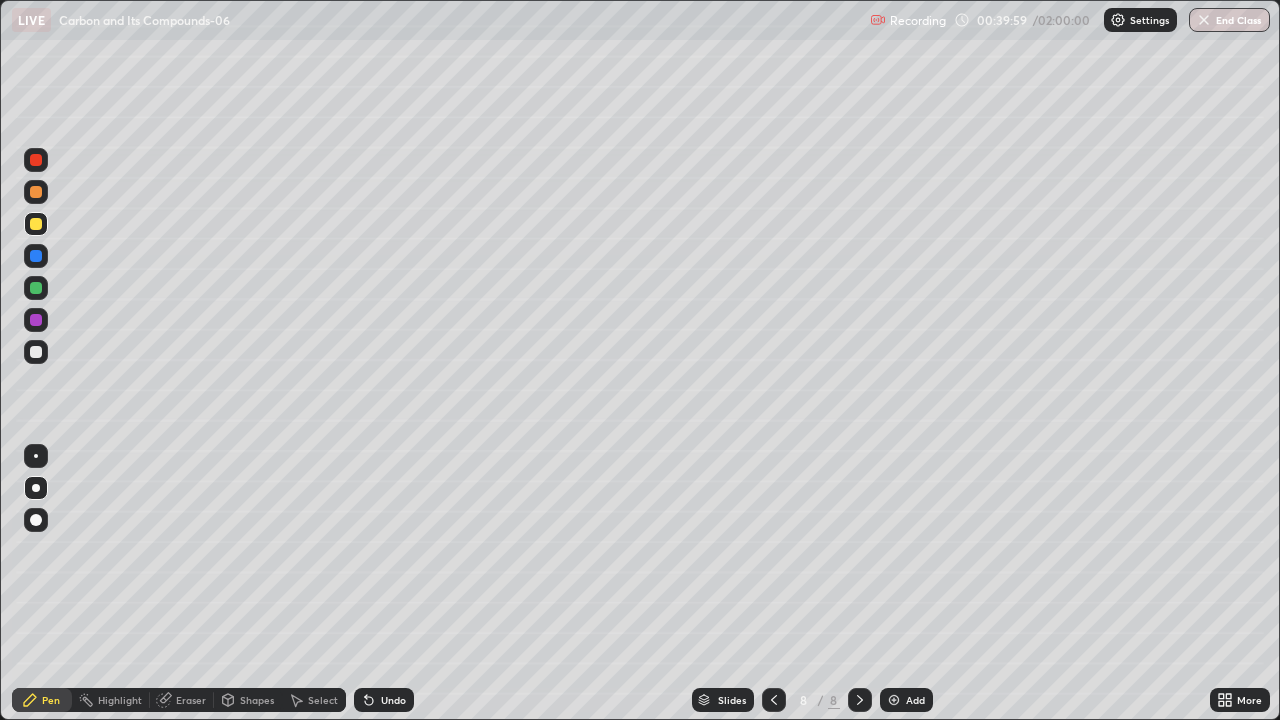 click at bounding box center [36, 320] 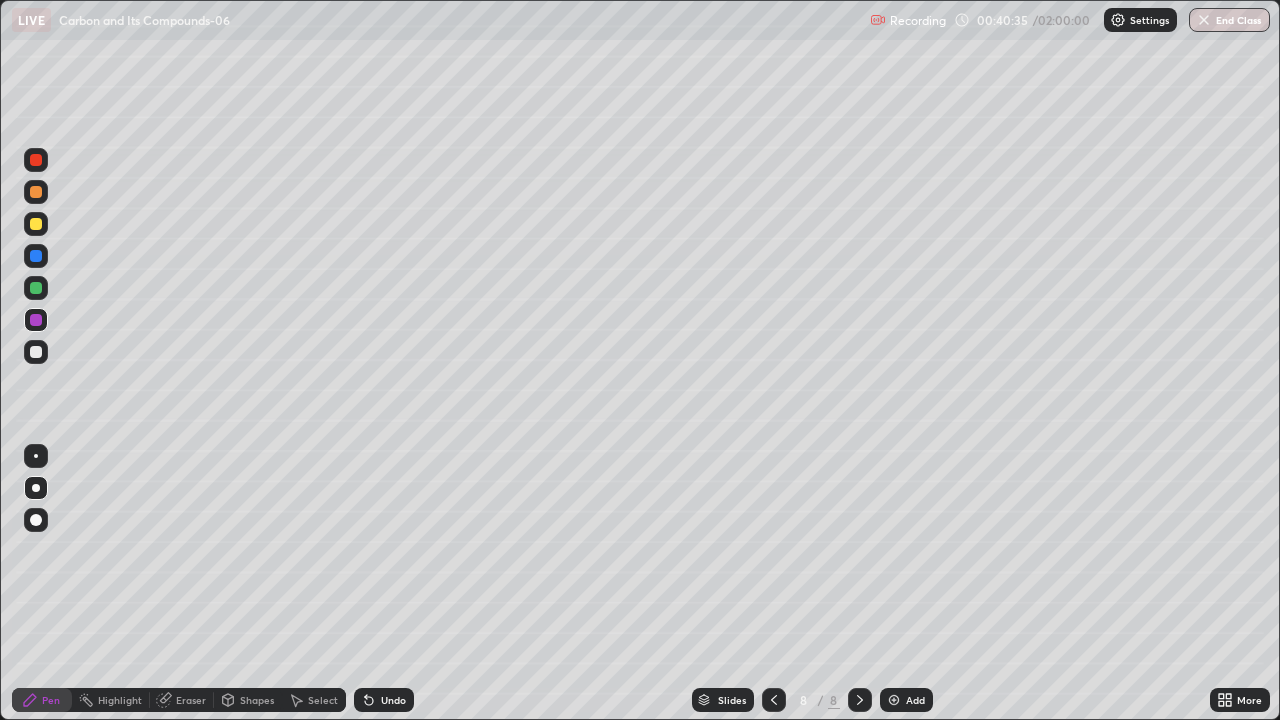 click at bounding box center [36, 288] 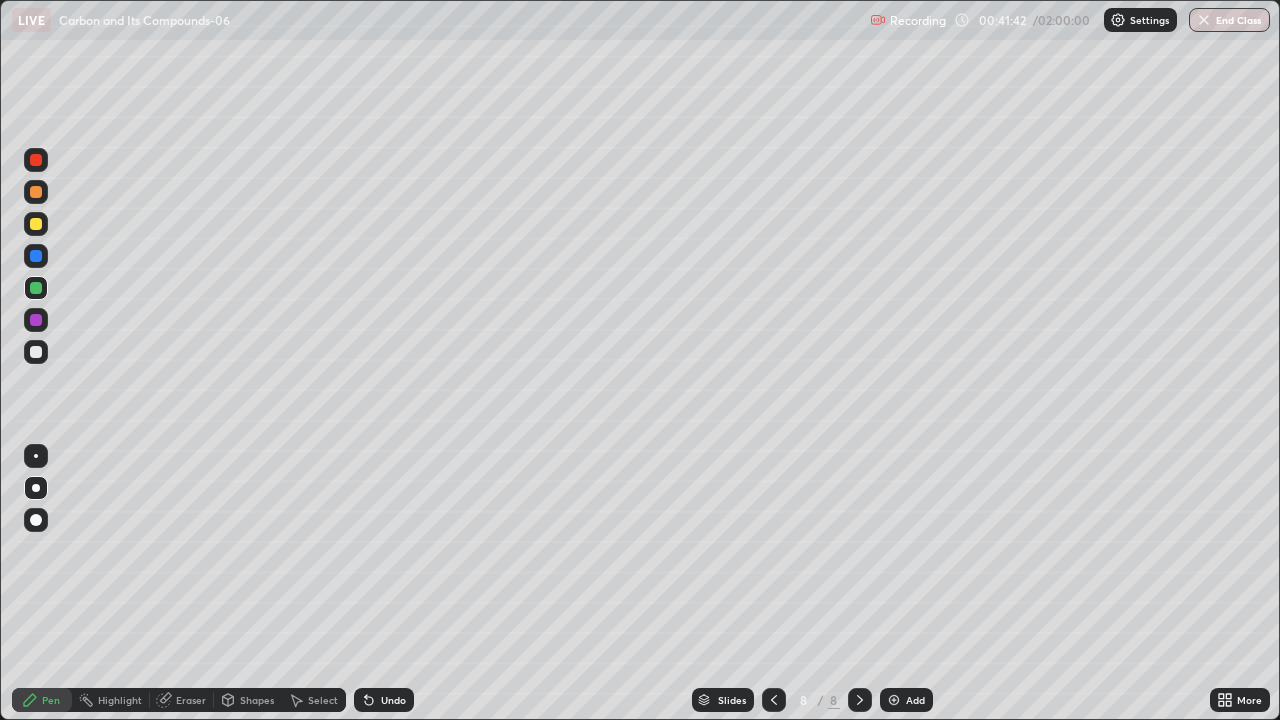 click at bounding box center [36, 224] 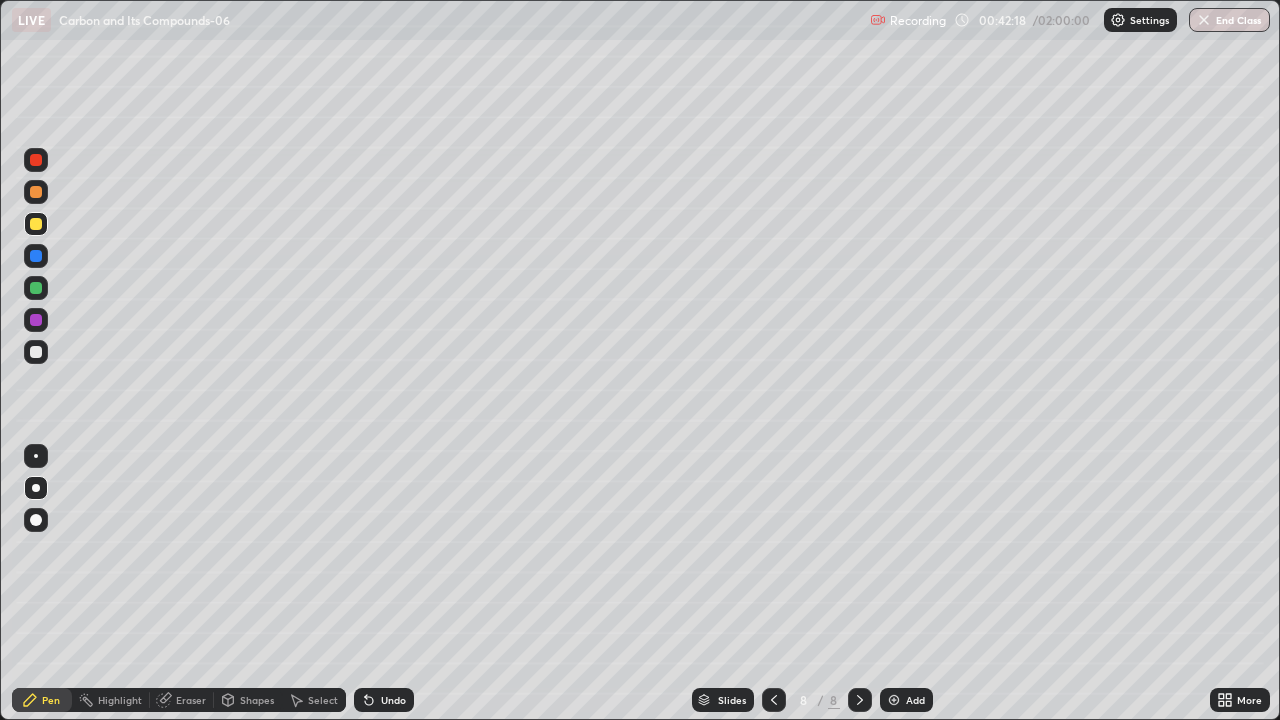 click at bounding box center (36, 320) 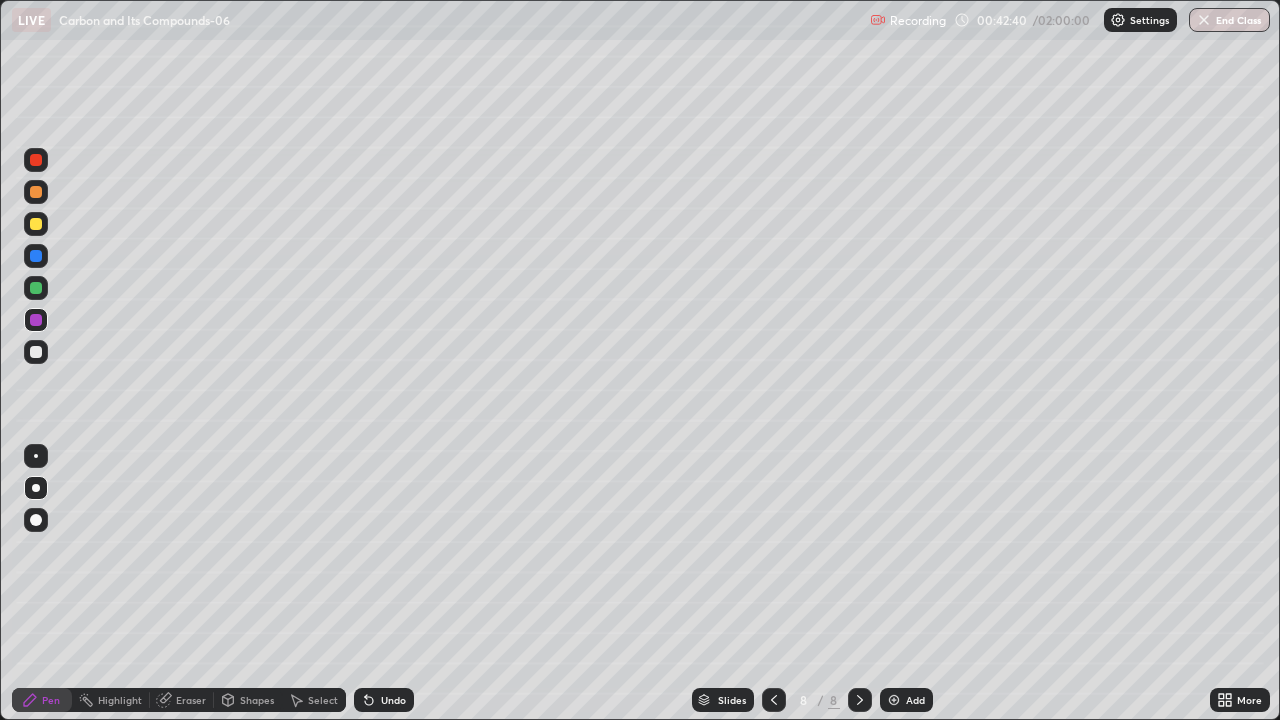 click on "Shapes" at bounding box center [257, 700] 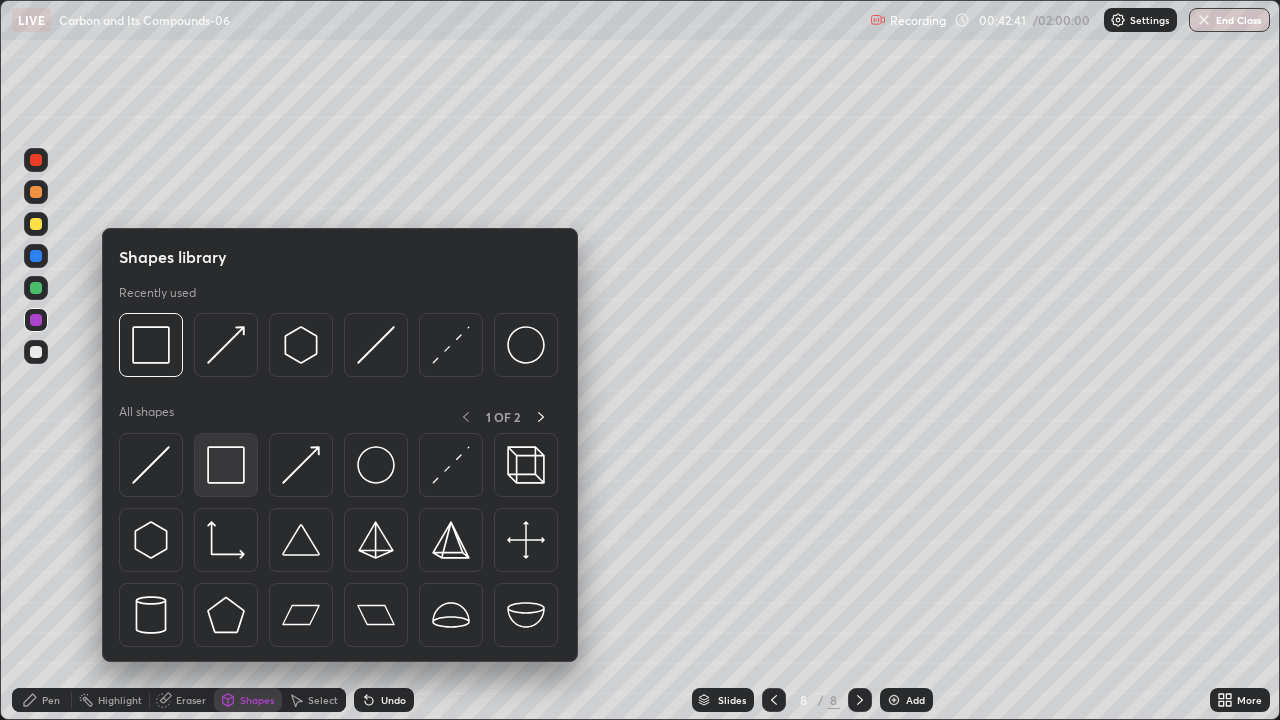 click at bounding box center [226, 465] 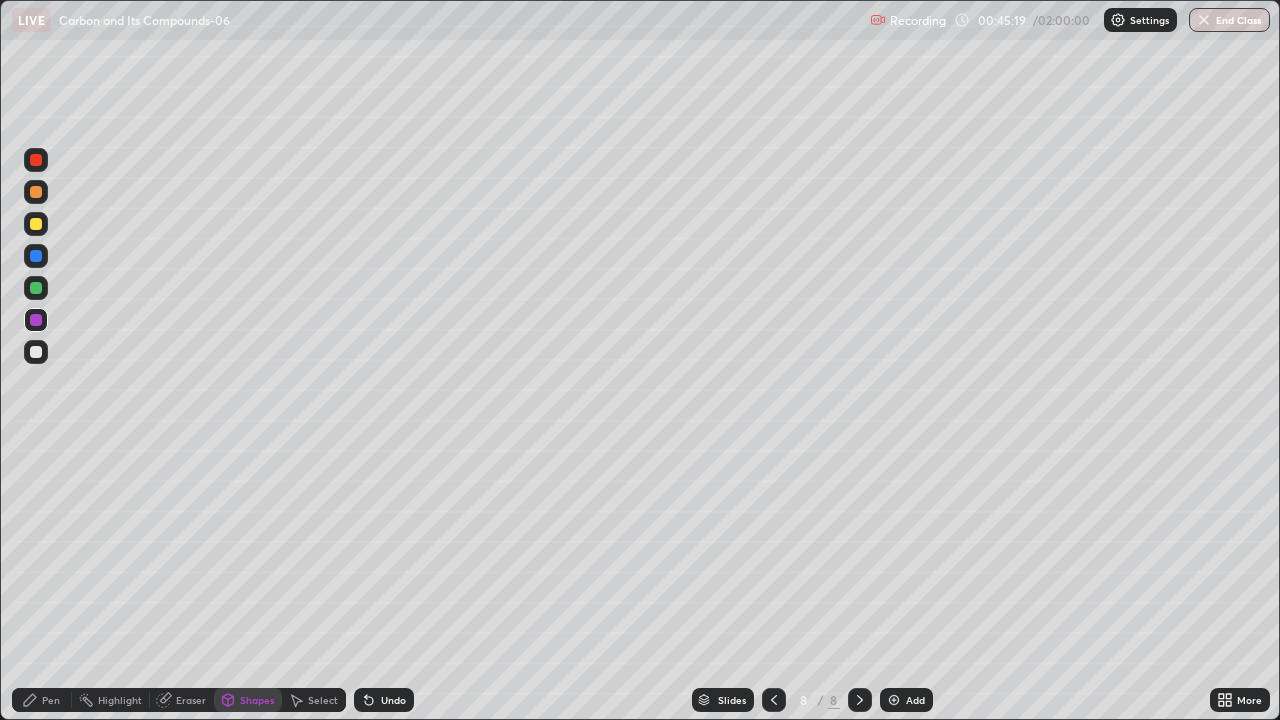 click on "Undo" at bounding box center (393, 700) 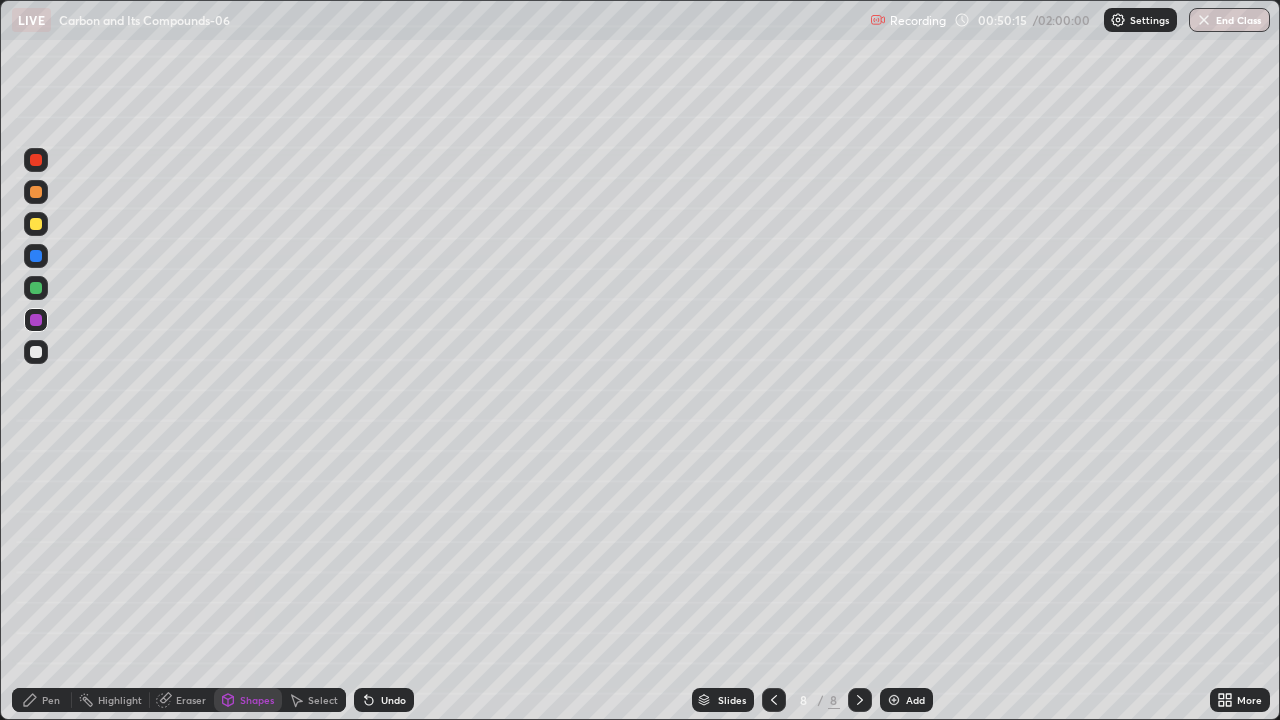 click 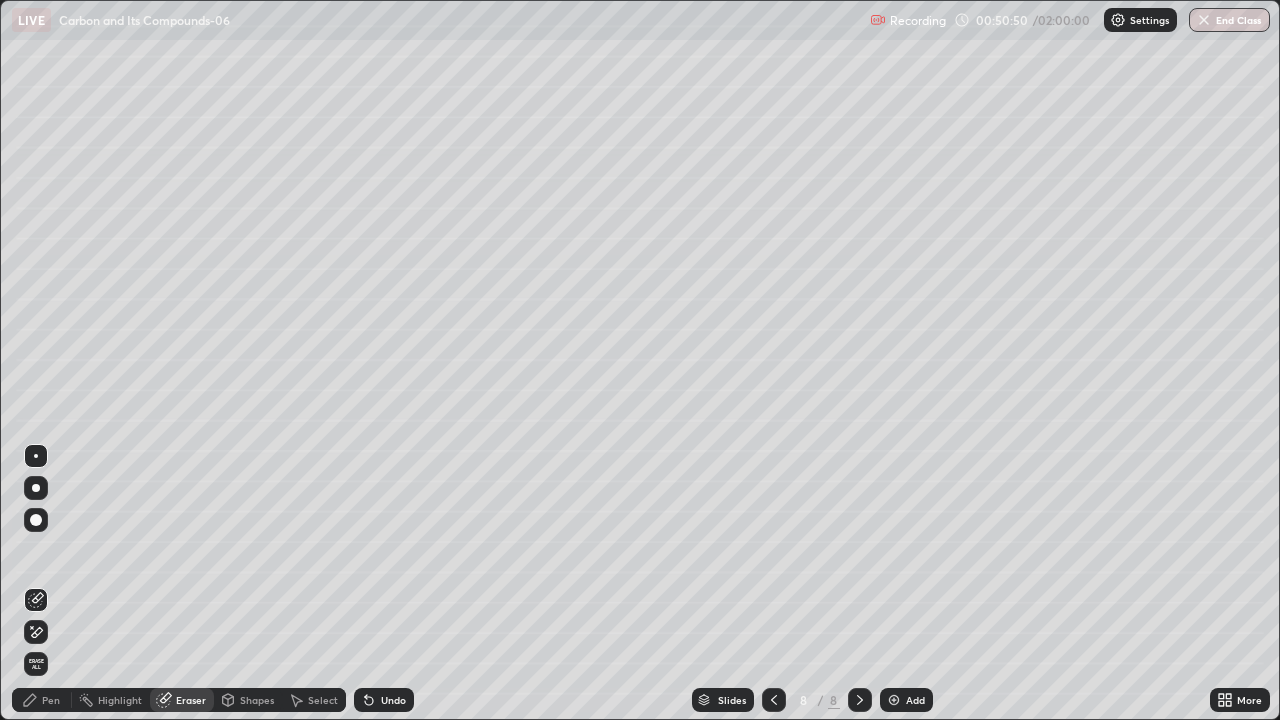 click 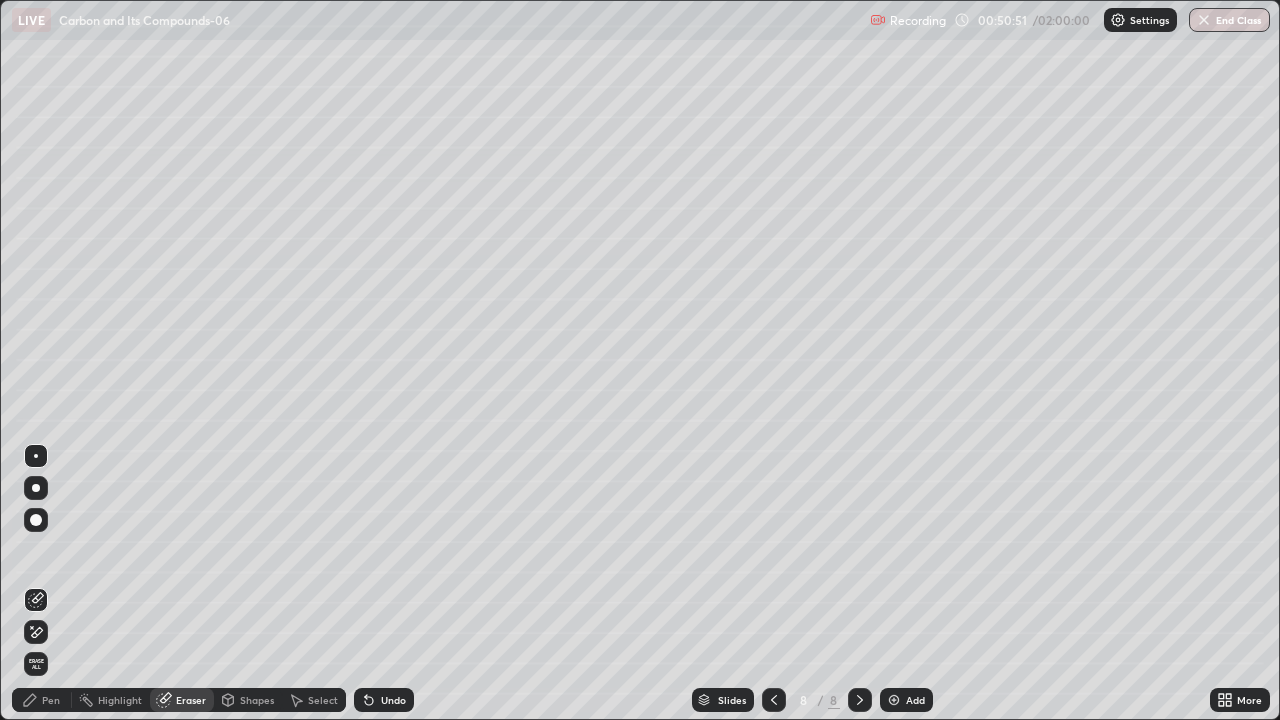 click 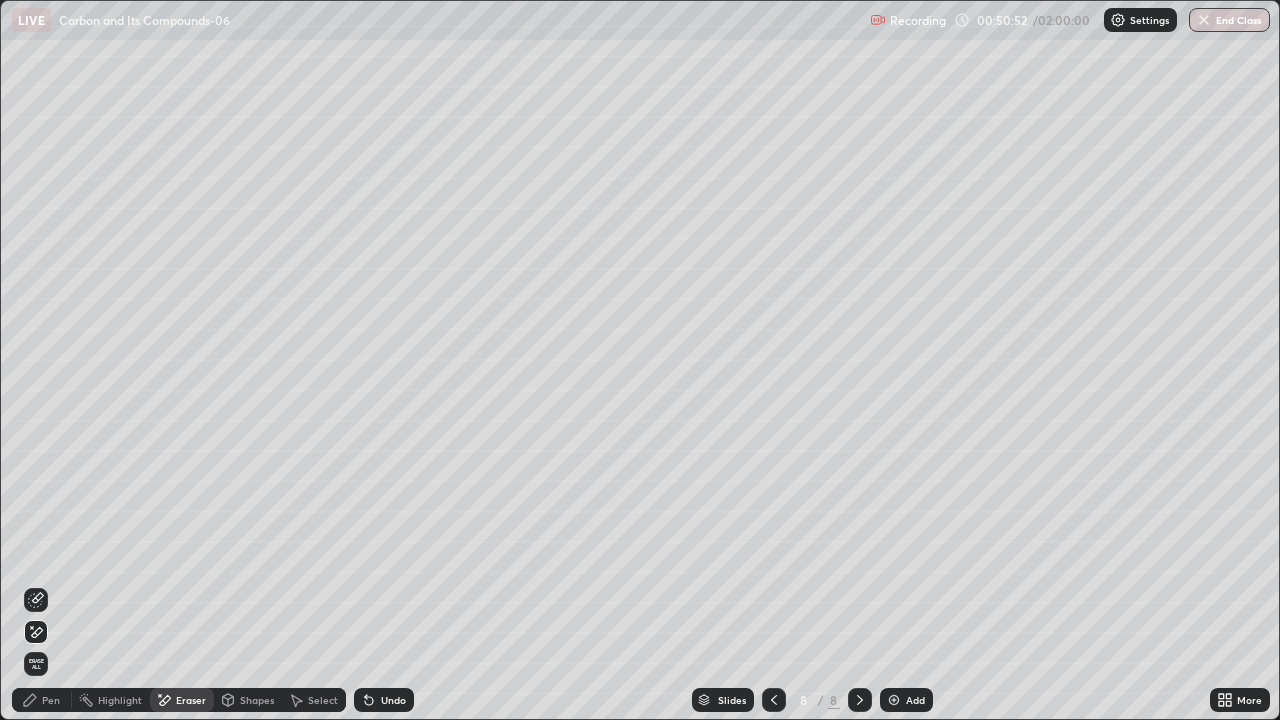 click on "Erase all" at bounding box center [36, 360] 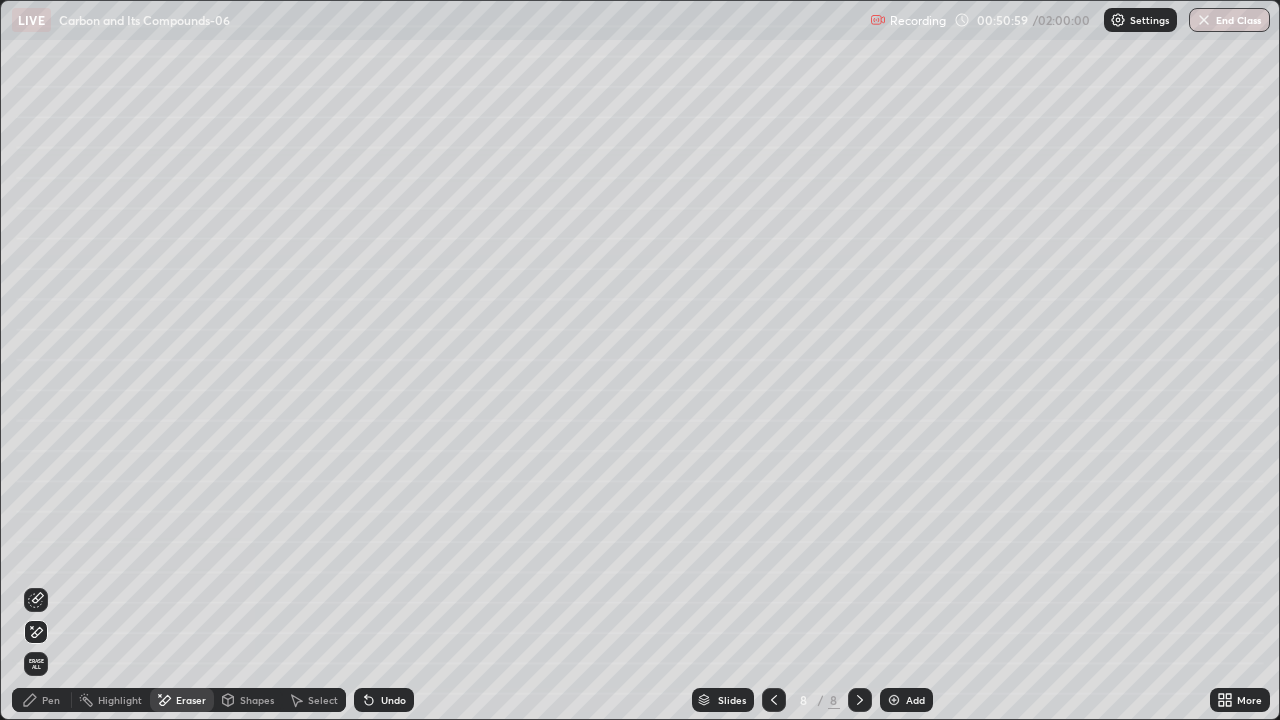 click on "Pen" at bounding box center (51, 700) 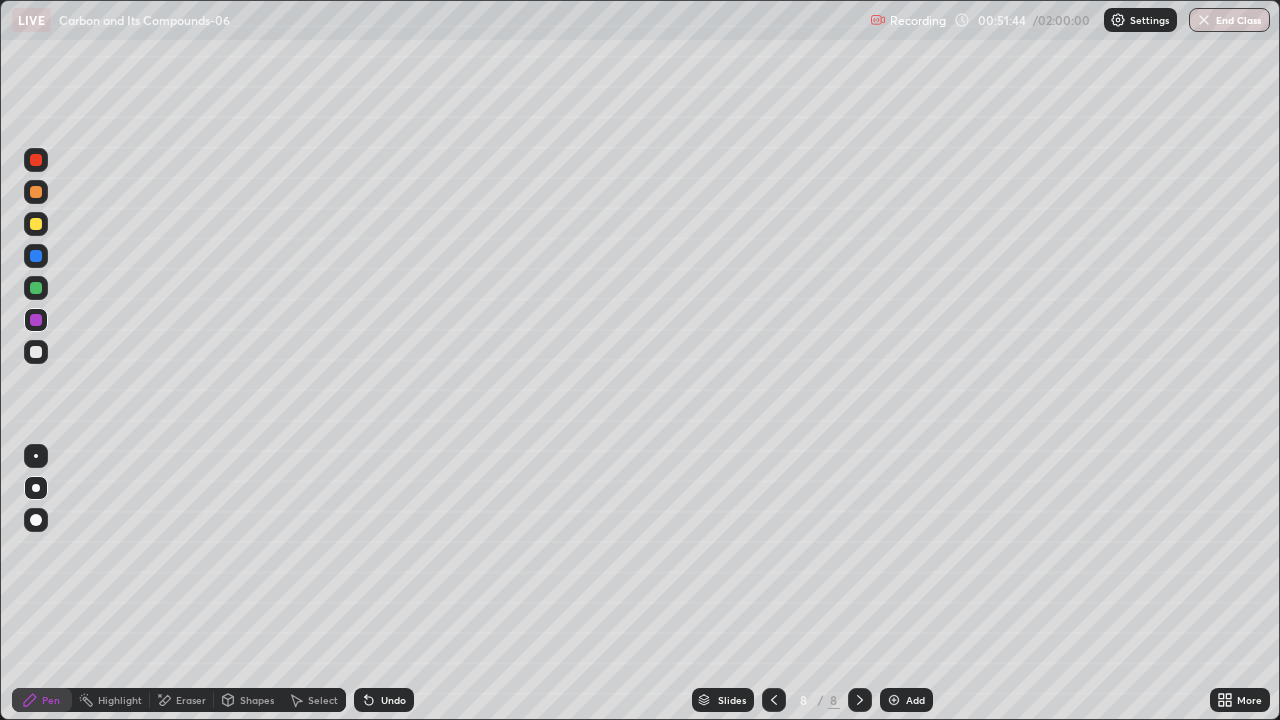 click on "Slides" at bounding box center [732, 700] 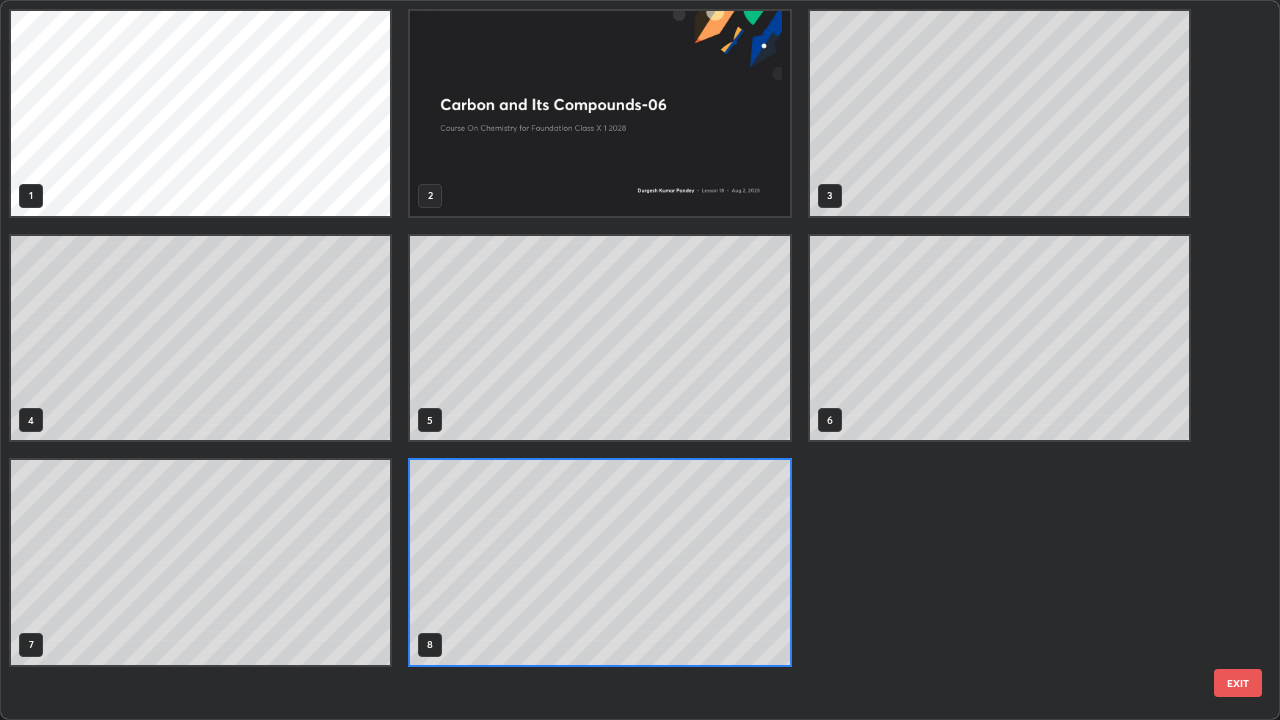scroll, scrollTop: 7, scrollLeft: 11, axis: both 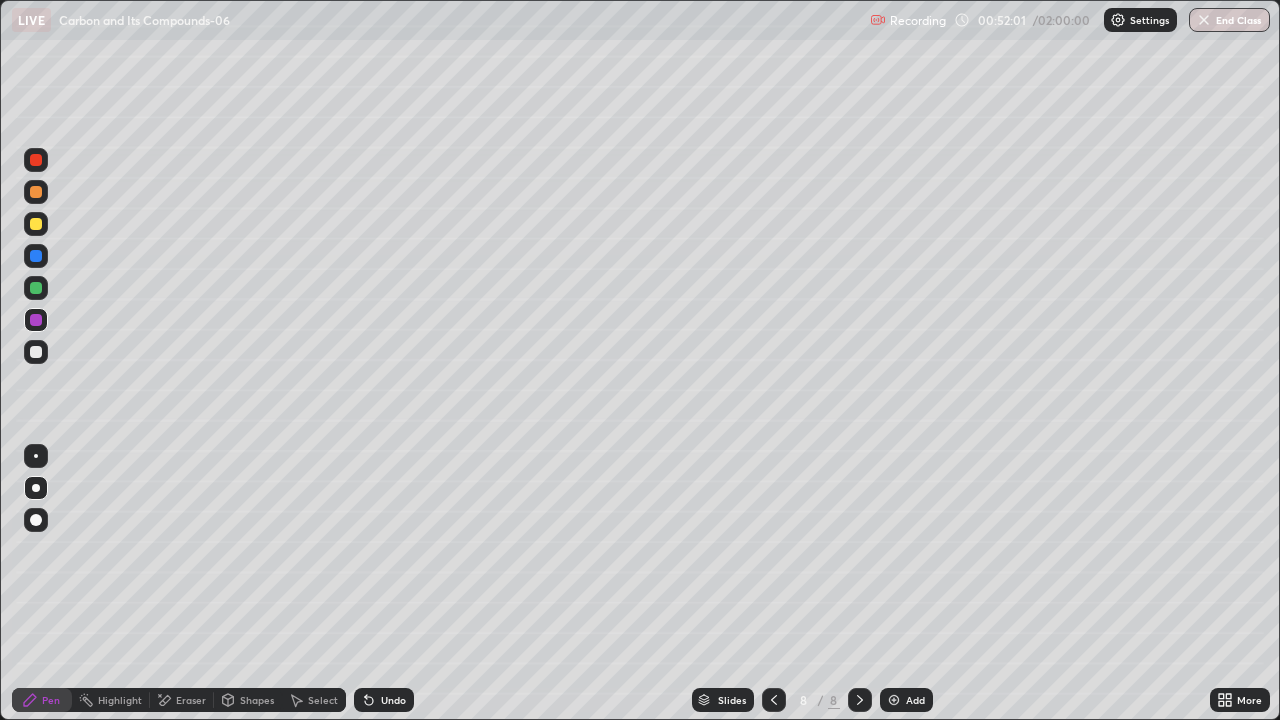 click on "Undo" at bounding box center (393, 700) 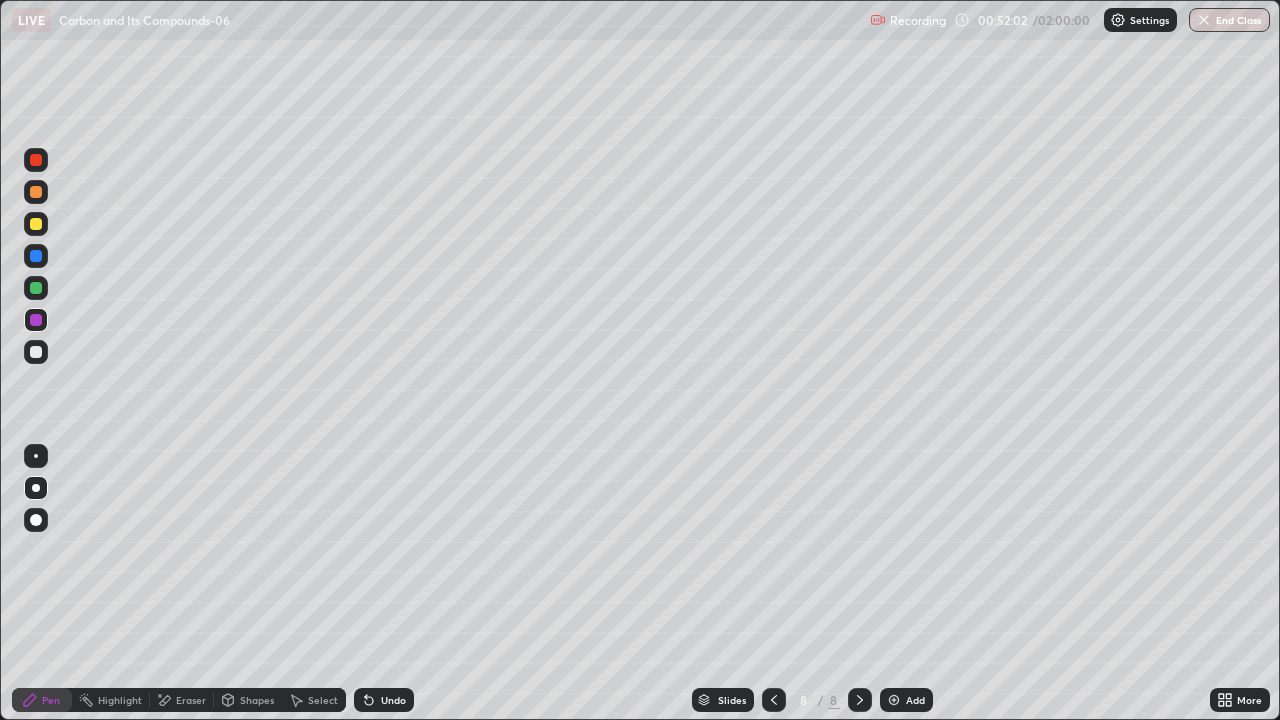 click on "Undo" at bounding box center (393, 700) 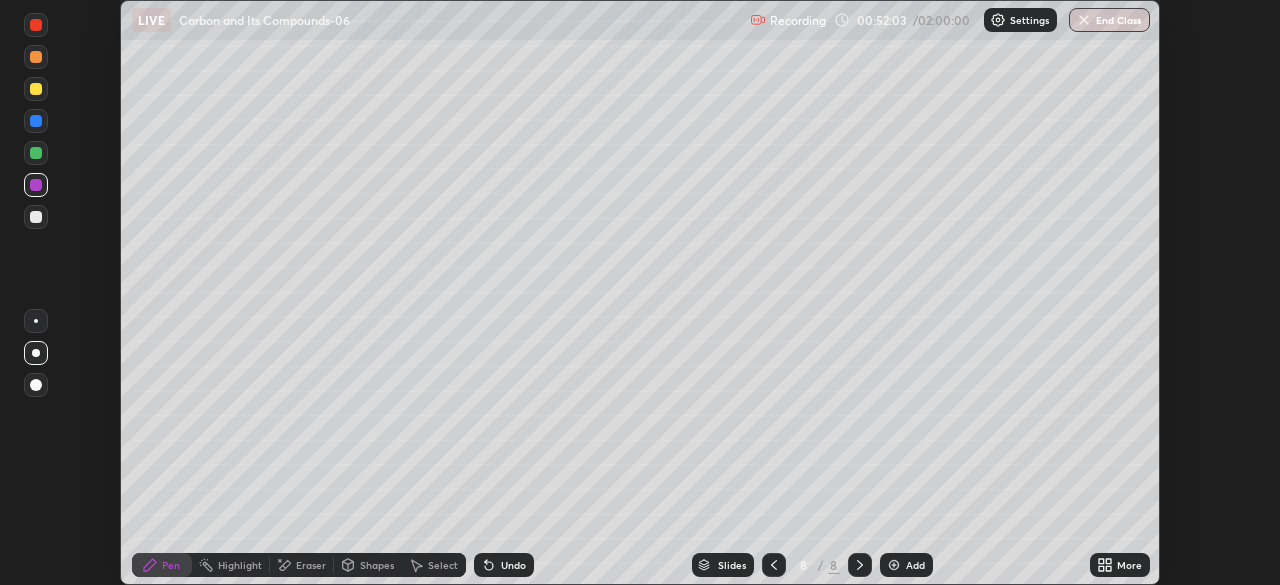 scroll, scrollTop: 585, scrollLeft: 1280, axis: both 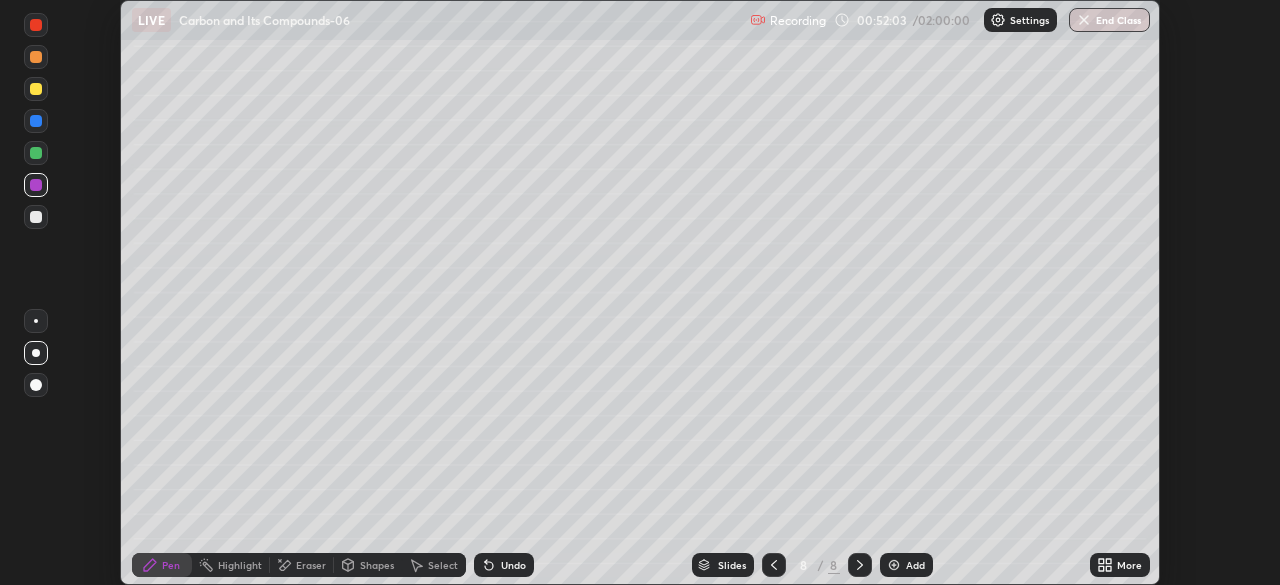 click on "Setting up your live class" at bounding box center (640, 292) 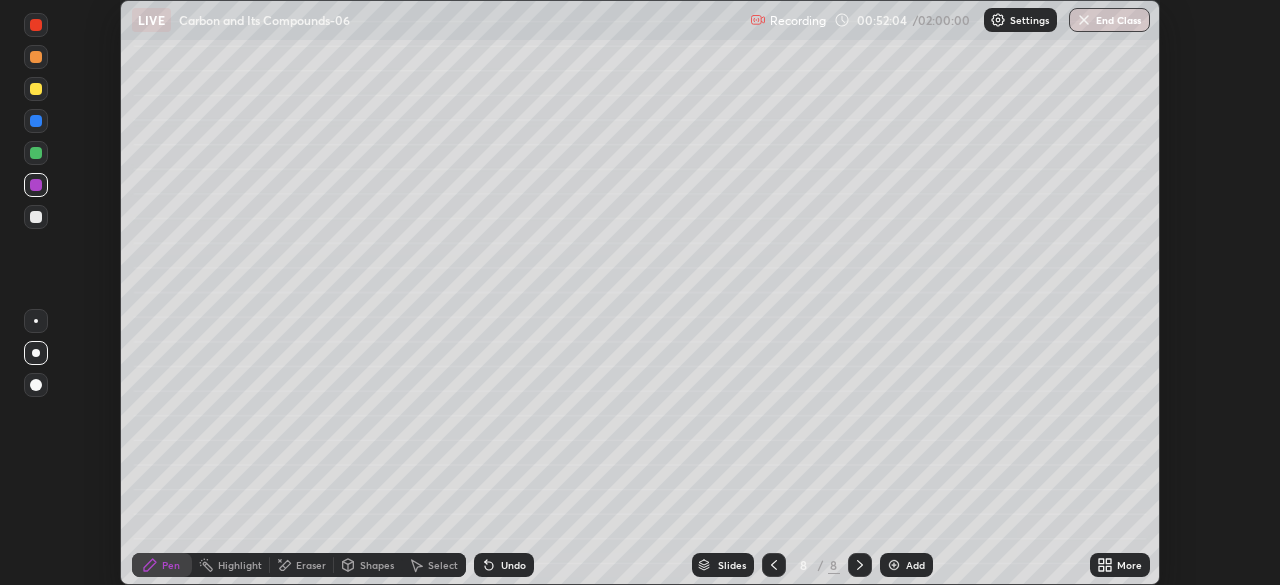 click on "Setting up your live class" at bounding box center (640, 292) 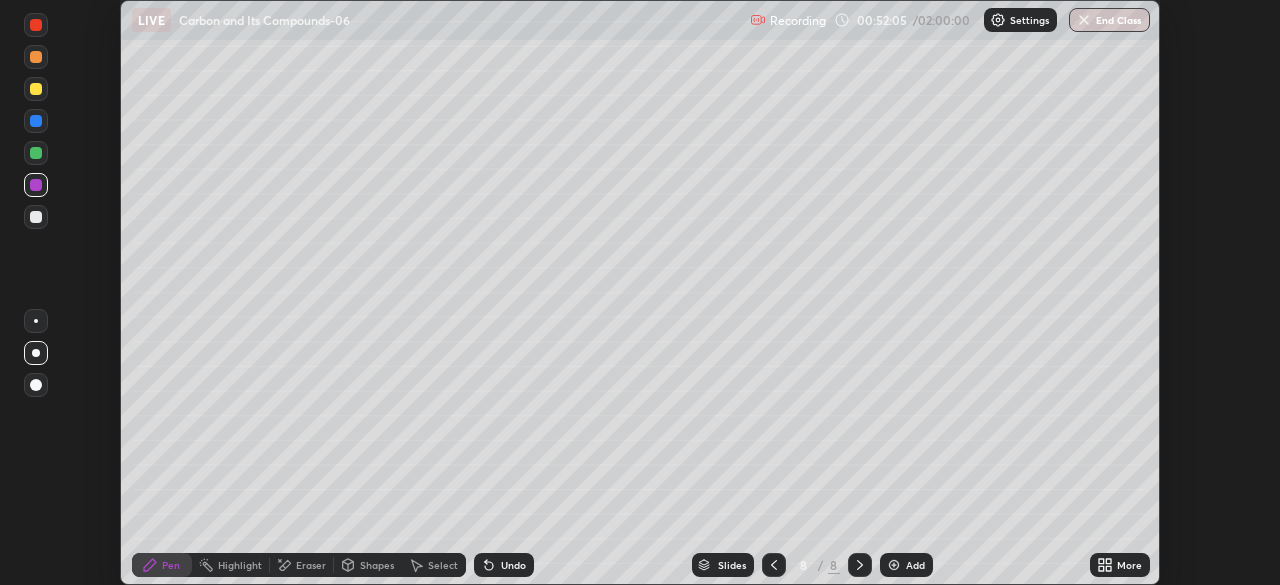 click on "Setting up your live class" at bounding box center (640, 292) 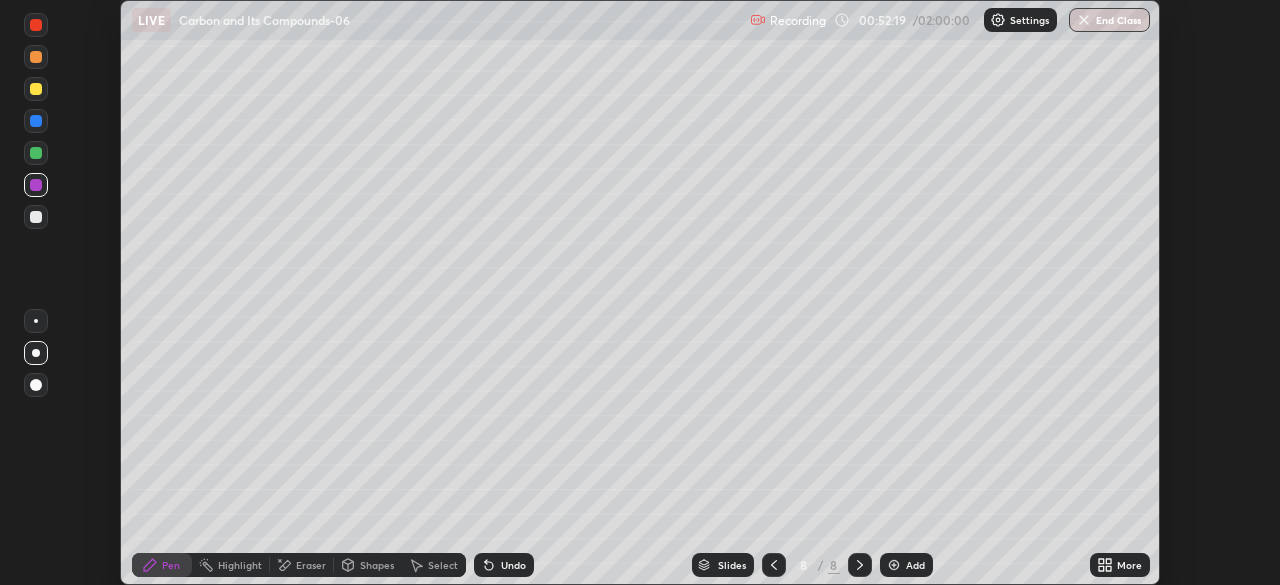 click on "Pen" at bounding box center [171, 565] 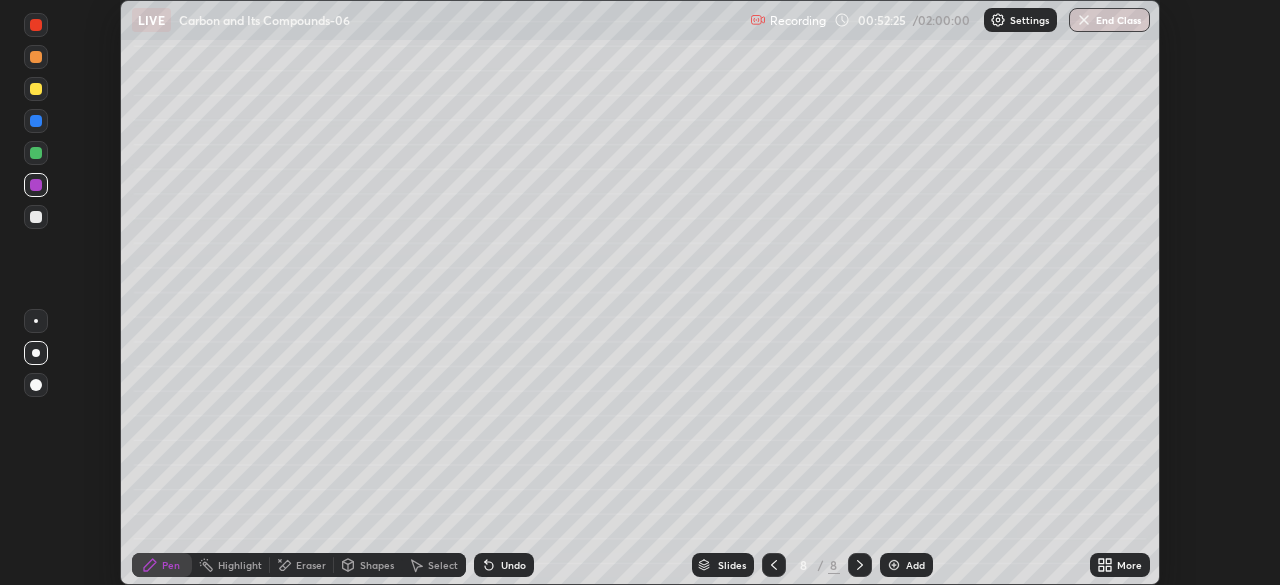 click on "Eraser" at bounding box center (311, 565) 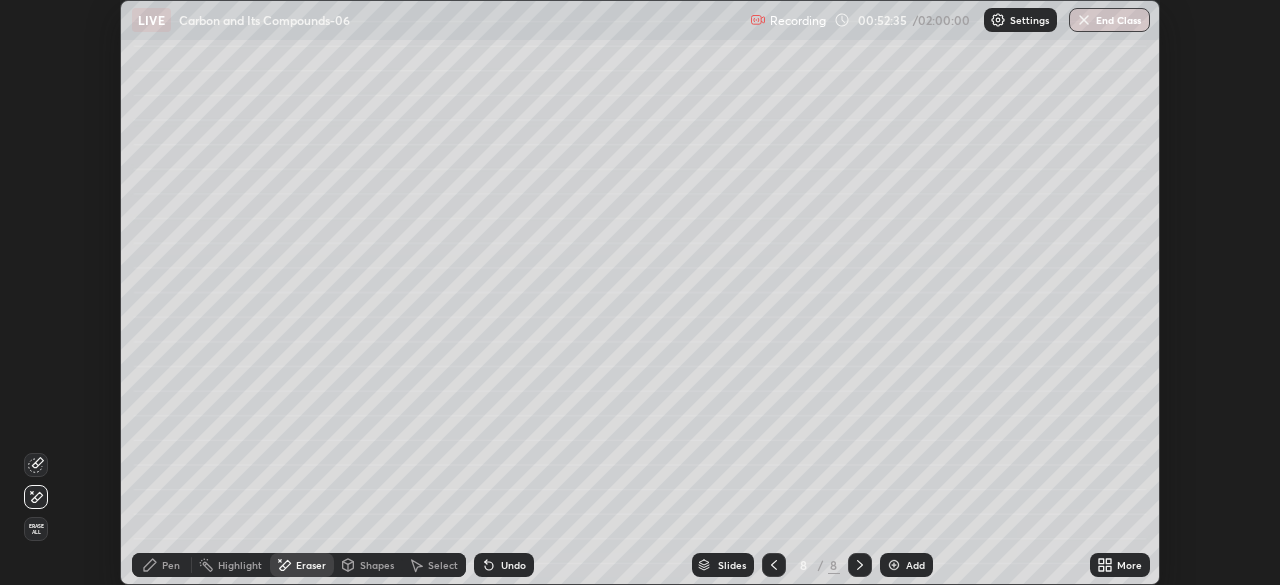 click on "Pen" at bounding box center [162, 565] 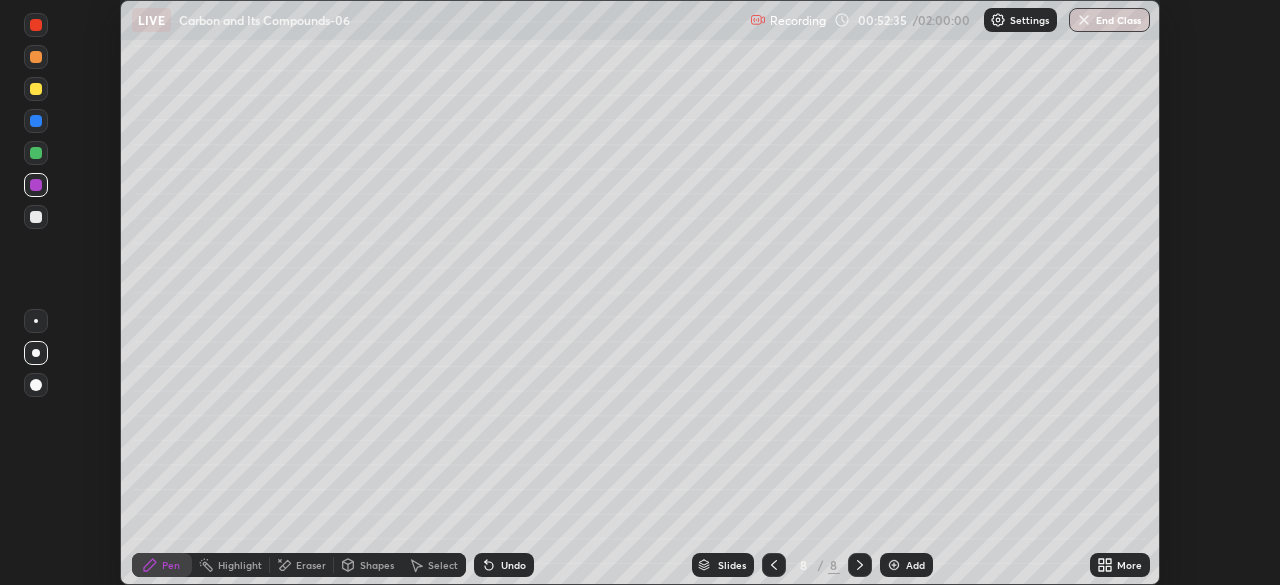 click on "Pen" at bounding box center [171, 565] 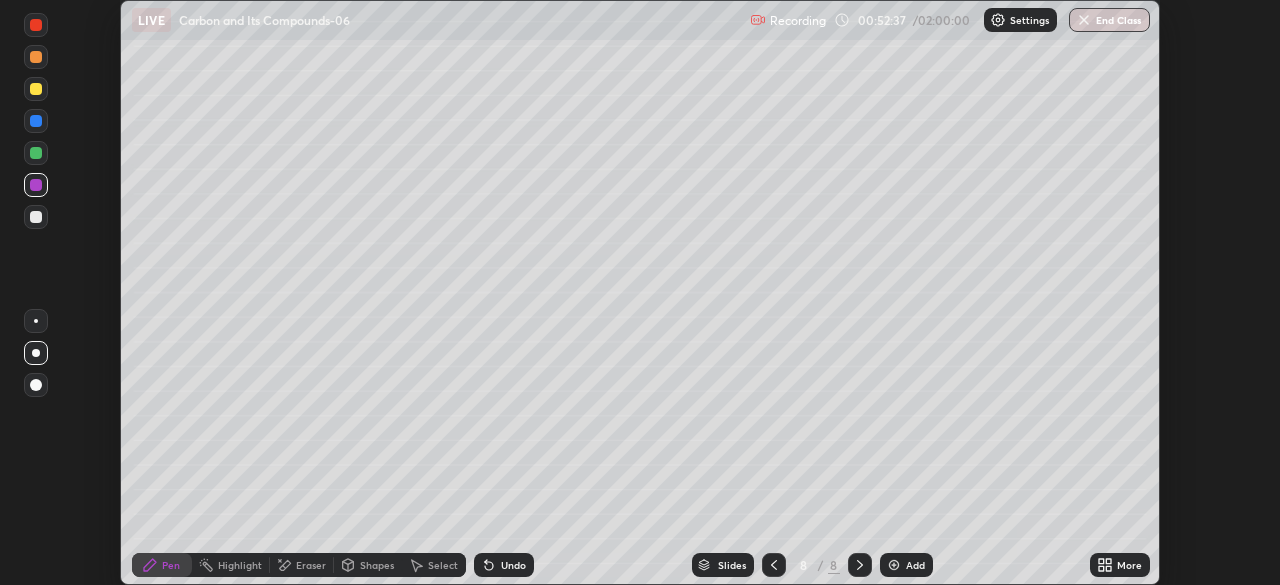 click on "End Class" at bounding box center [1109, 20] 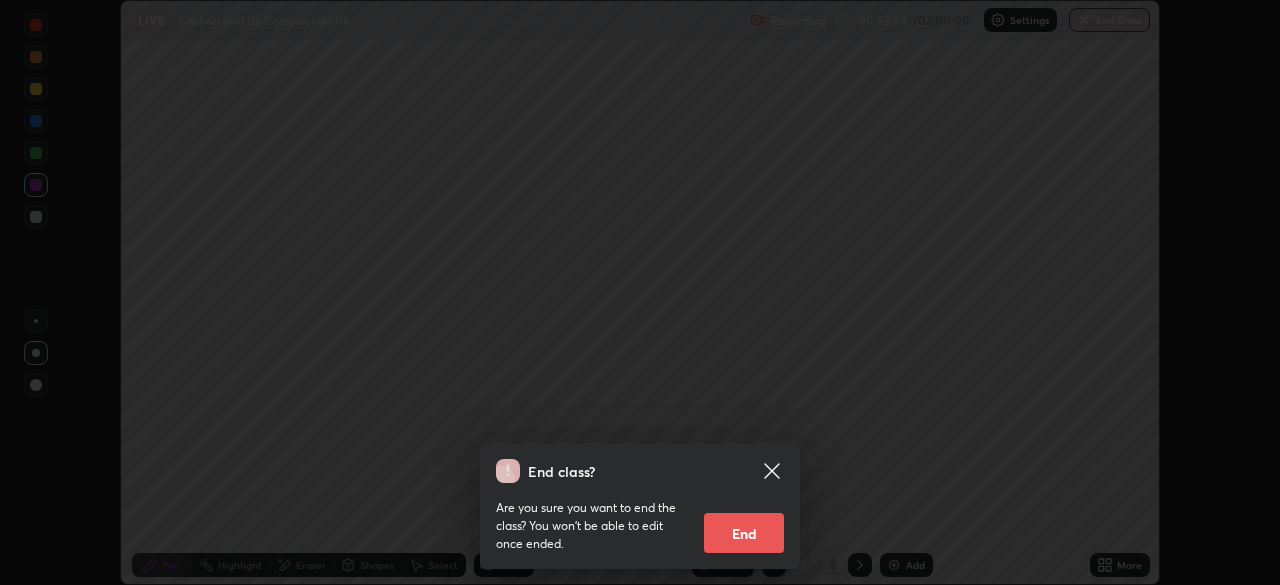 click on "End" at bounding box center [744, 533] 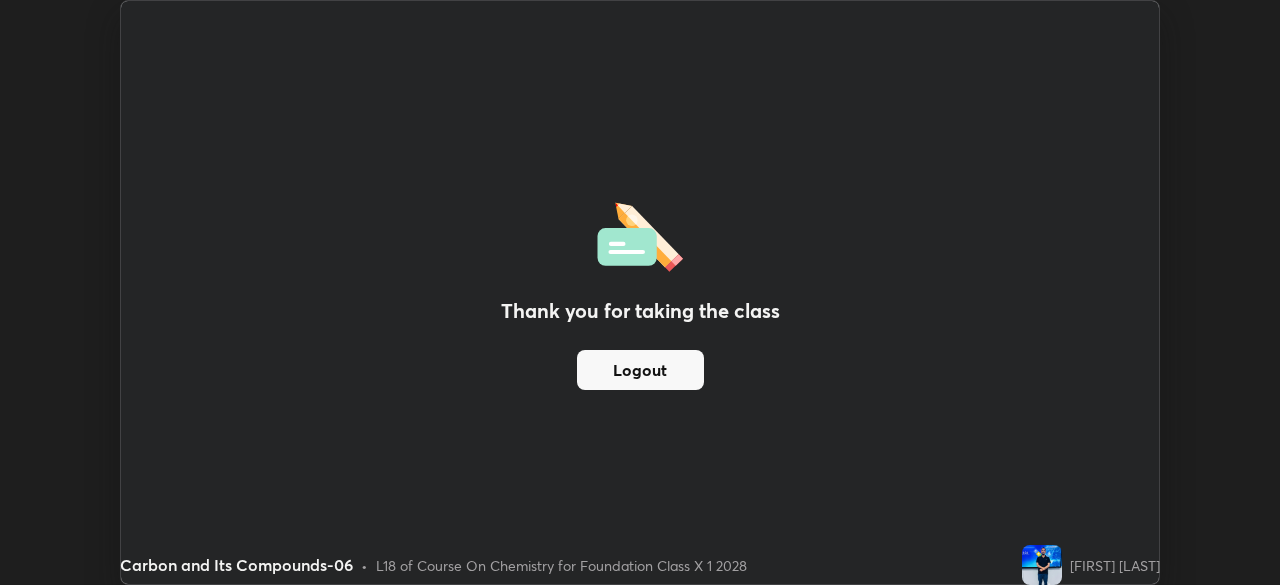 click on "Logout" at bounding box center [640, 370] 